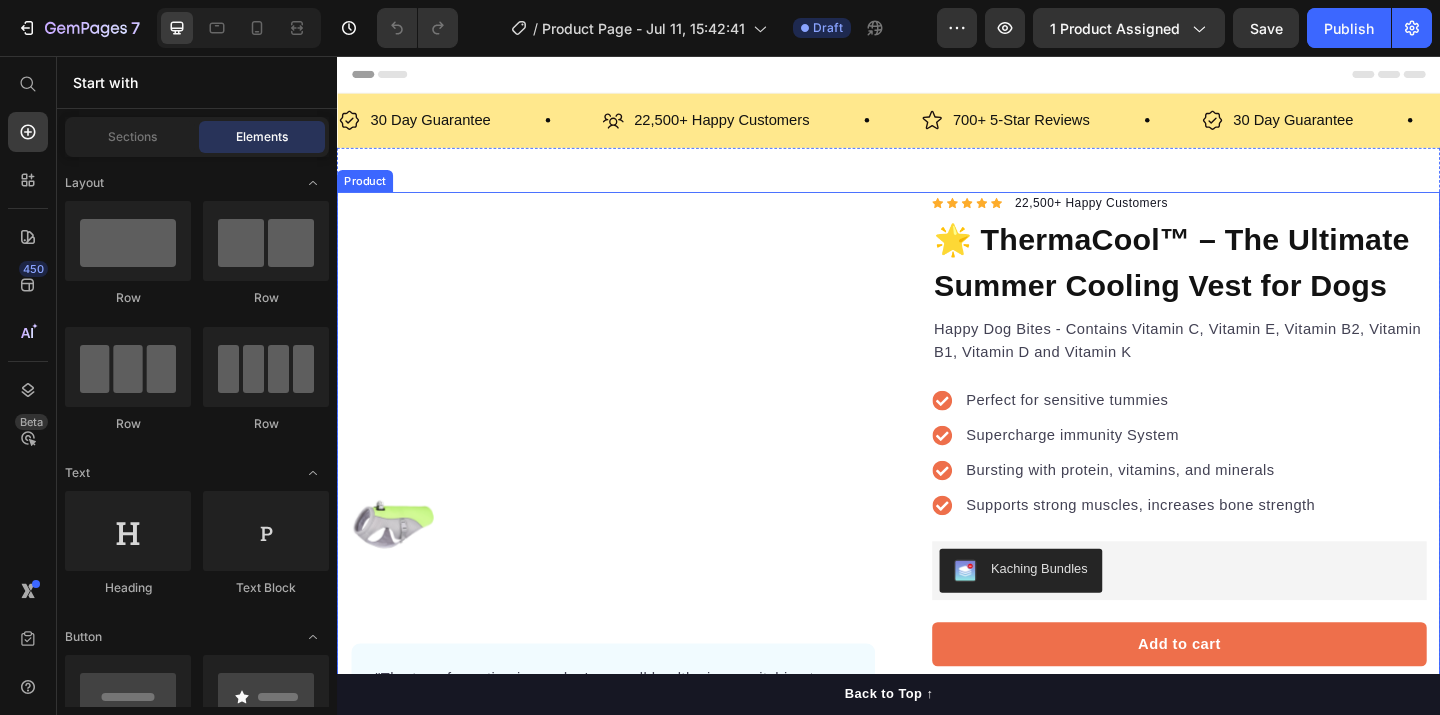 scroll, scrollTop: 0, scrollLeft: 0, axis: both 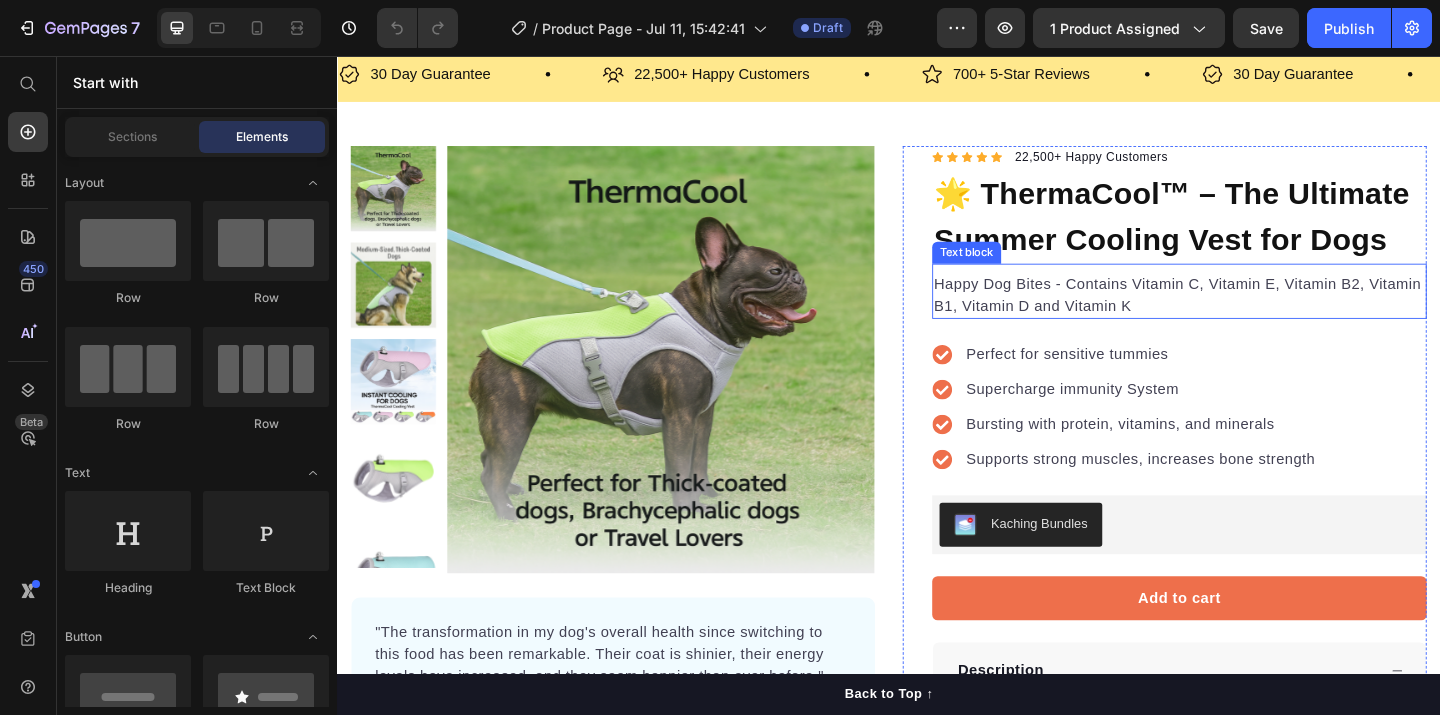 click on "Happy Dog Bites - Contains Vitamin C, Vitamin E, Vitamin B2, Vitamin B1, Vitamin D and Vitamin K" at bounding box center (1253, 316) 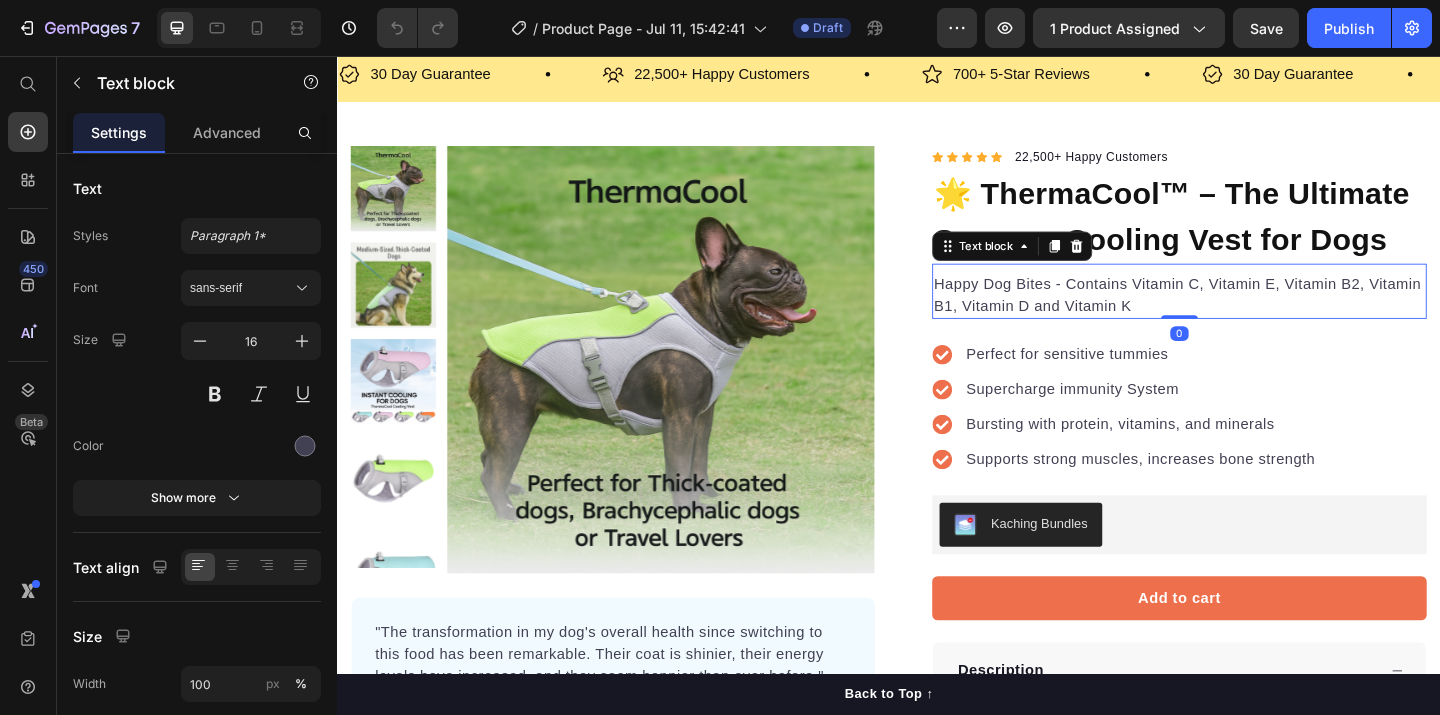 click on "Happy Dog Bites - Contains Vitamin C, Vitamin E, Vitamin B2, Vitamin B1, Vitamin D and Vitamin K" at bounding box center (1253, 316) 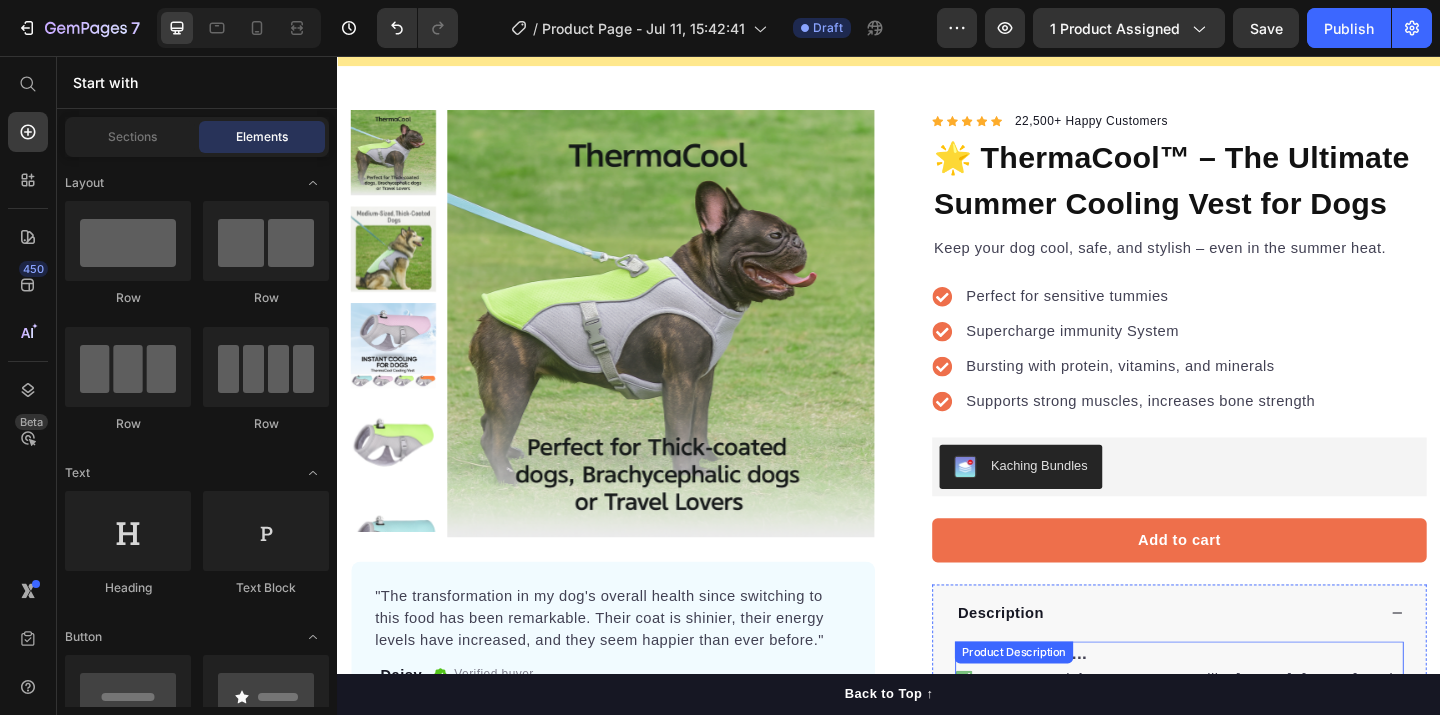 scroll, scrollTop: 77, scrollLeft: 0, axis: vertical 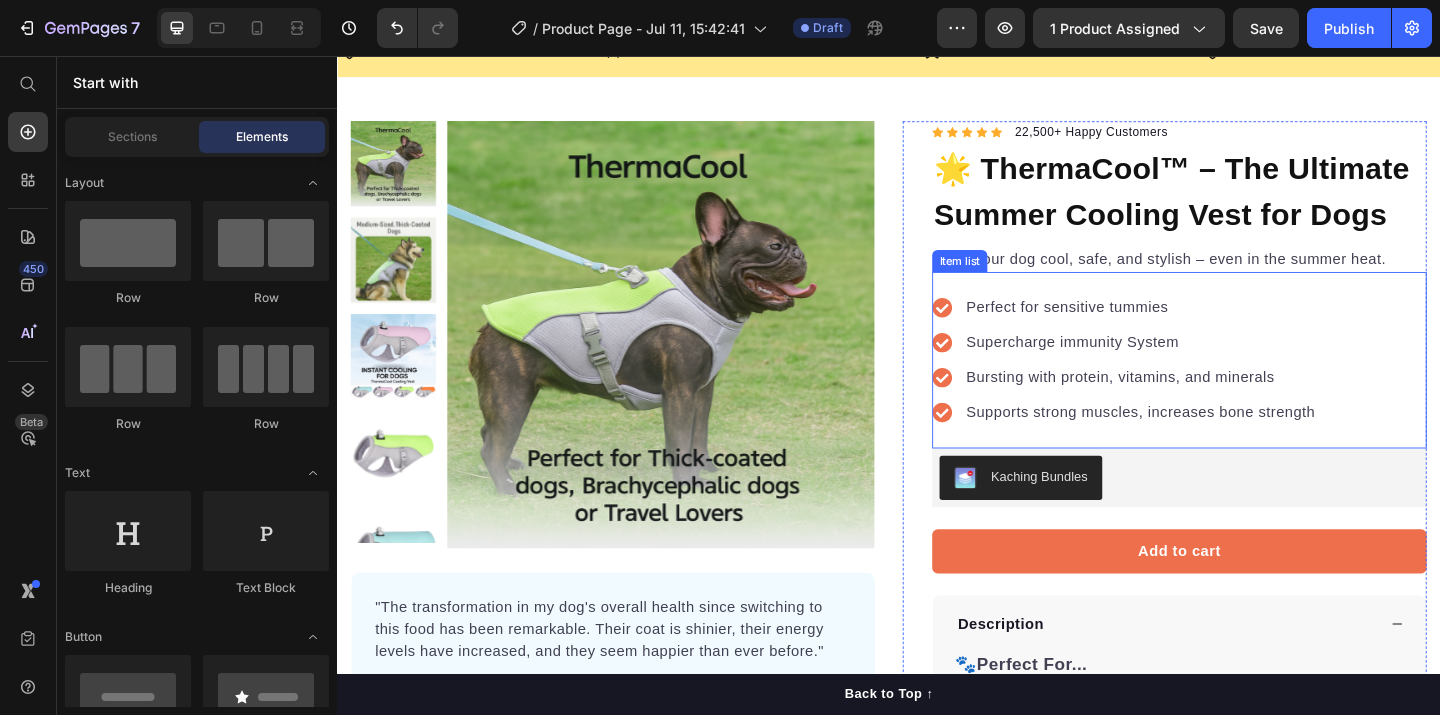 click on "Perfect for sensitive tummies" at bounding box center [1211, 330] 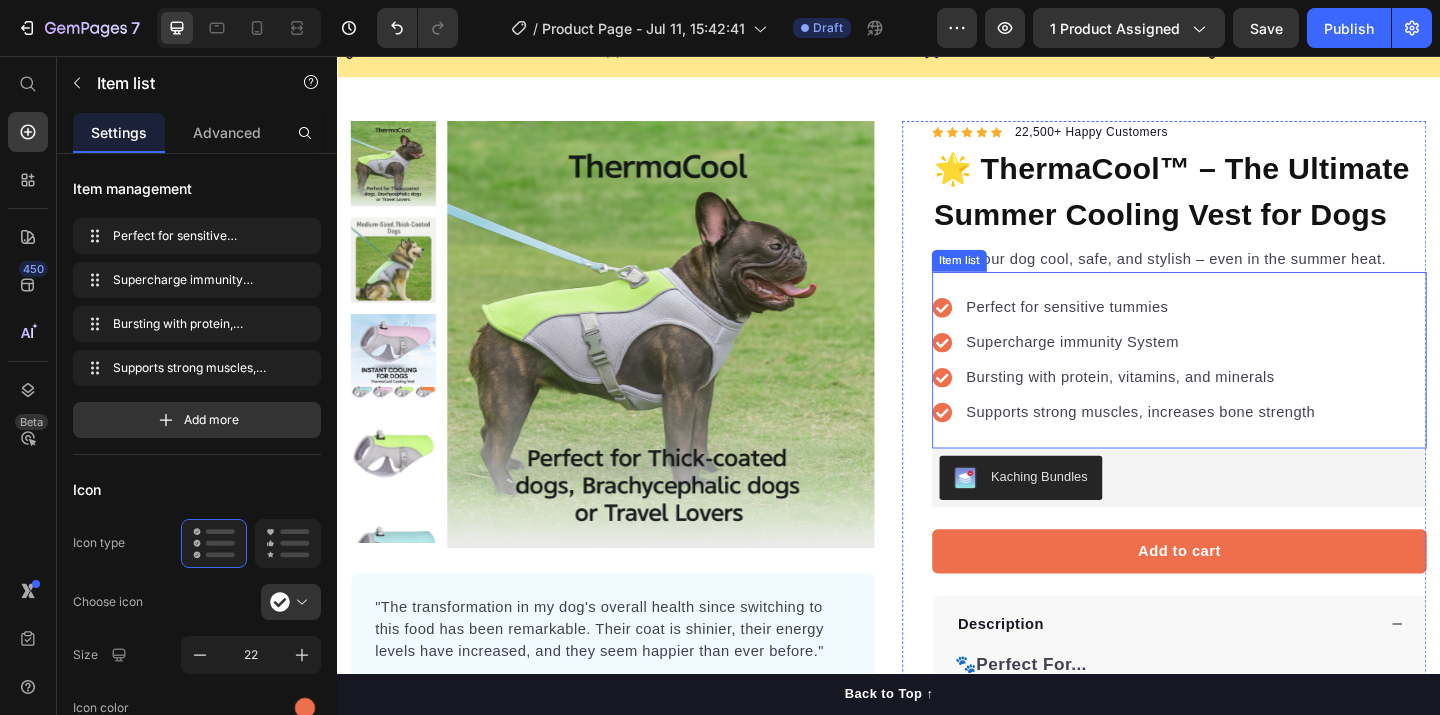 click on "Perfect for sensitive tummies" at bounding box center [1211, 330] 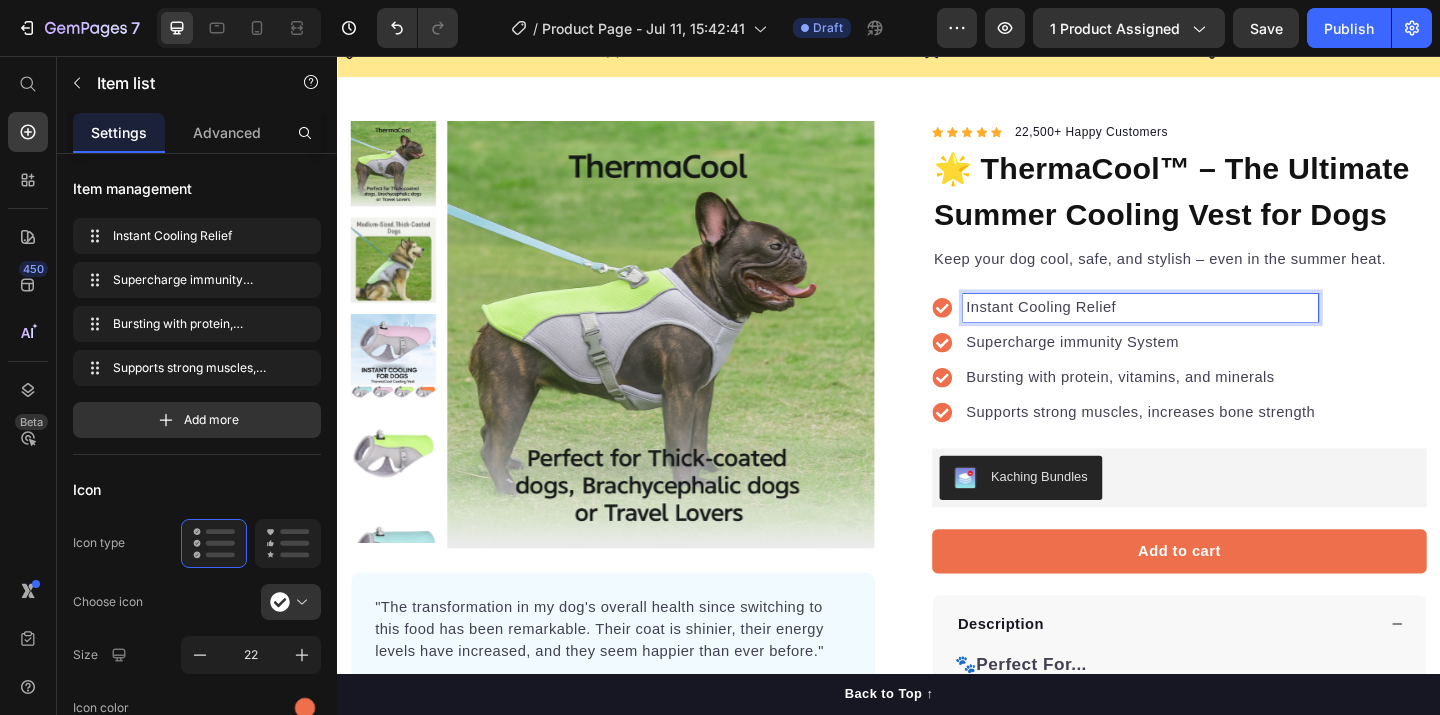 click on "Supercharge immunity System" at bounding box center [1211, 368] 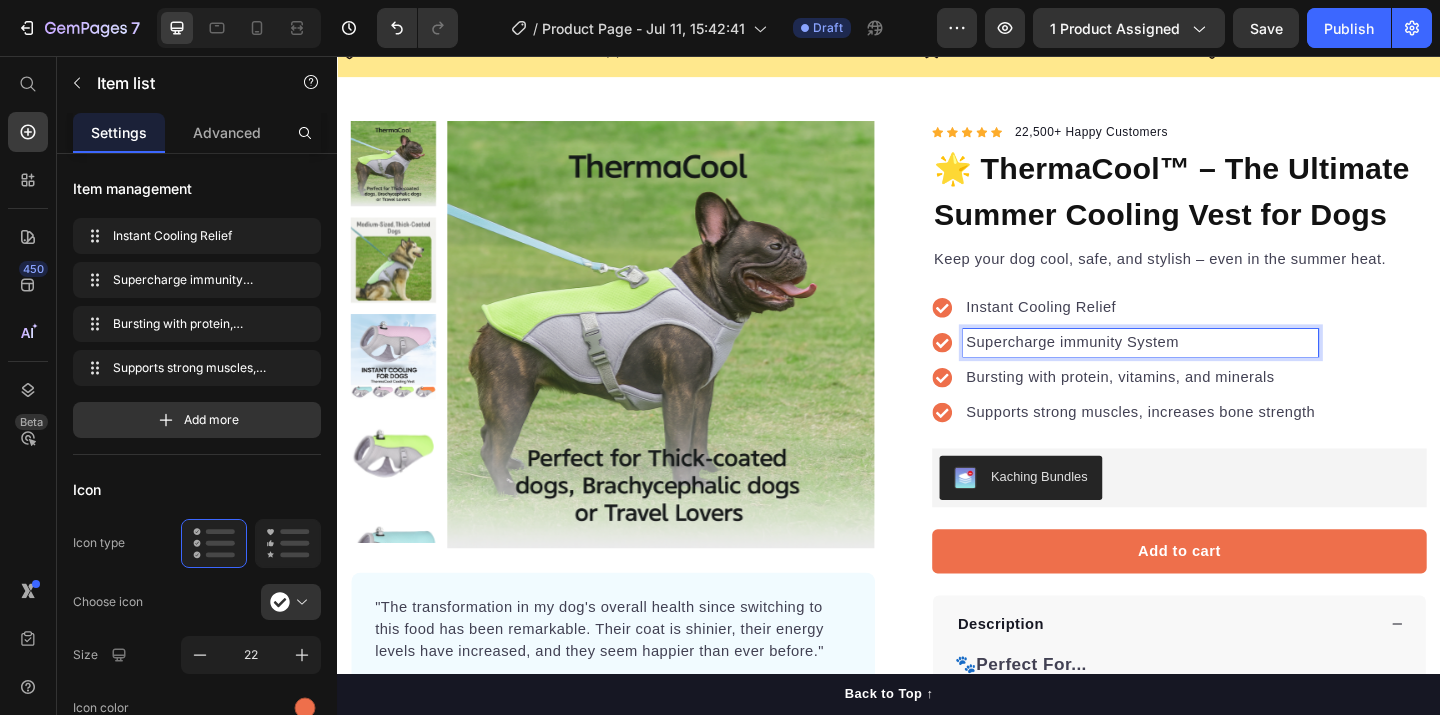 click on "Supercharge immunity System" at bounding box center (1211, 368) 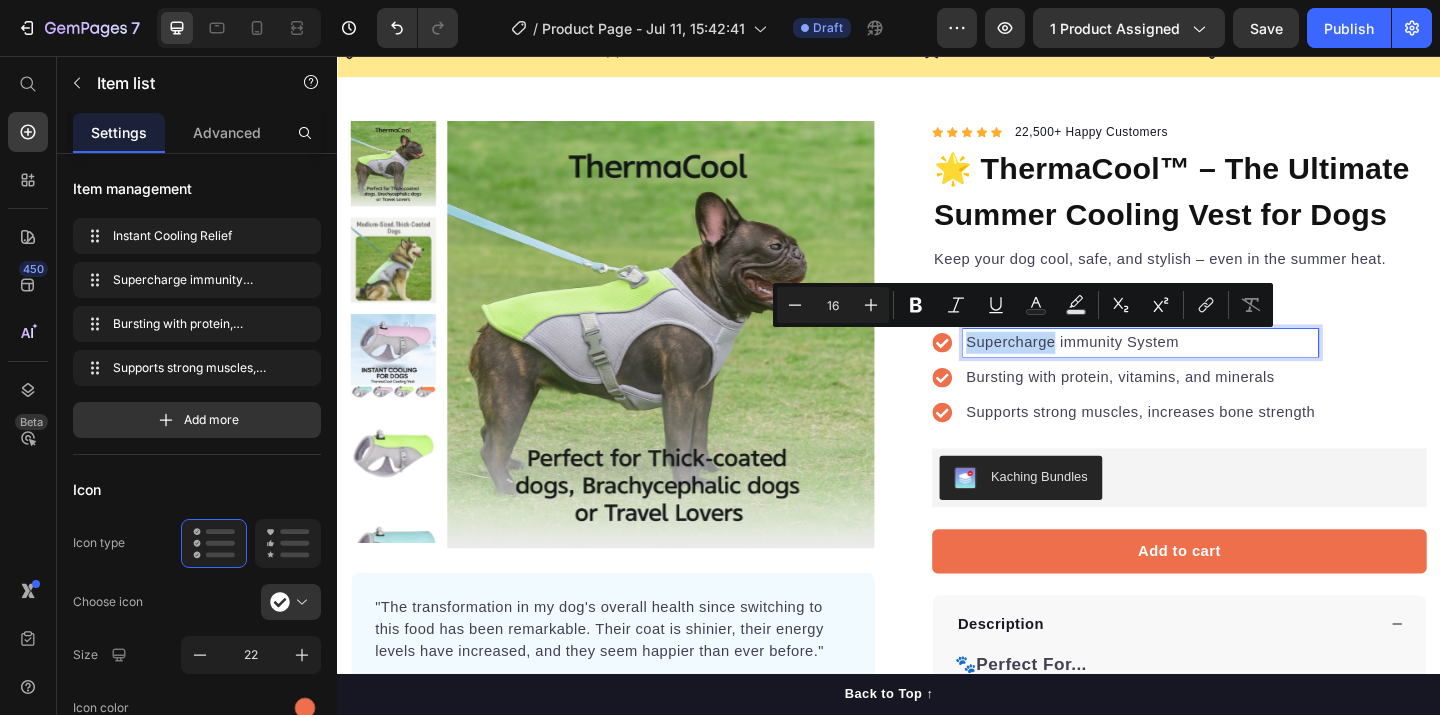 click on "Supercharge immunity System" at bounding box center [1211, 368] 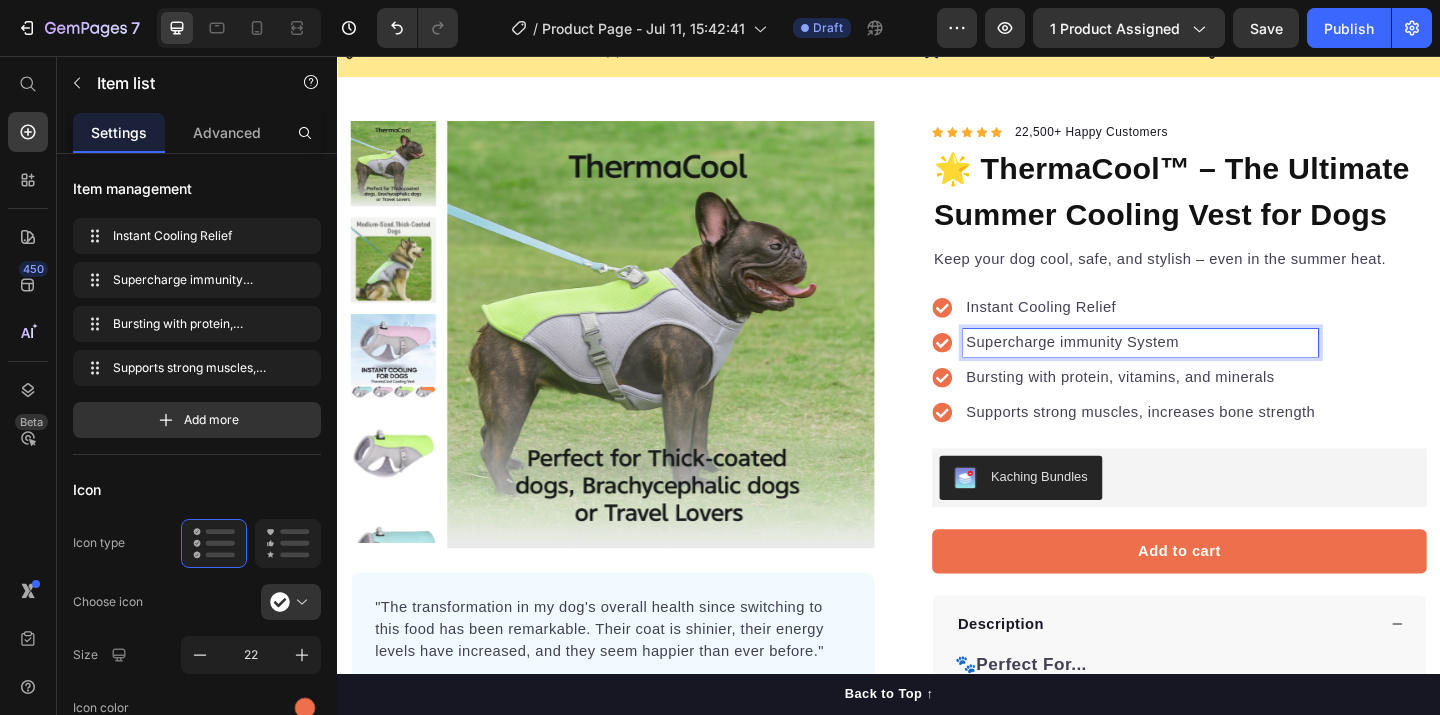 click on "Supercharge immunity System" at bounding box center [1211, 368] 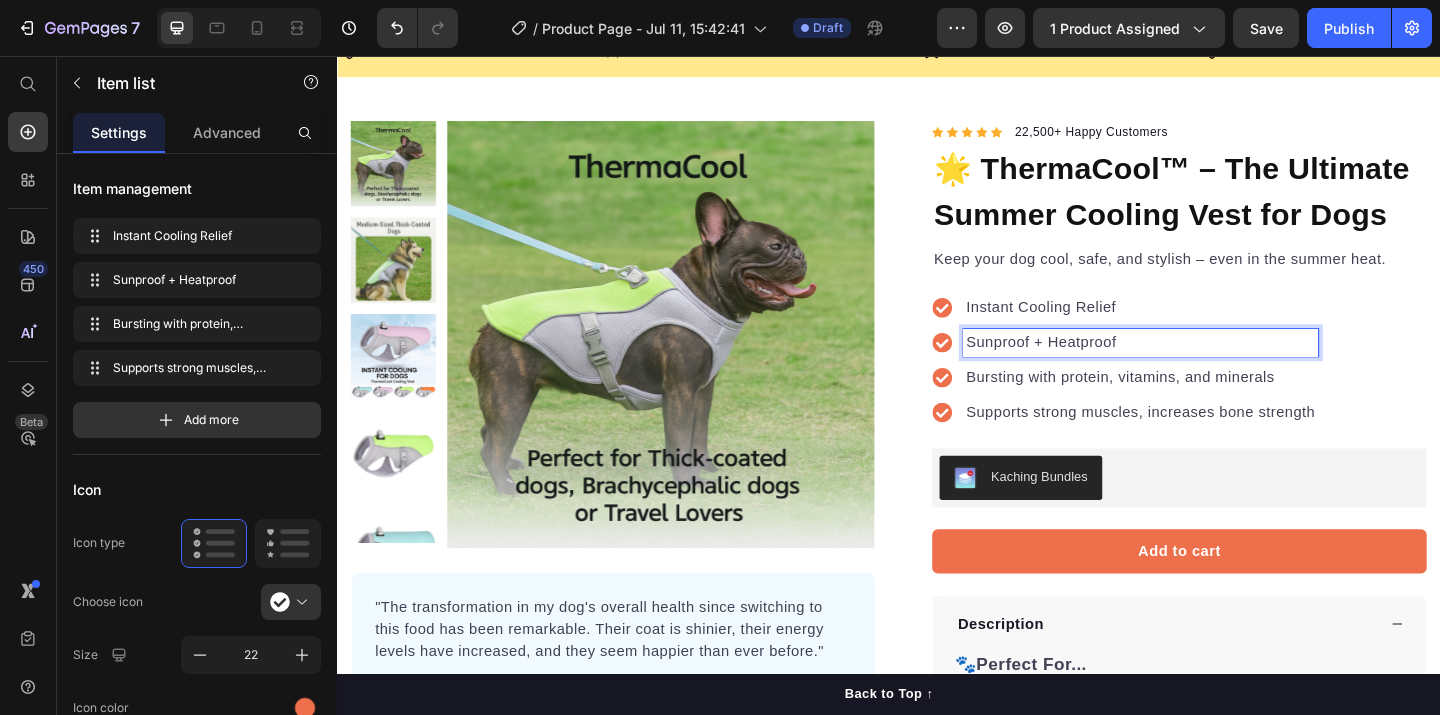 click on "Instant Cooling Relief Sunproof + Heatproof Bursting with protein, vitamins, and minerals Supports strong muscles, increases bone strength" at bounding box center [1253, 387] 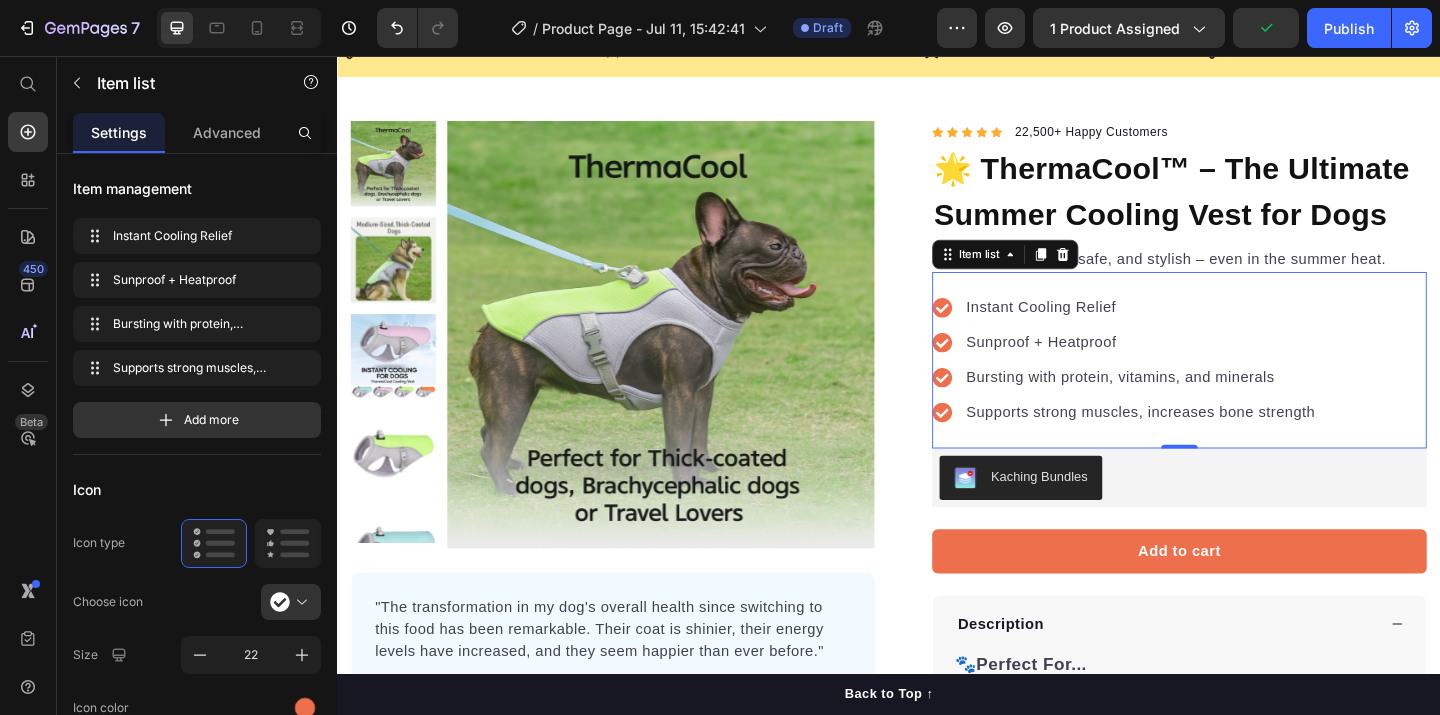 click on "Instant Cooling Relief Sunproof + Heatproof Bursting with protein, vitamins, and minerals Supports strong muscles, increases bone strength" at bounding box center (1194, 387) 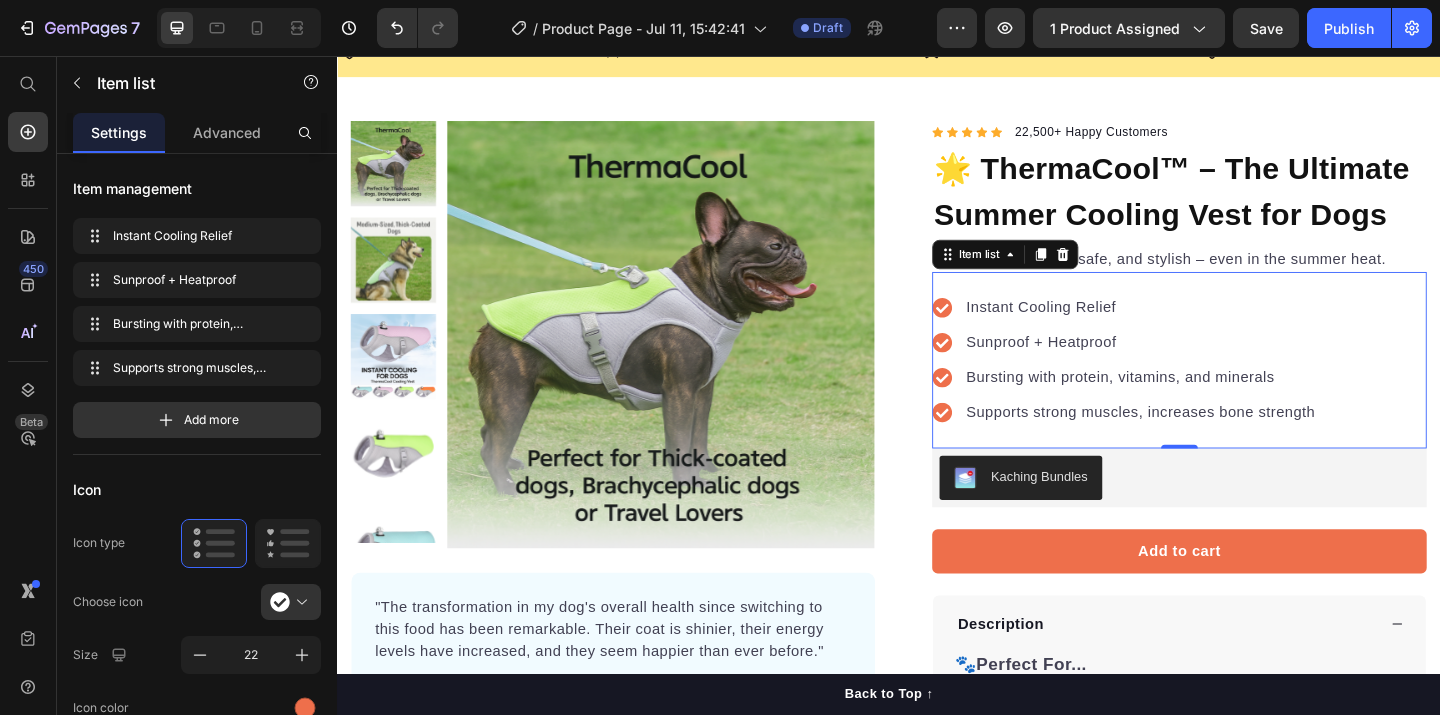 click on "Bursting with protein, vitamins, and minerals" at bounding box center [1211, 406] 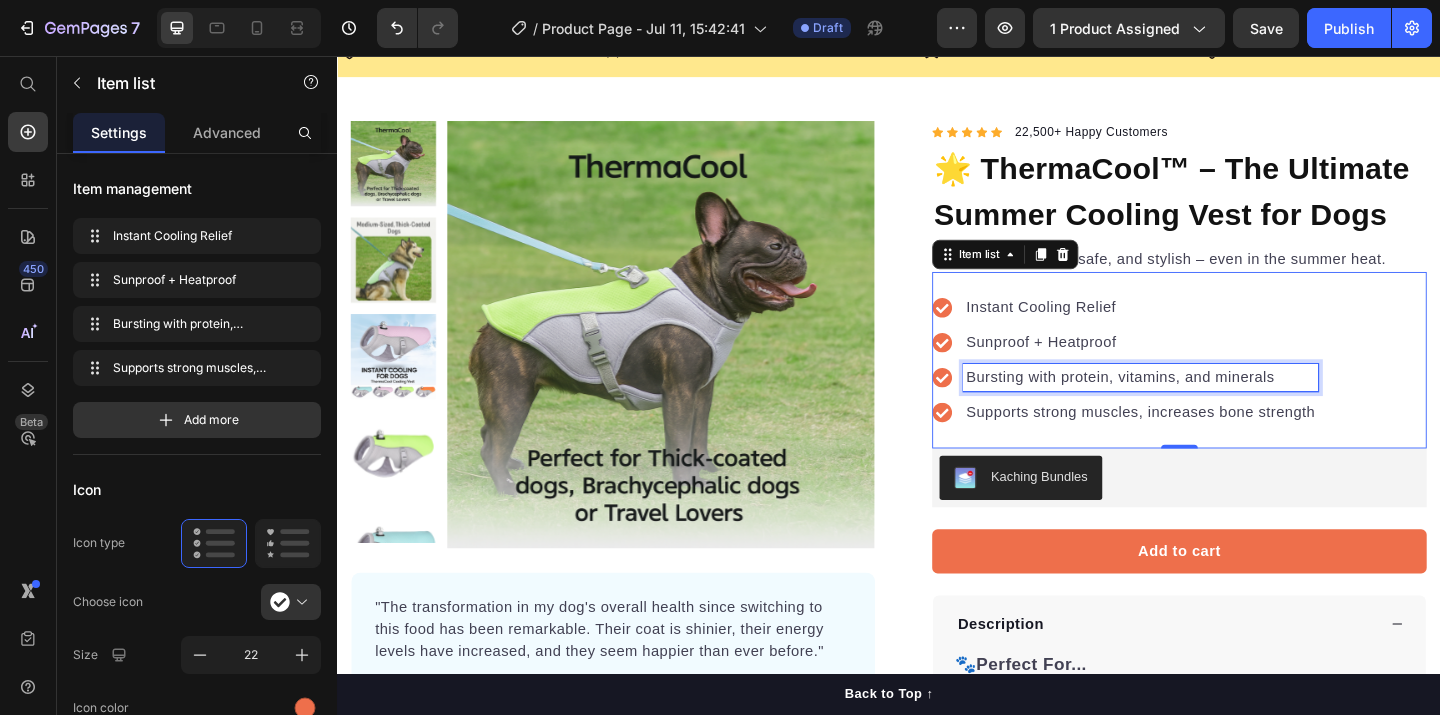 click on "Bursting with protein, vitamins, and minerals" at bounding box center [1211, 406] 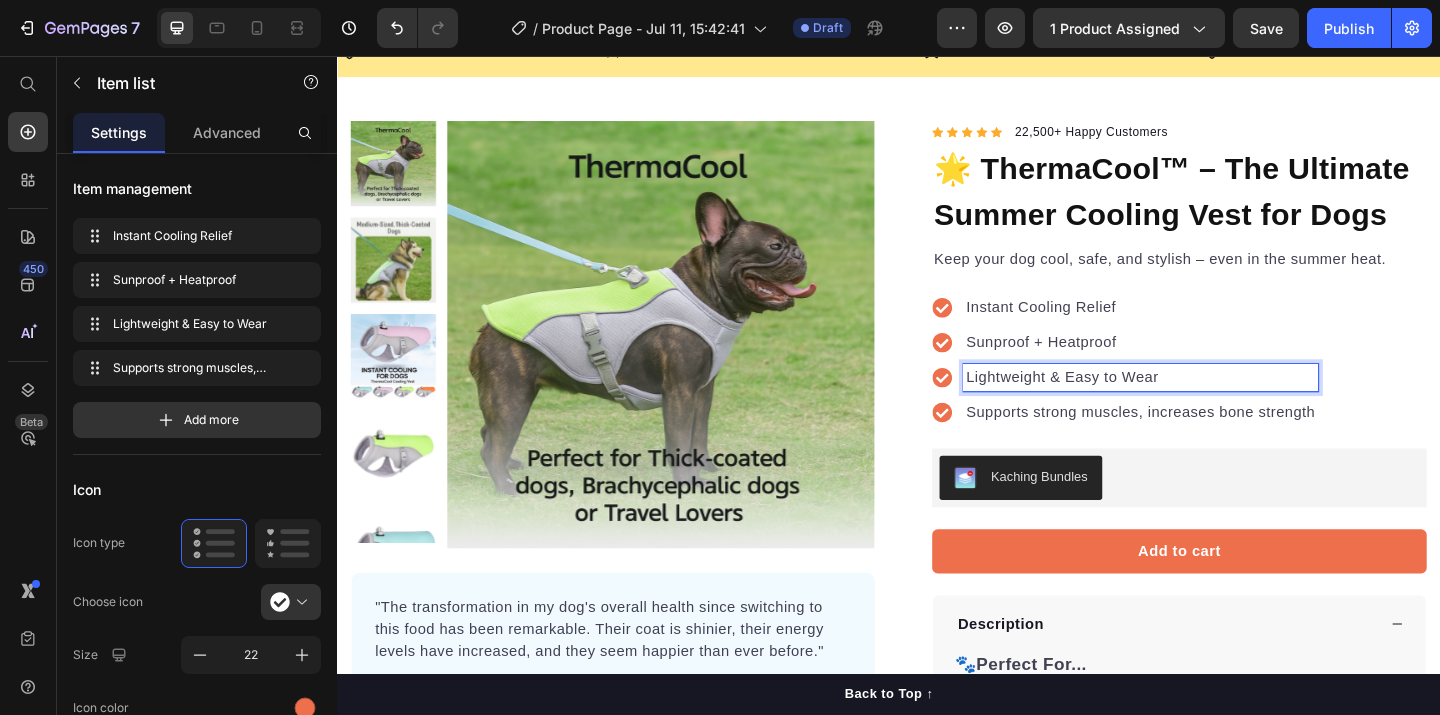 click on "Supports strong muscles, increases bone strength" at bounding box center [1211, 444] 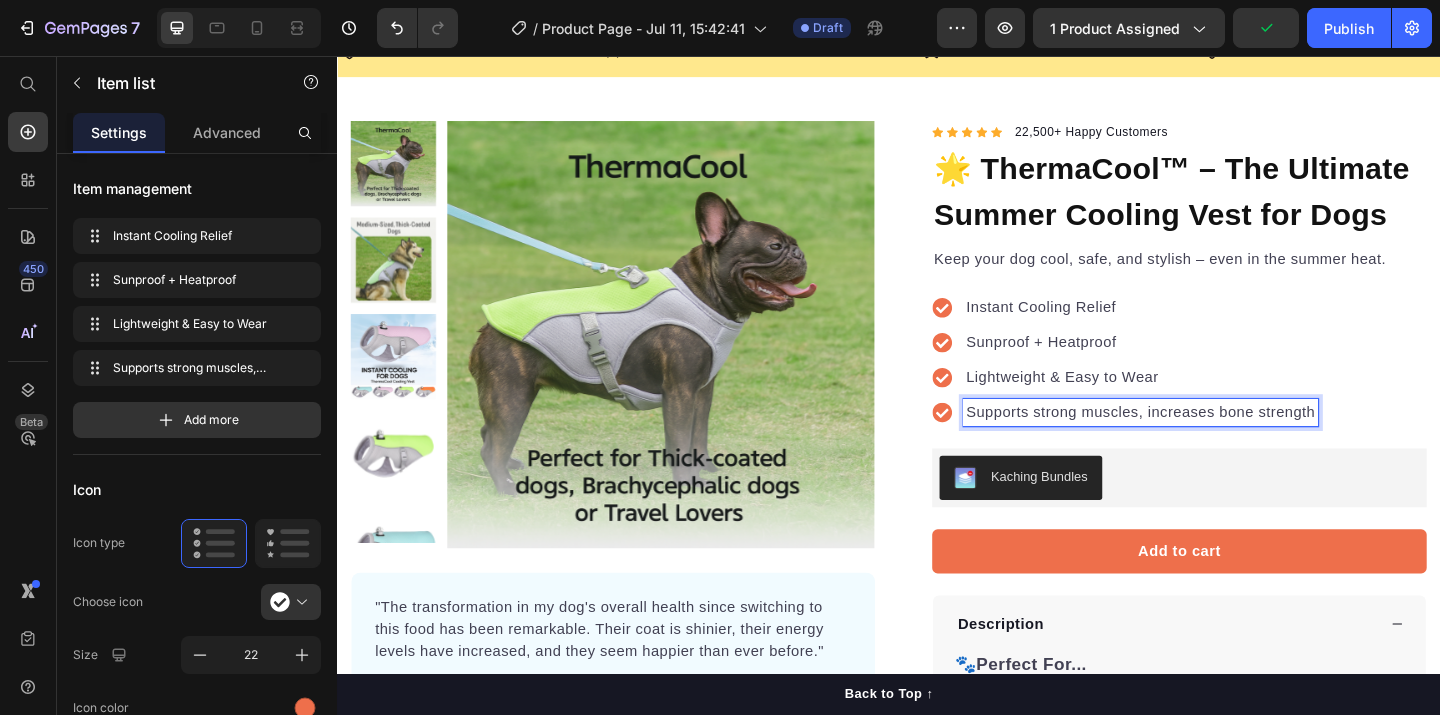 click on "Supports strong muscles, increases bone strength" at bounding box center [1211, 444] 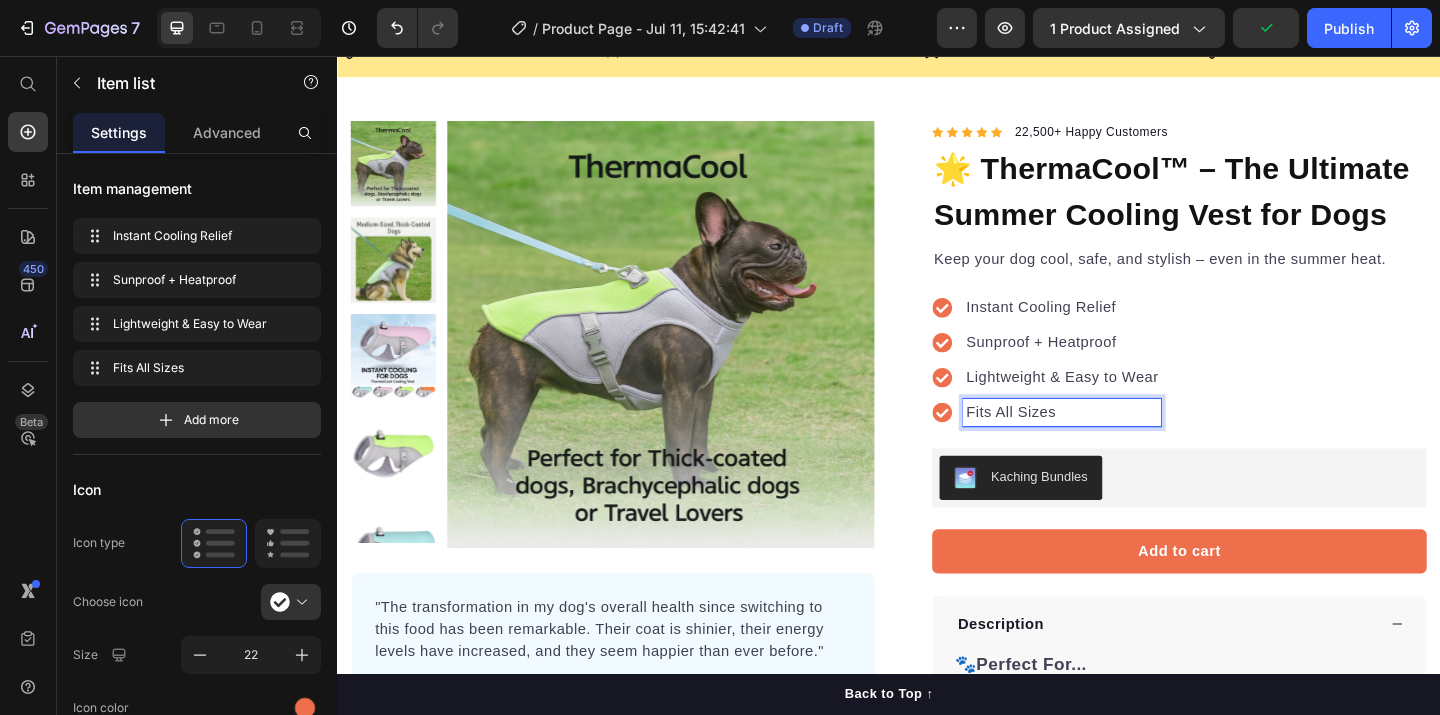 click on "Instant Cooling Relief Sunproof + Heatproof Lightweight & Easy to Wear Fits All Sizes" at bounding box center [1253, 387] 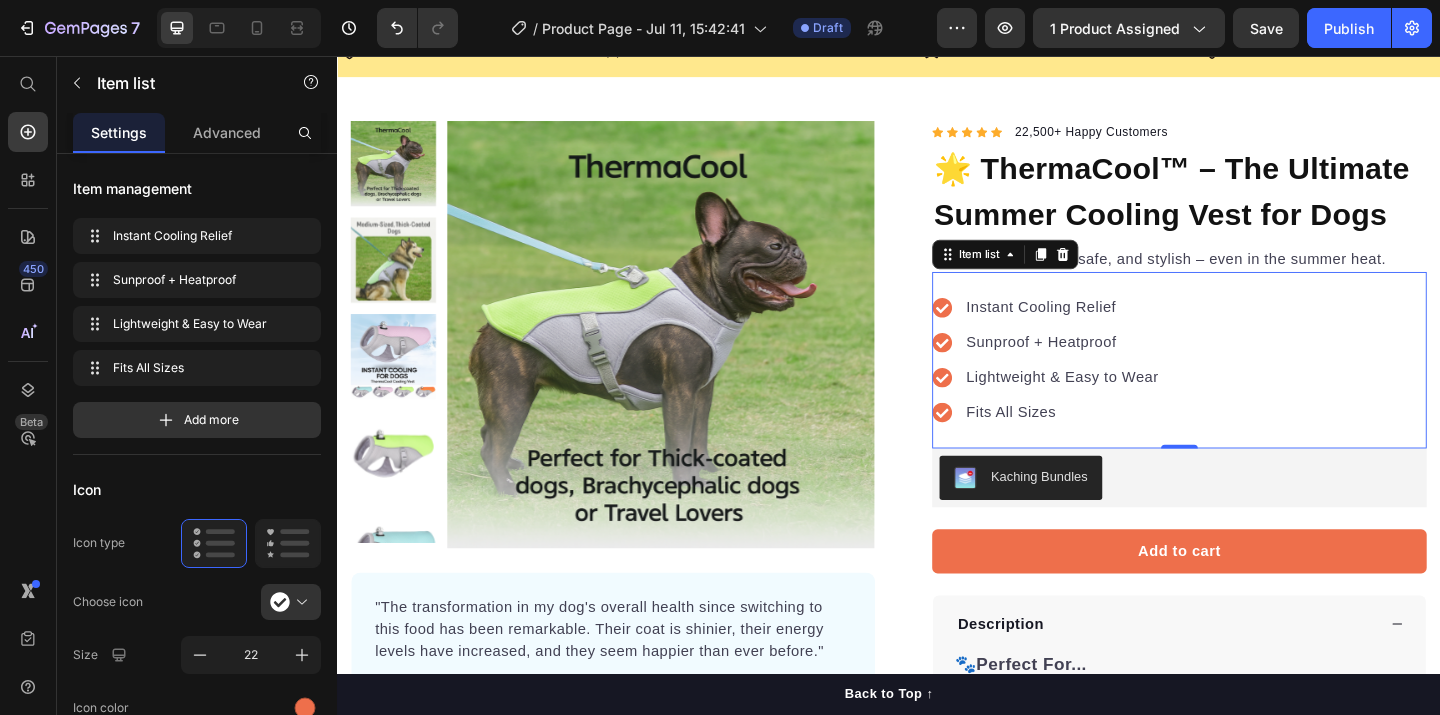 click on "Fits All Sizes" at bounding box center [1125, 444] 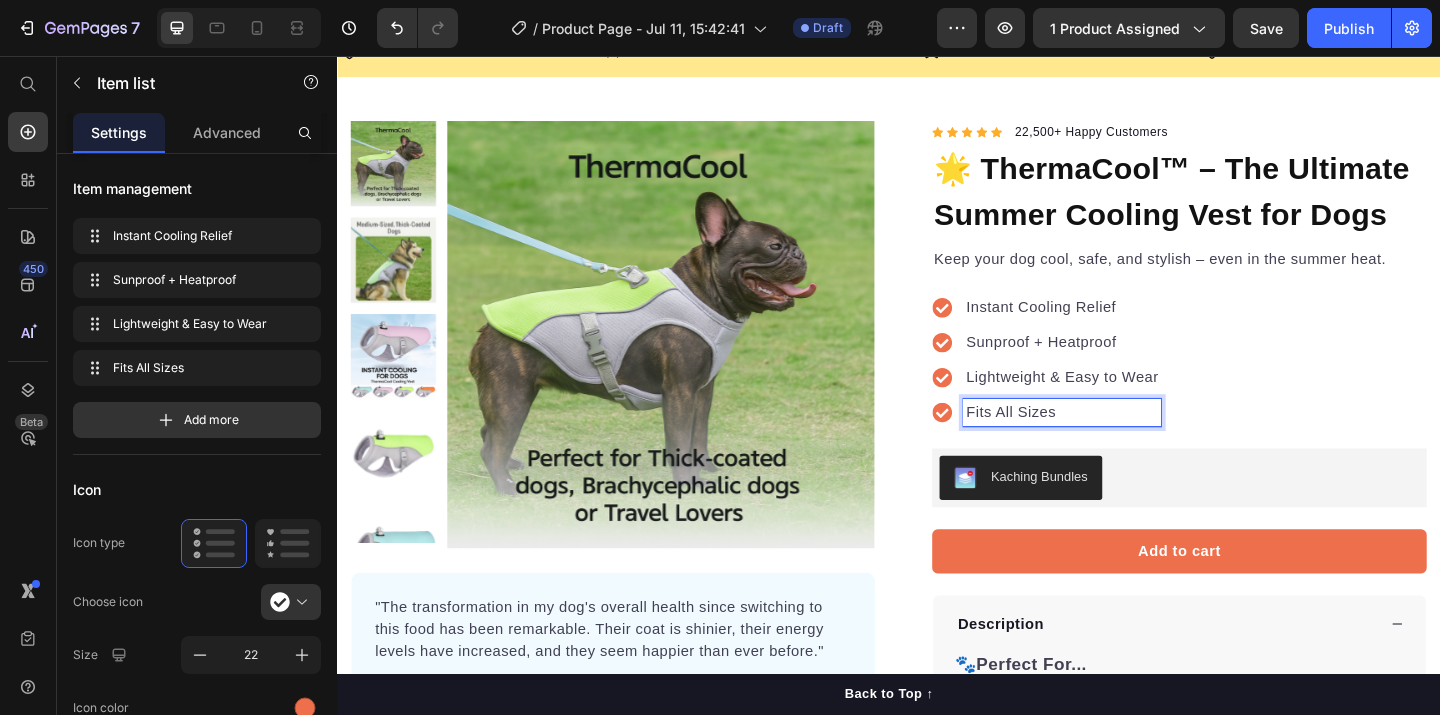 click on "Sunproof + Heatproof" at bounding box center [1125, 368] 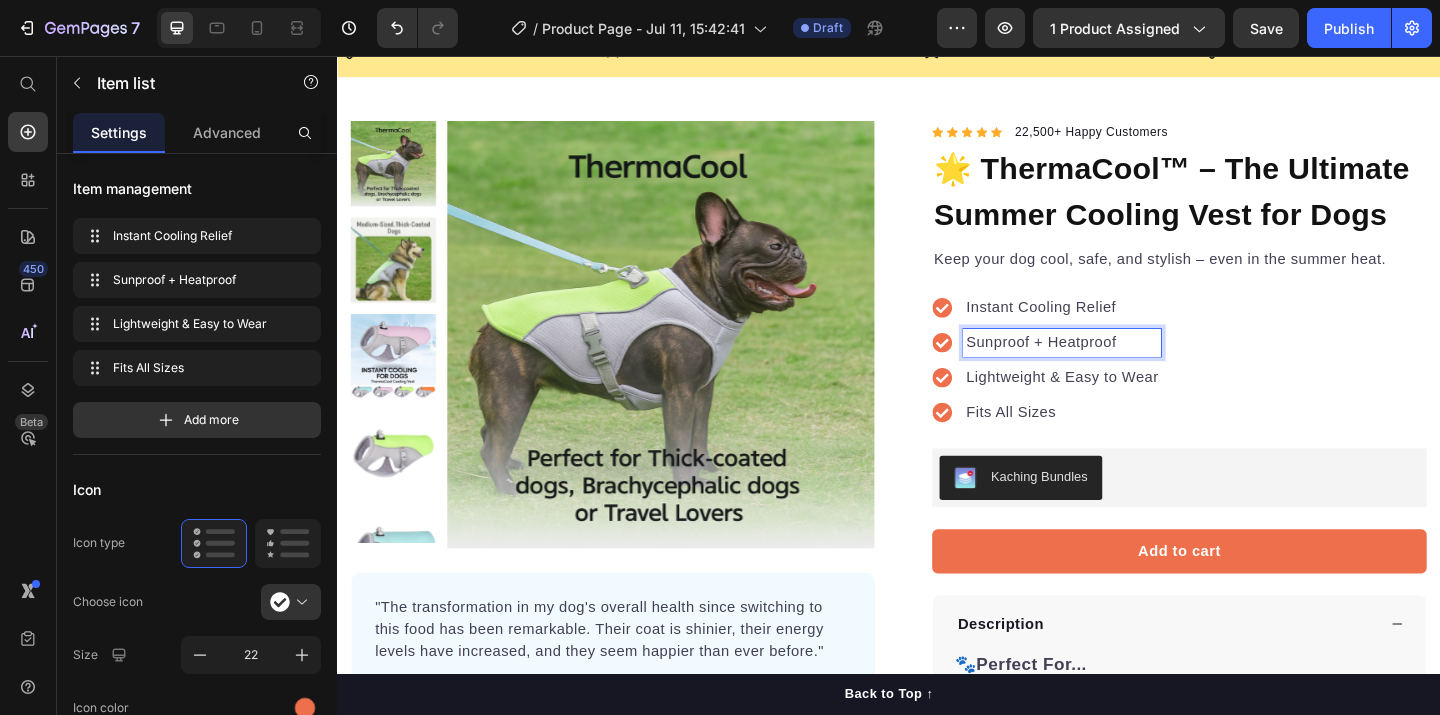 click on "Sunproof + Heatproof" at bounding box center (1125, 368) 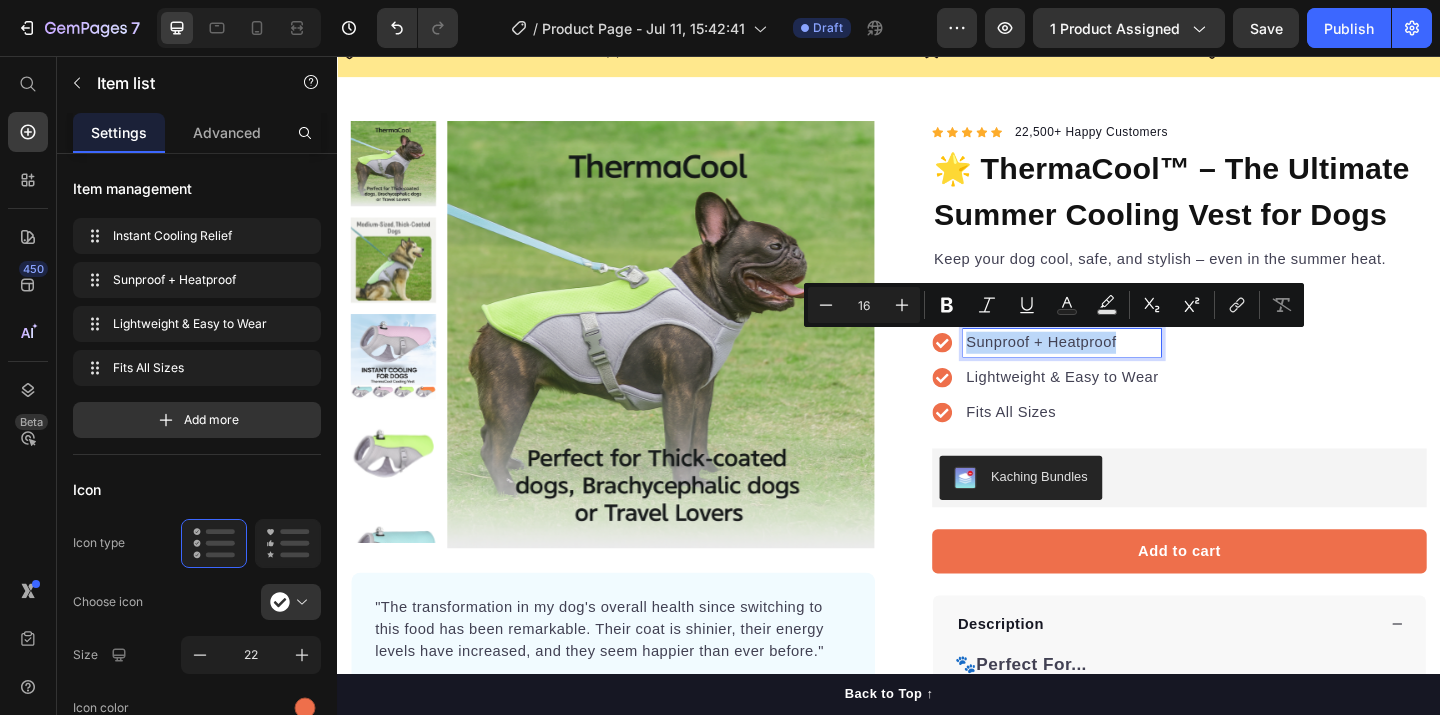 click on "Instant Cooling Relief Sunproof + Heatproof Lightweight & Easy to Wear Fits All Sizes" at bounding box center [1253, 387] 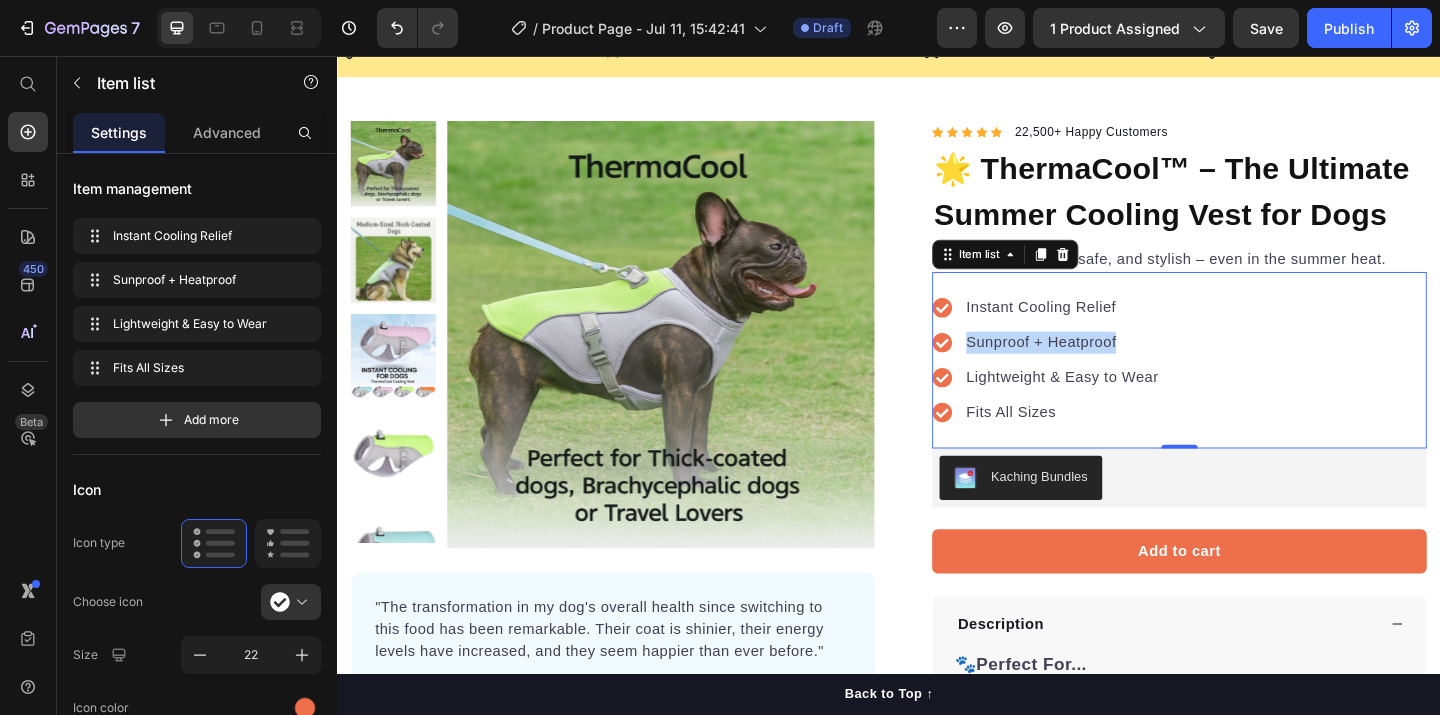 click on "Lightweight & Easy to Wear" at bounding box center (1125, 406) 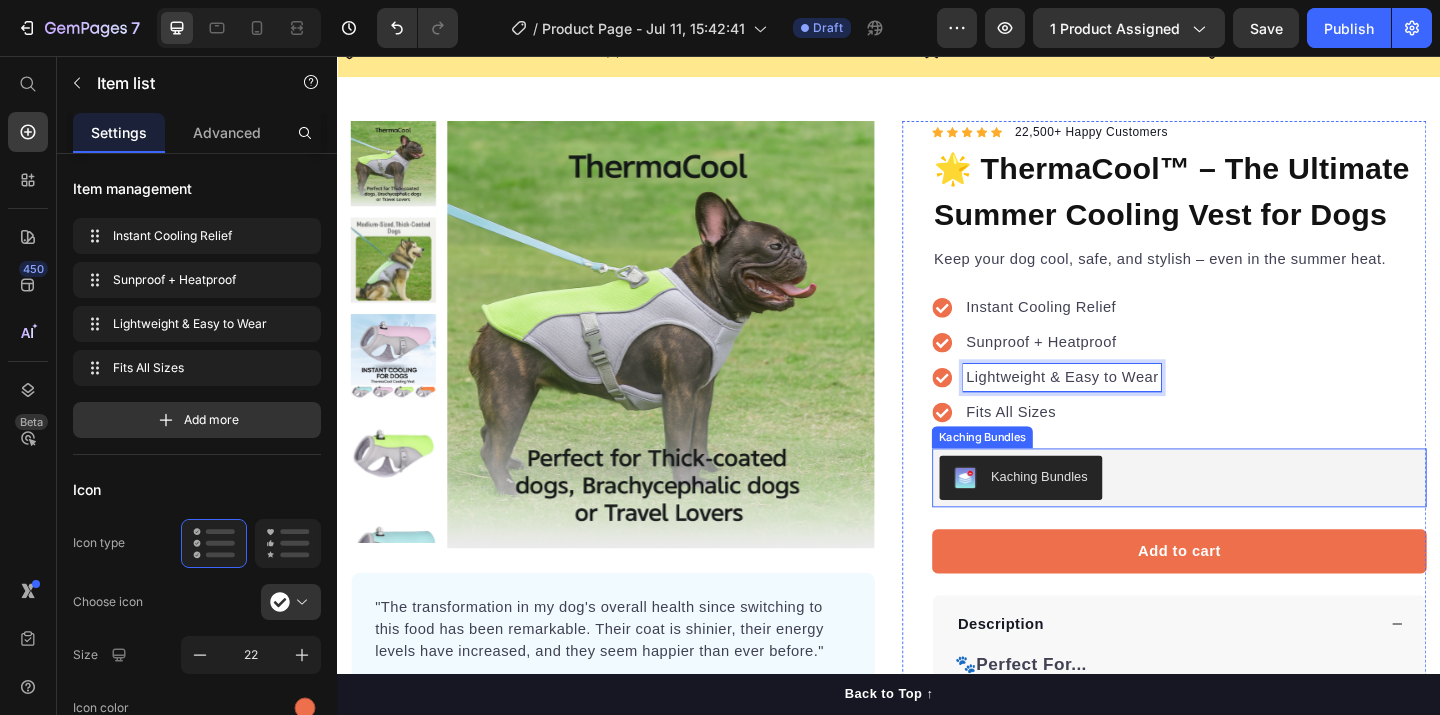 click on "Kaching Bundles" at bounding box center (1100, 513) 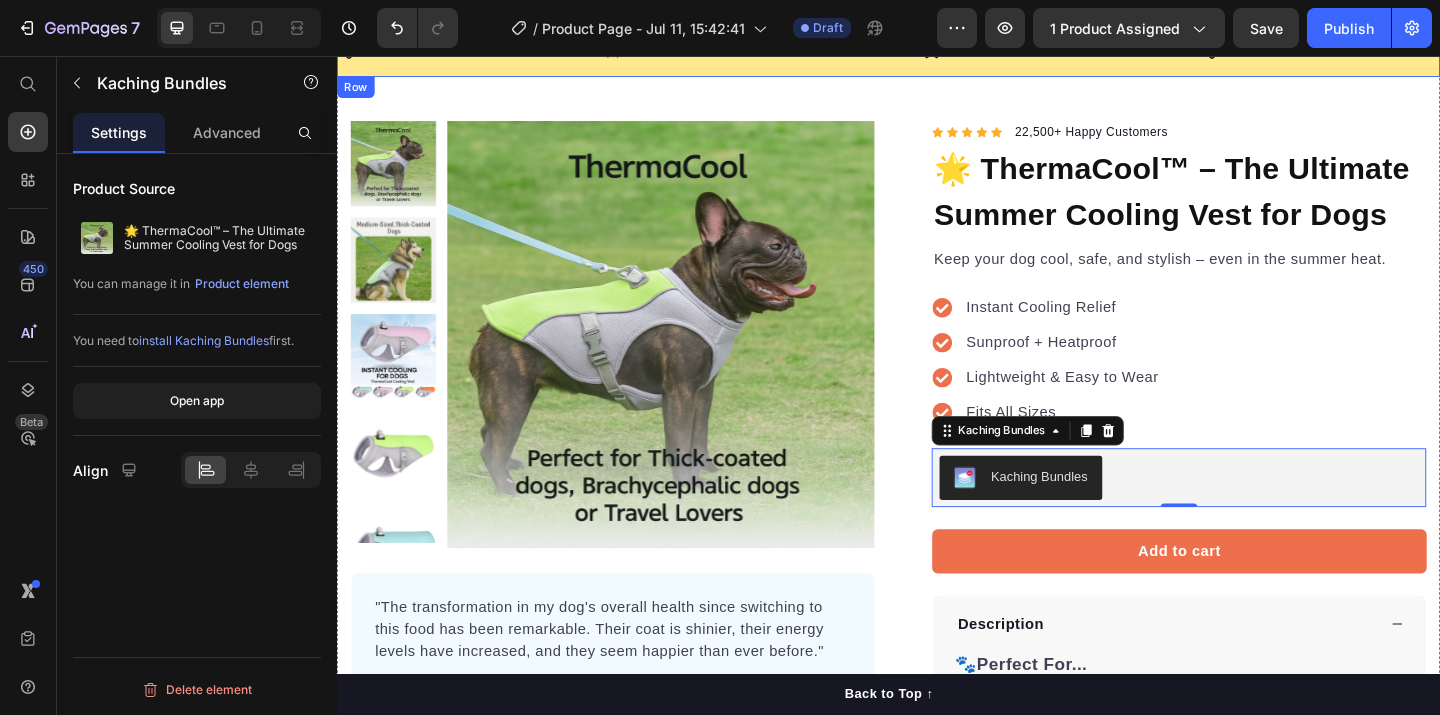 click on "30 Day Guarantee Item List
22,500+ Happy Customers Item List
700+ 5-Star Reviews Item List
30 Day Guarantee Item List
22,500+ Happy Customers Item List
700+ 5-Star Reviews Item List
30 Day Guarantee Item List
22,500+ Happy Customers Item List
700+ 5-Star Reviews Item List
30 Day Guarantee Item List
22,500+ Happy Customers Item List
700+ 5-Star Reviews Item List
30 Day Guarantee Item List
22,500+ Happy Customers Item List
700+ 5-Star Reviews Item List
30 Day Guarantee Item List
Item List Row" at bounding box center [937, 49] 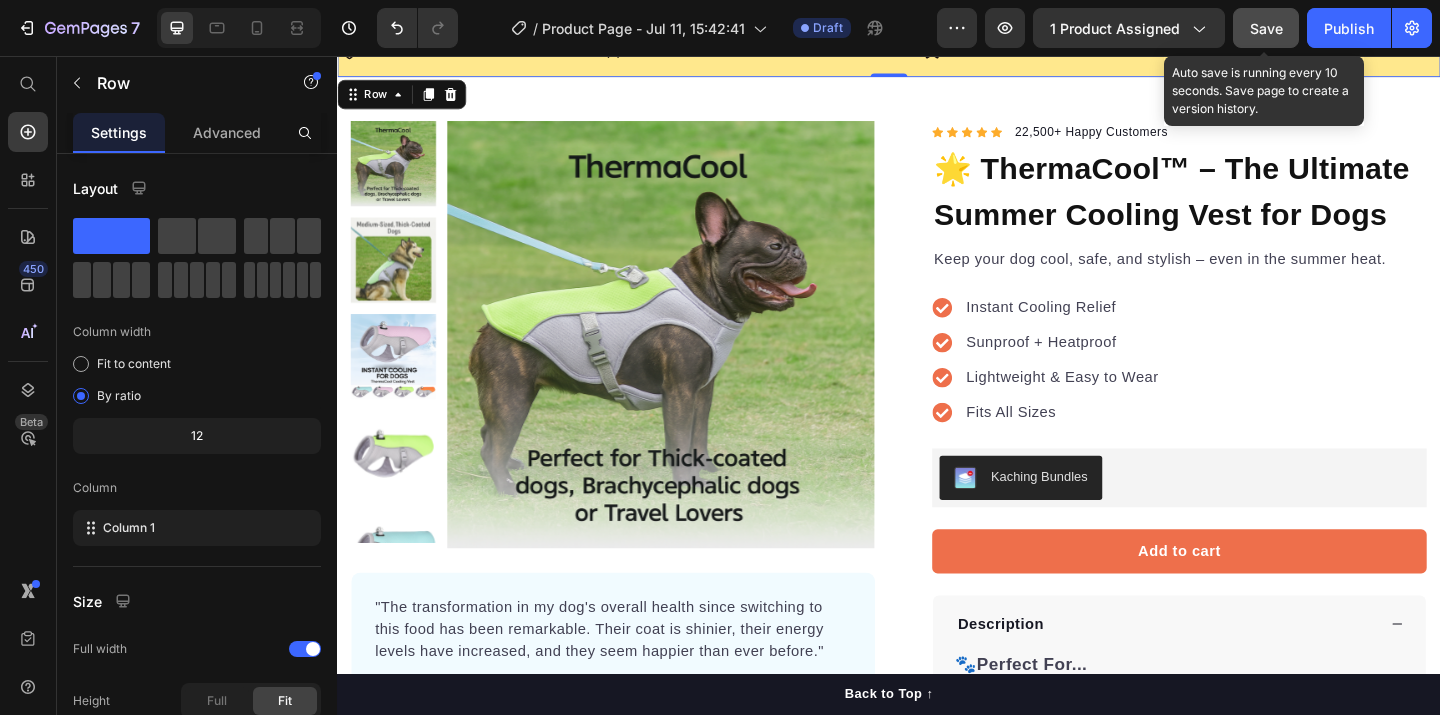 click on "Save" at bounding box center [1266, 28] 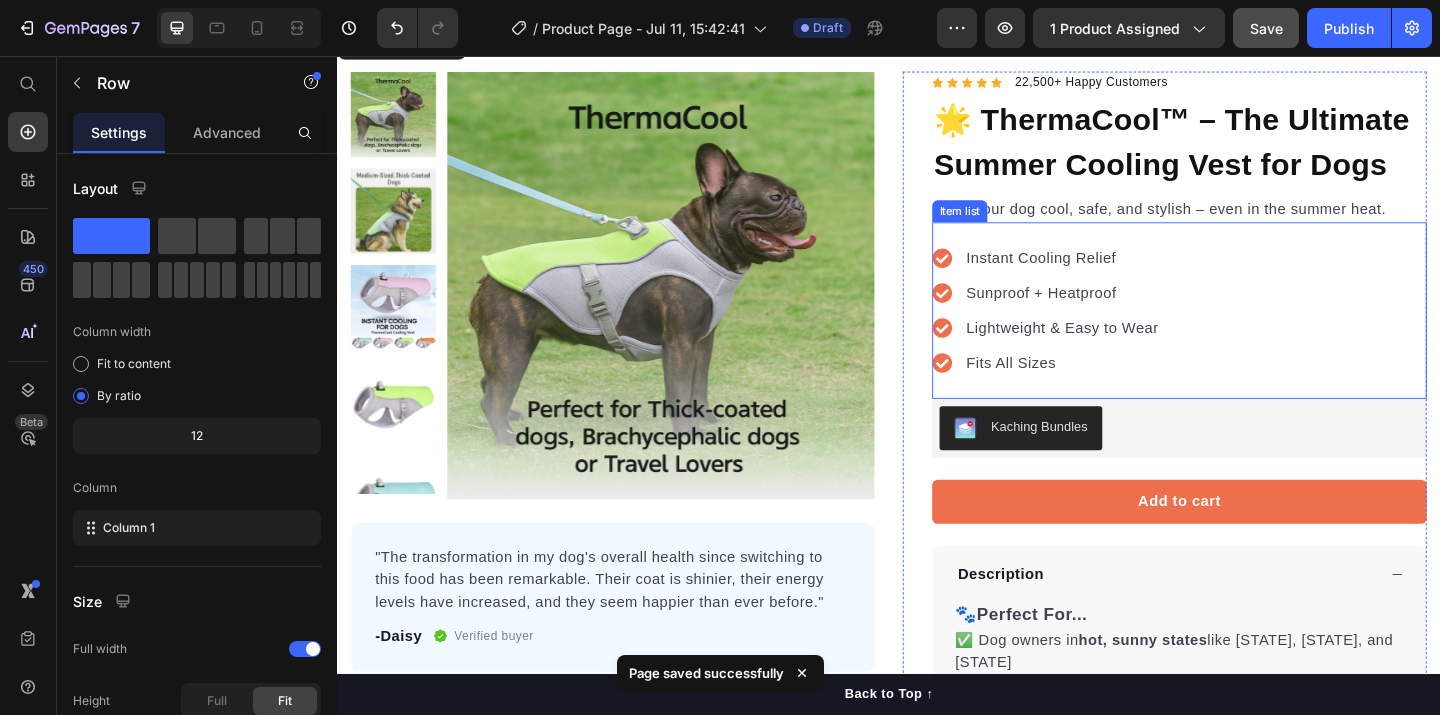 scroll, scrollTop: 135, scrollLeft: 0, axis: vertical 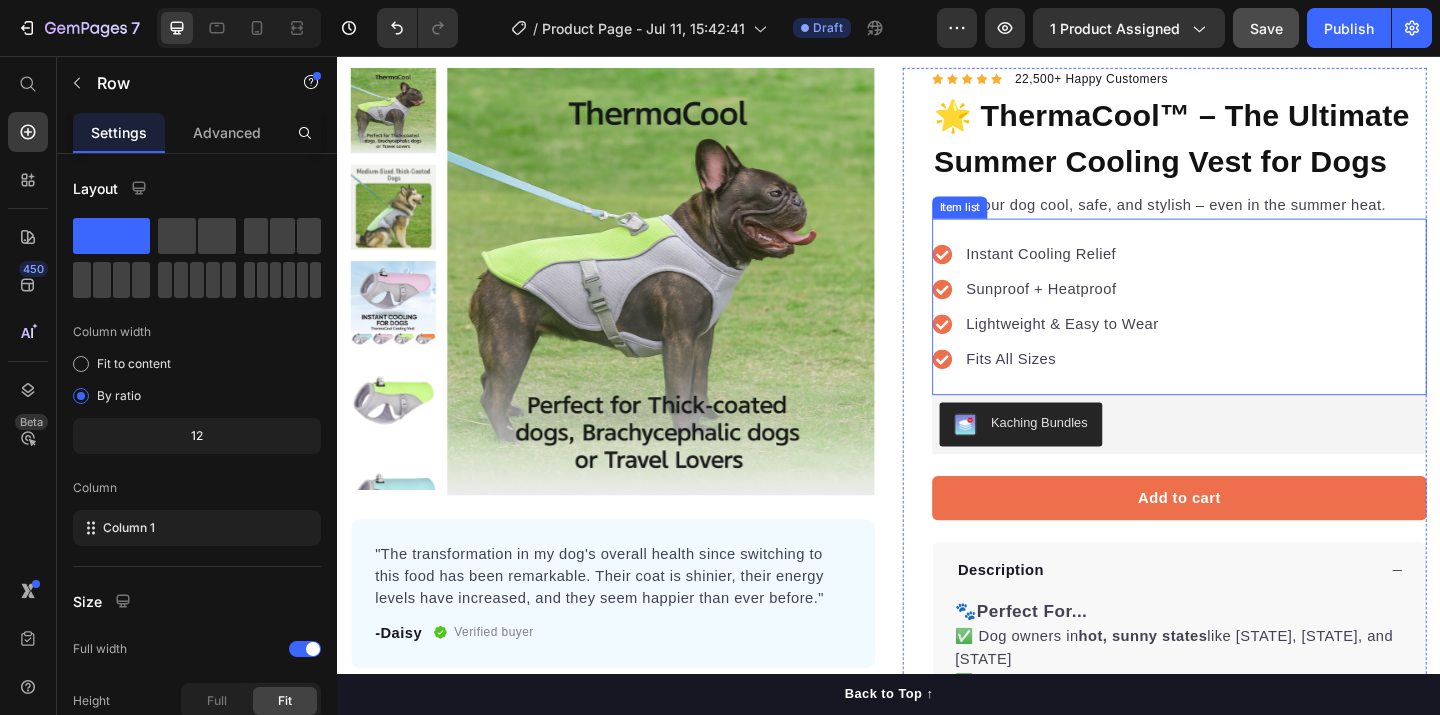 click on "Sunproof + Heatproof" at bounding box center (1125, 310) 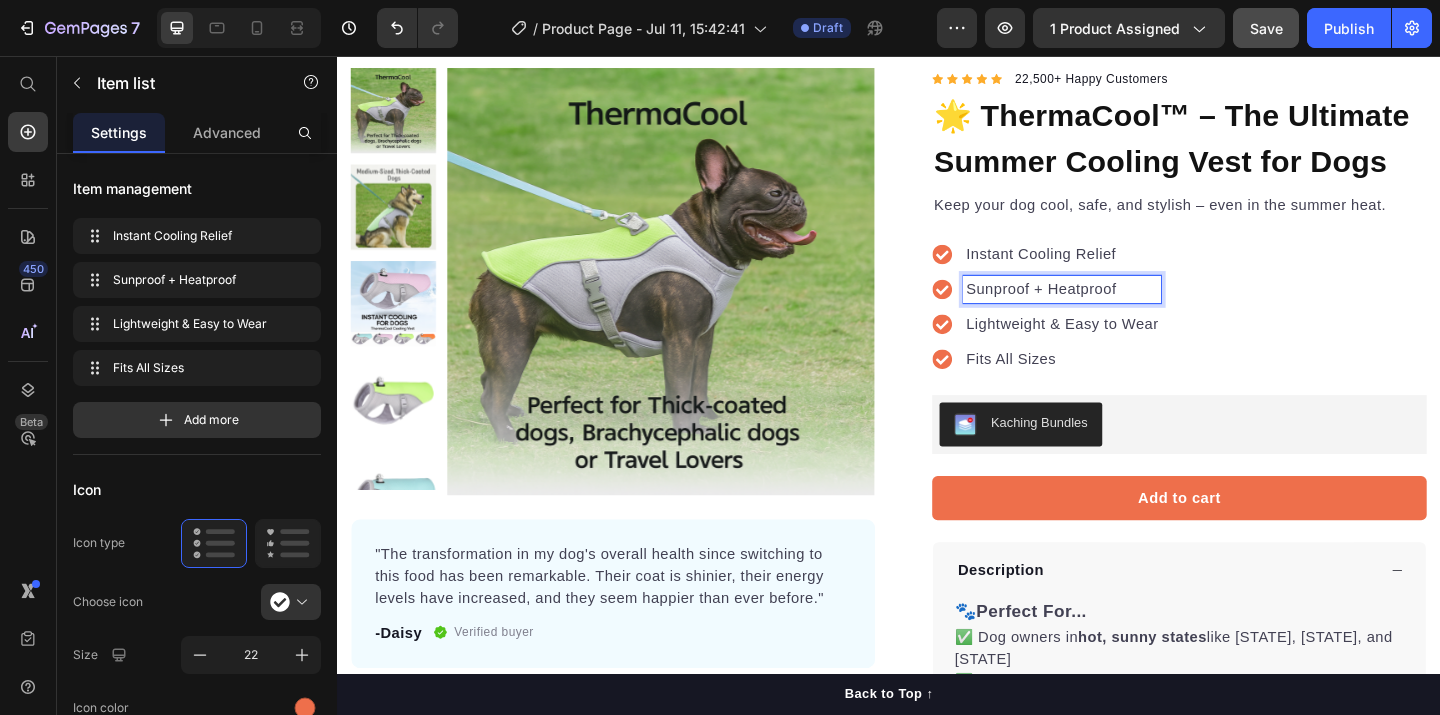 click on "Sunproof + Heatproof" at bounding box center (1125, 310) 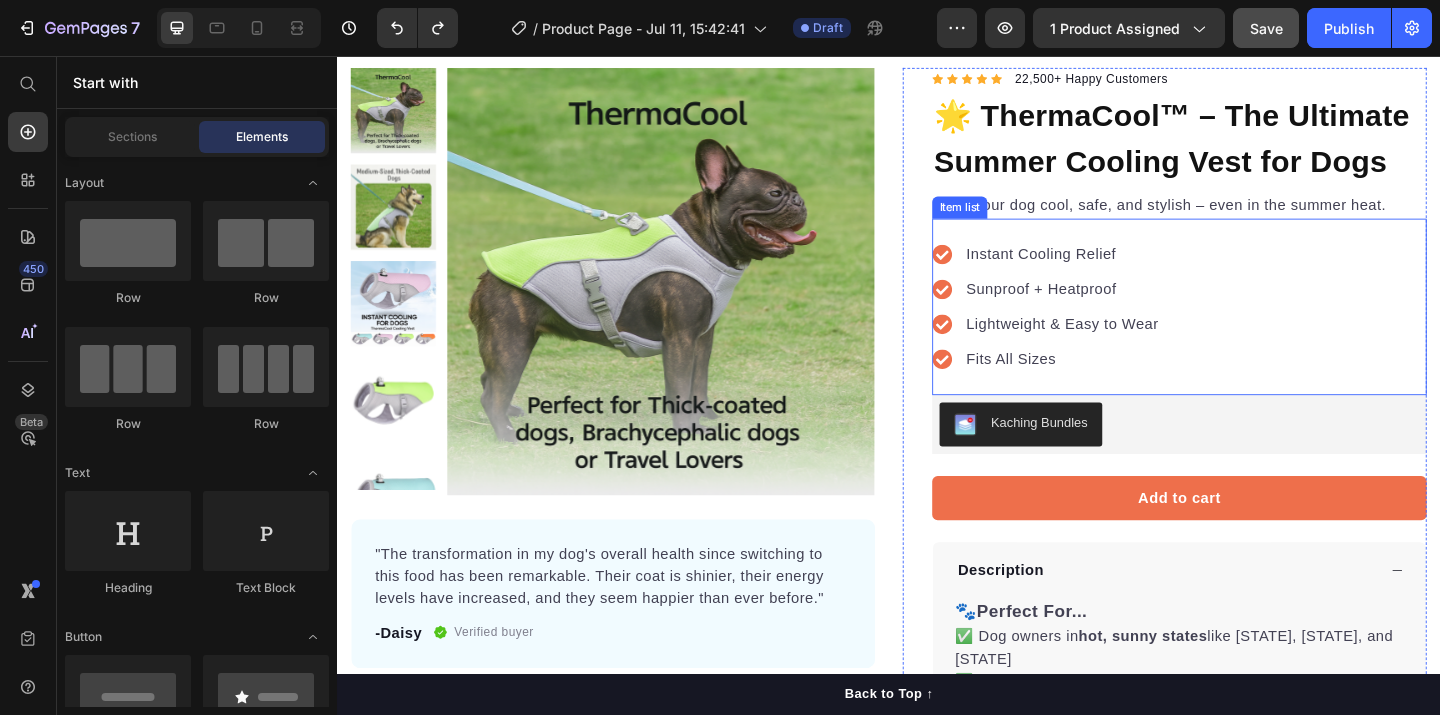 click on "Sunproof + Heatproof" at bounding box center [1125, 310] 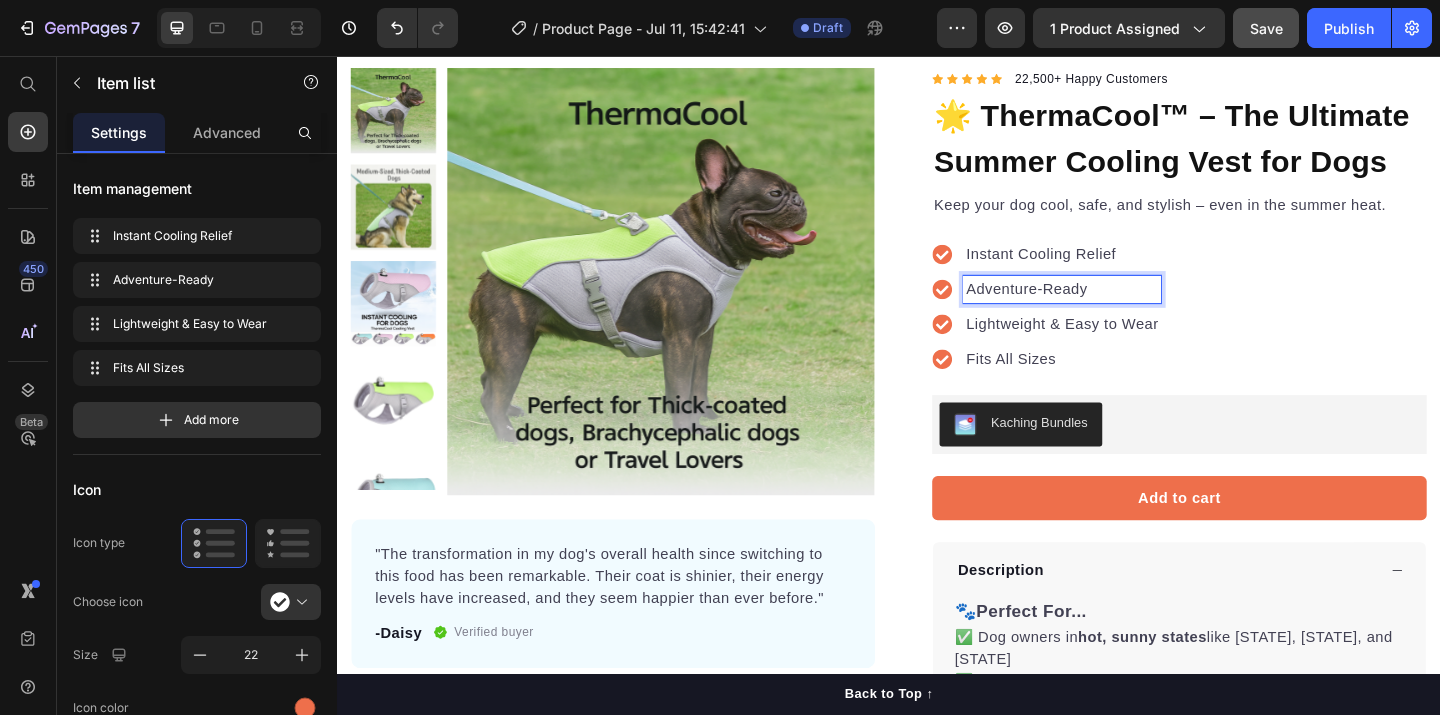 click on "Instant Cooling Relief Adventure-Ready Lightweight & Easy to Wear Fits All Sizes" at bounding box center [1253, 329] 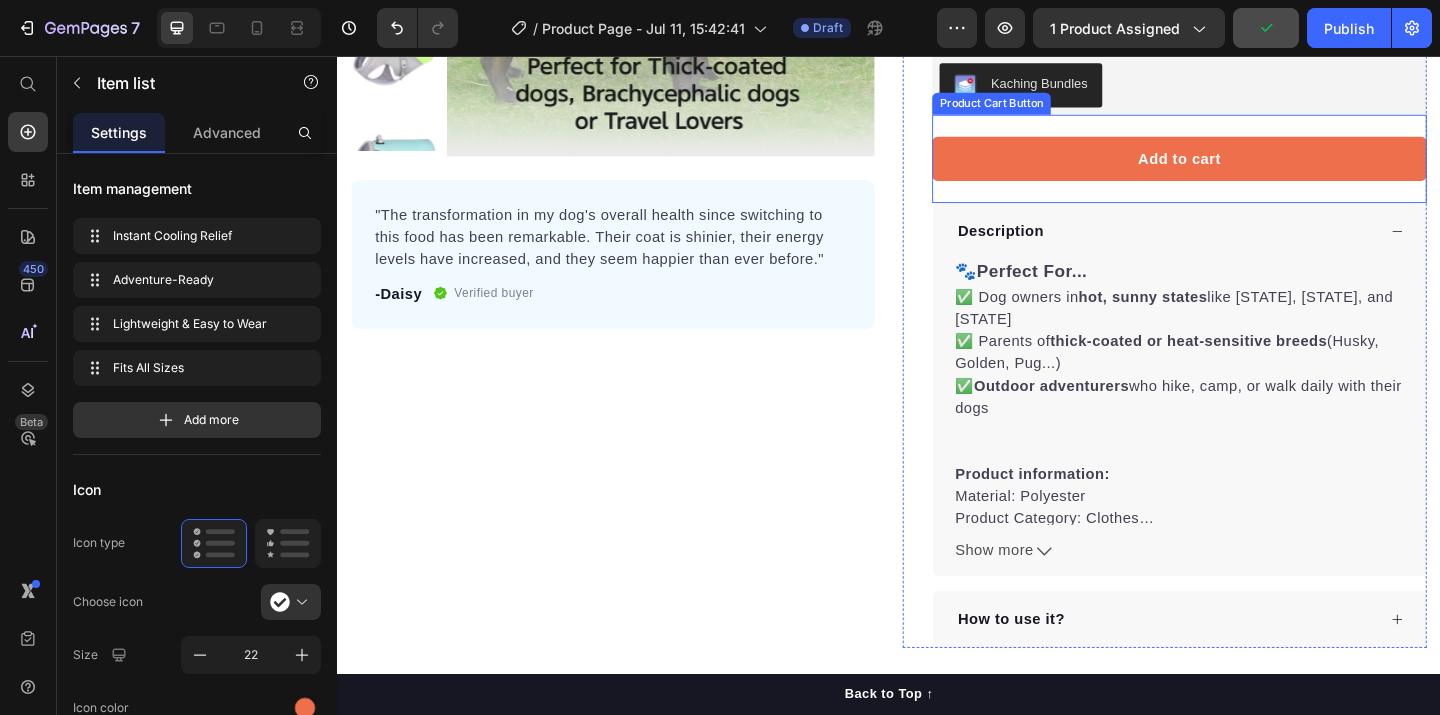 scroll, scrollTop: 506, scrollLeft: 0, axis: vertical 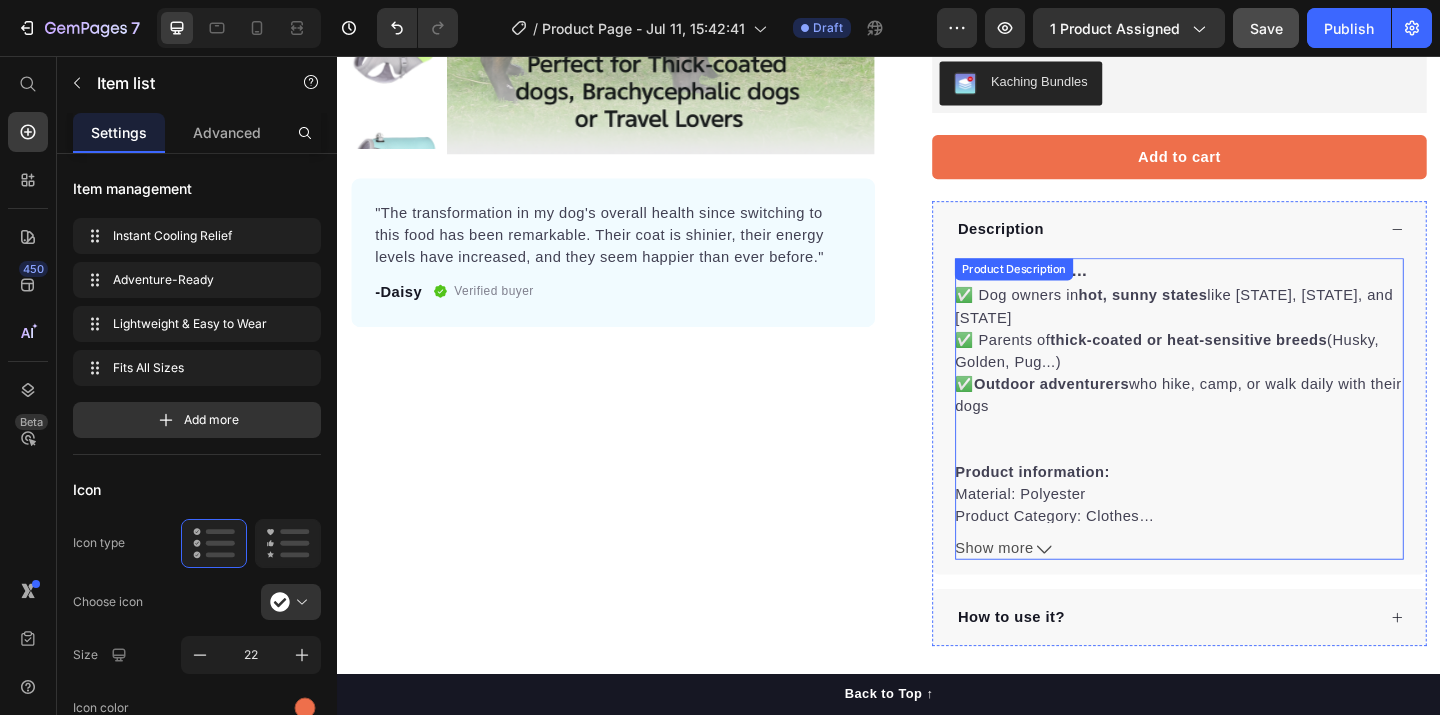 click 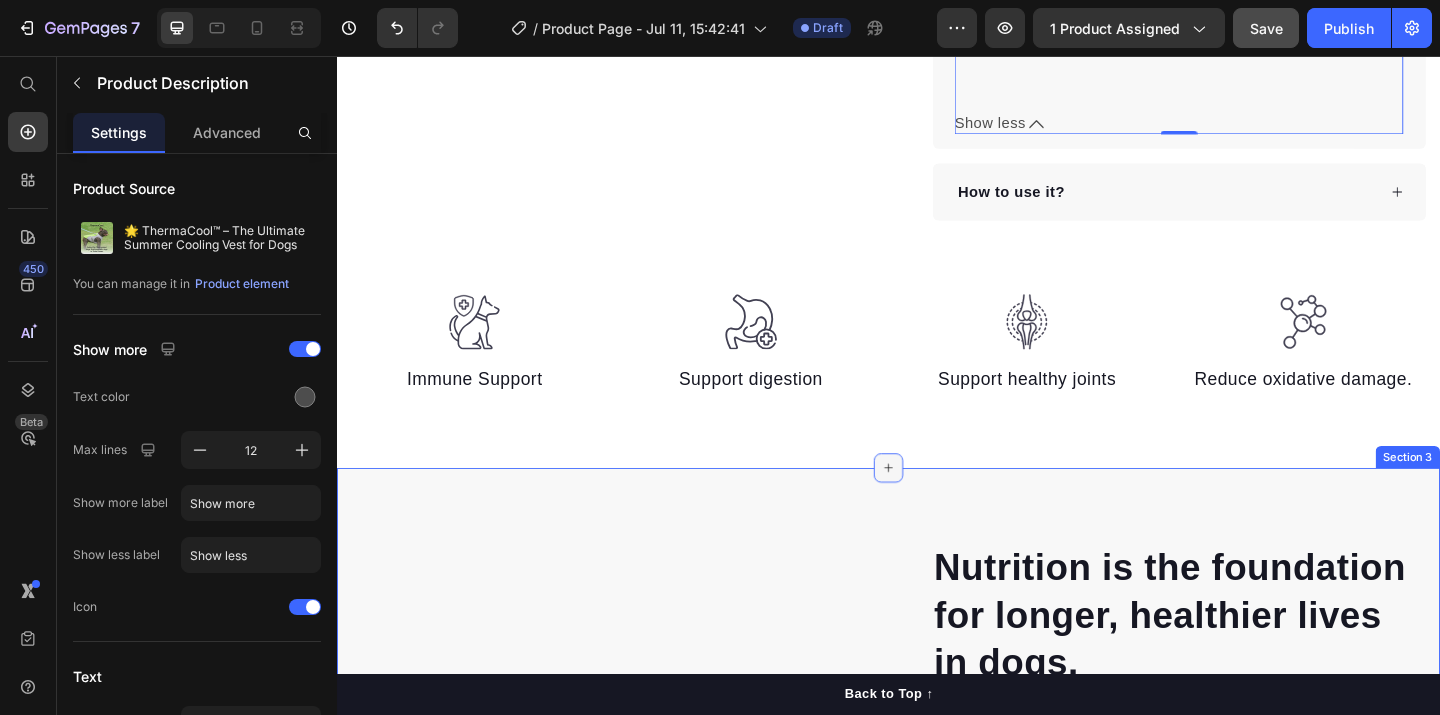 scroll, scrollTop: 4551, scrollLeft: 0, axis: vertical 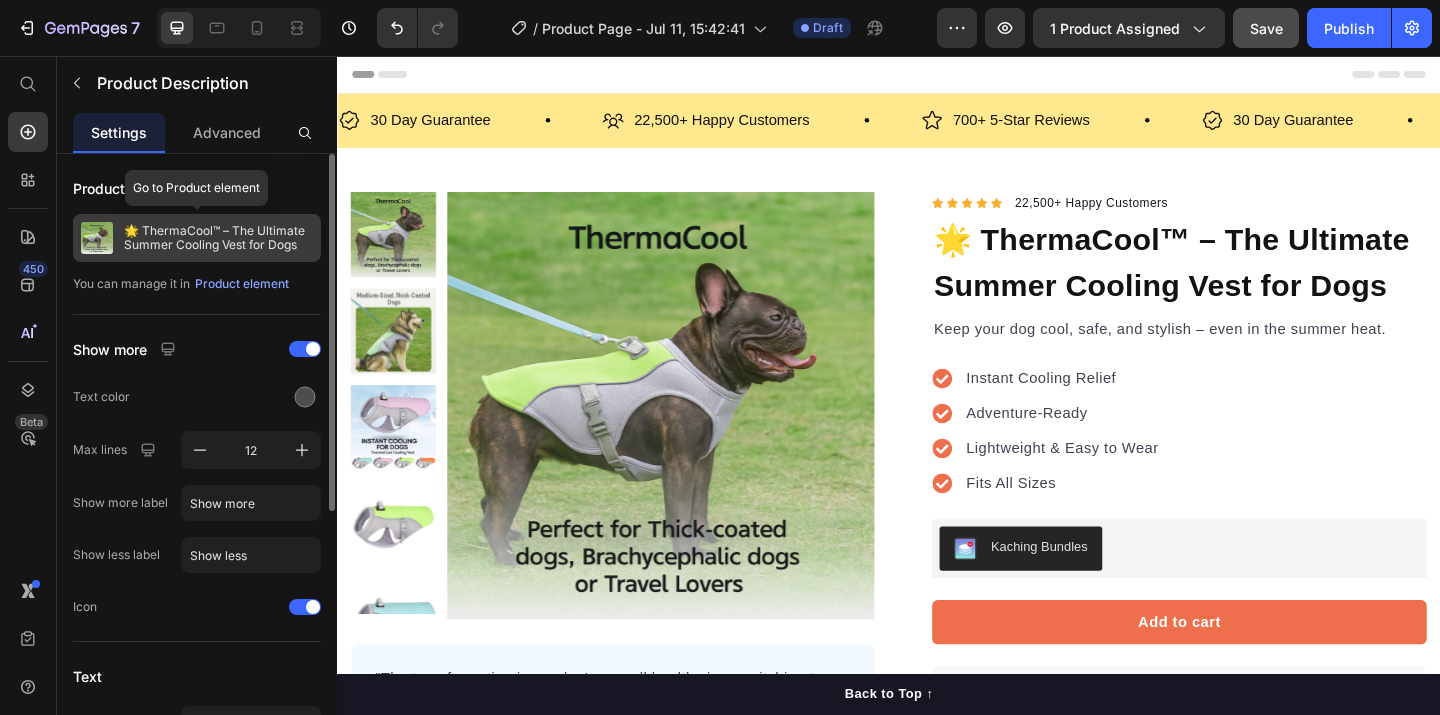 click on "🌟 ThermaCool™ – The Ultimate Summer Cooling Vest for Dogs" at bounding box center [218, 238] 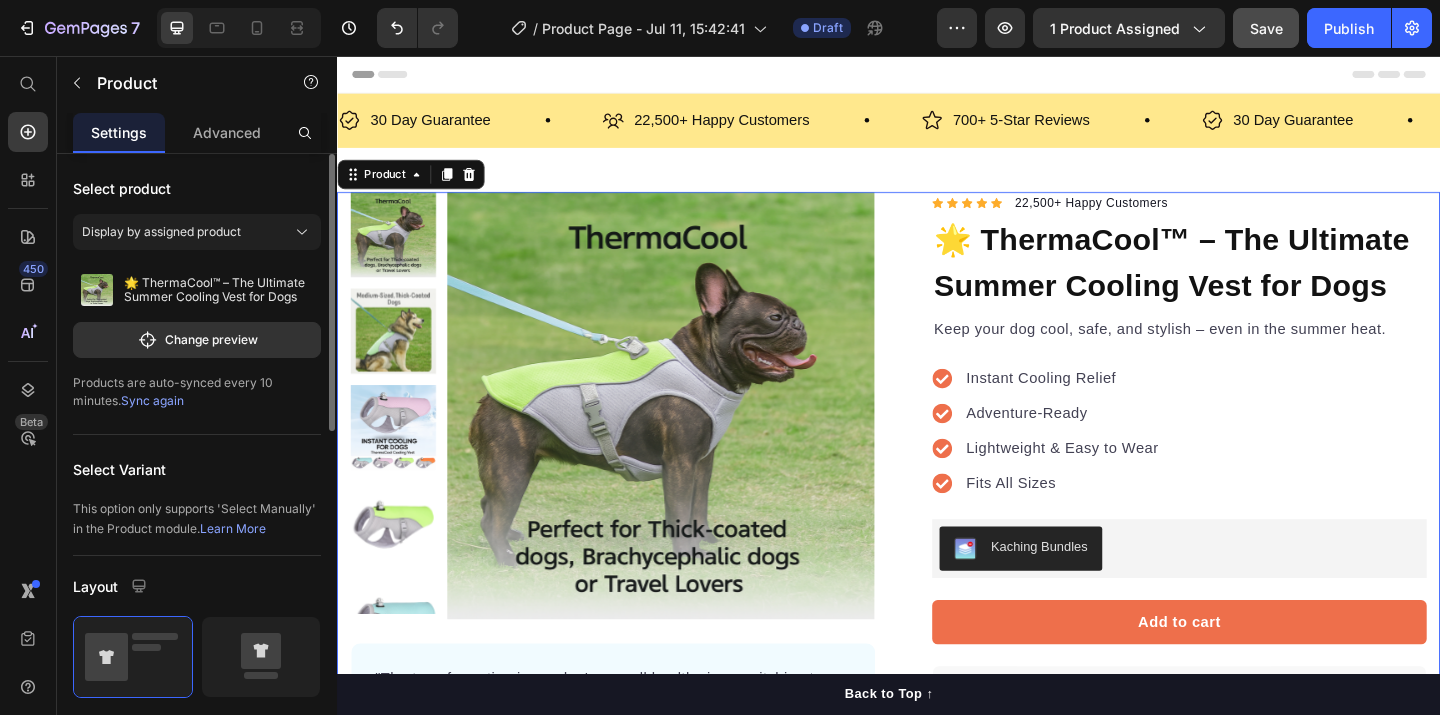 click on "Sync again" at bounding box center [152, 400] 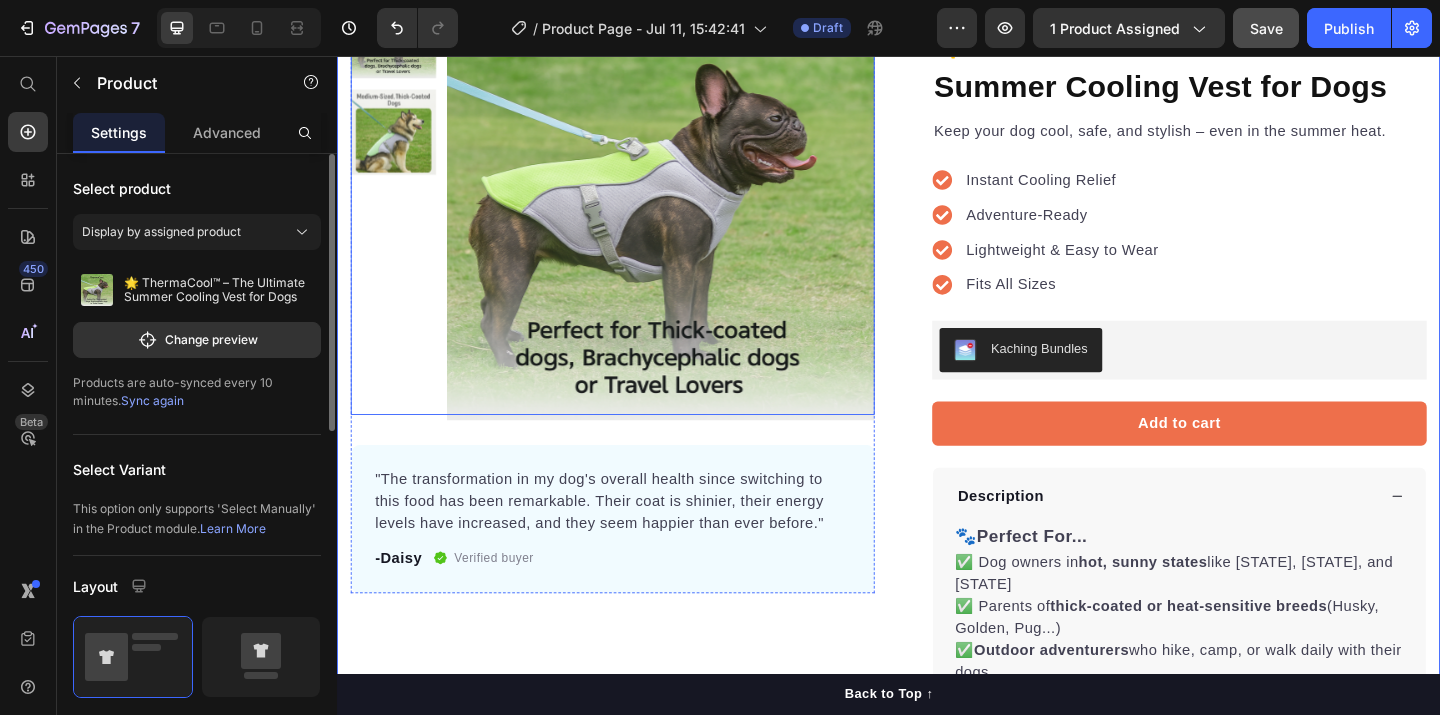 scroll, scrollTop: 237, scrollLeft: 0, axis: vertical 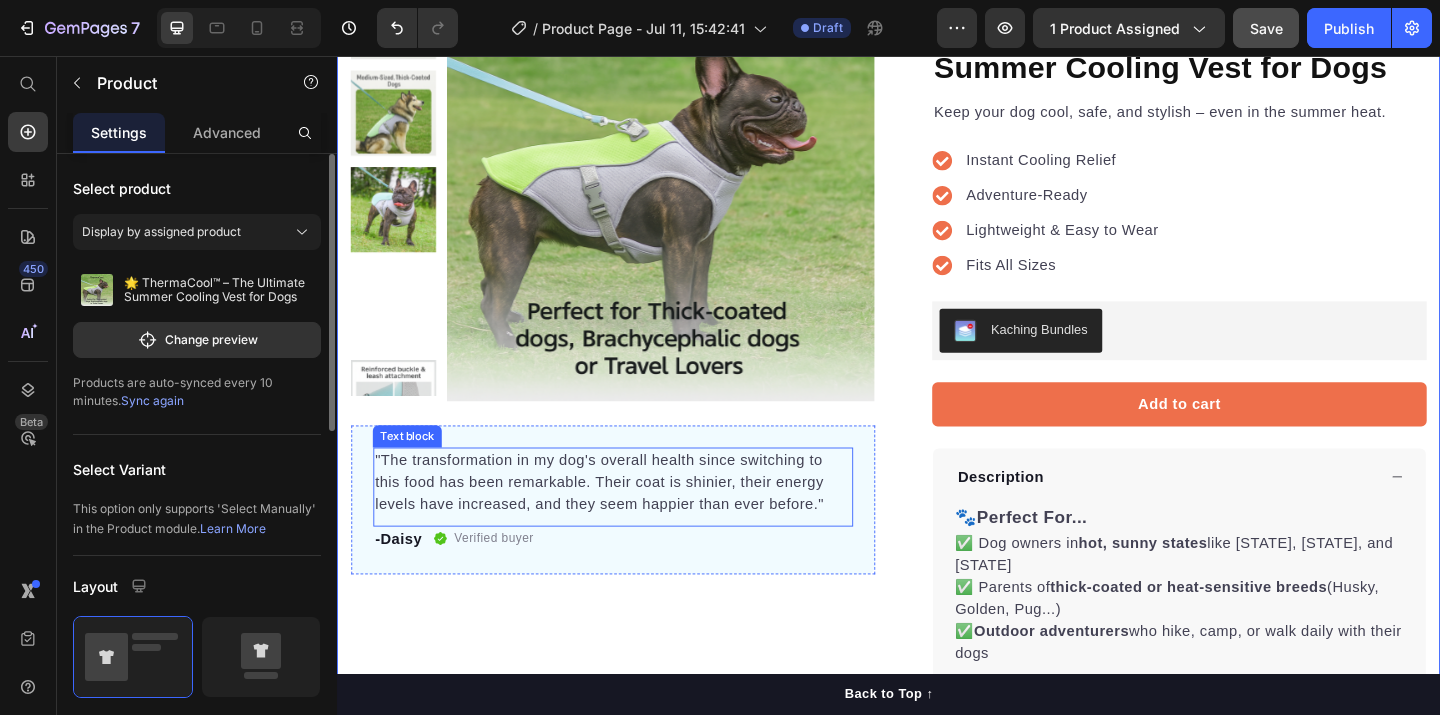 click on ""The transformation in my dog's overall health since switching to this food has been remarkable. Their coat is shinier, their energy levels have increased, and they seem happier than ever before."" at bounding box center (637, 520) 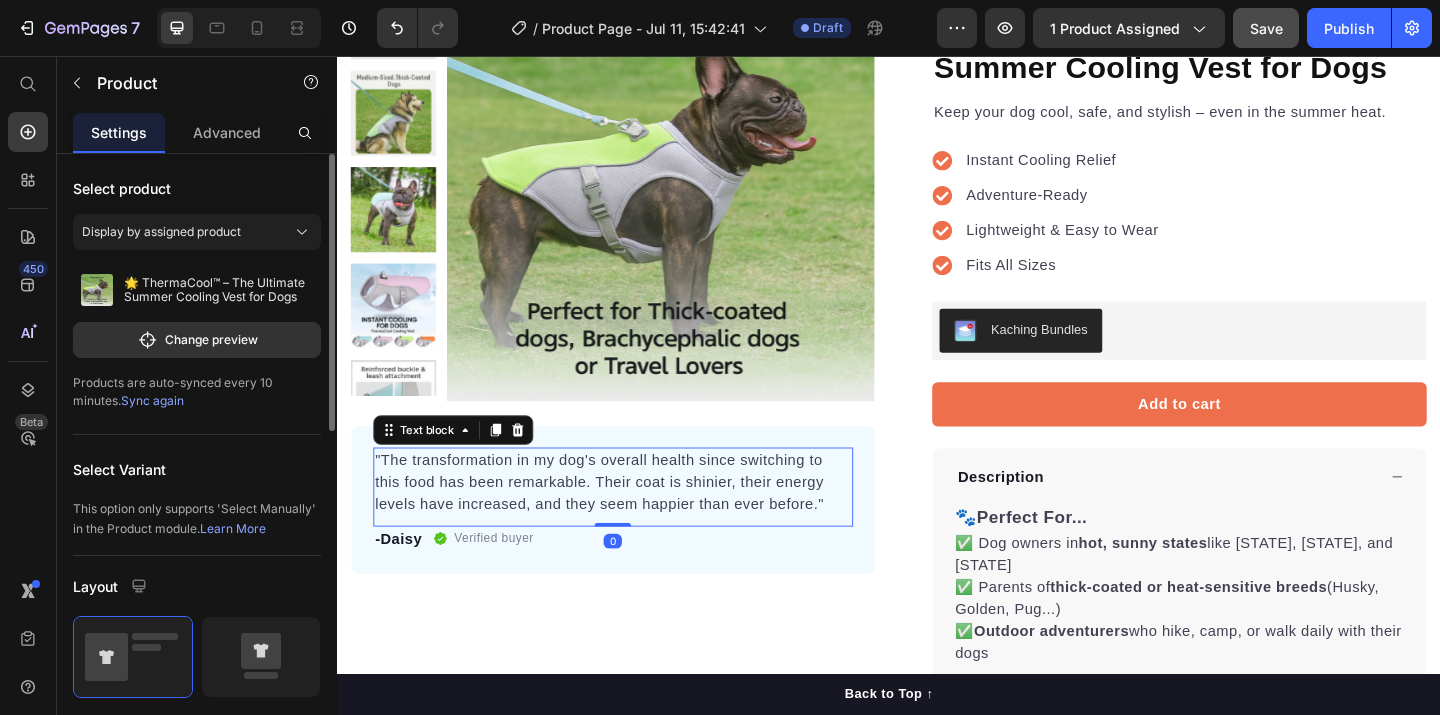 click on ""The transformation in my dog's overall health since switching to this food has been remarkable. Their coat is shinier, their energy levels have increased, and they seem happier than ever before."" at bounding box center [637, 520] 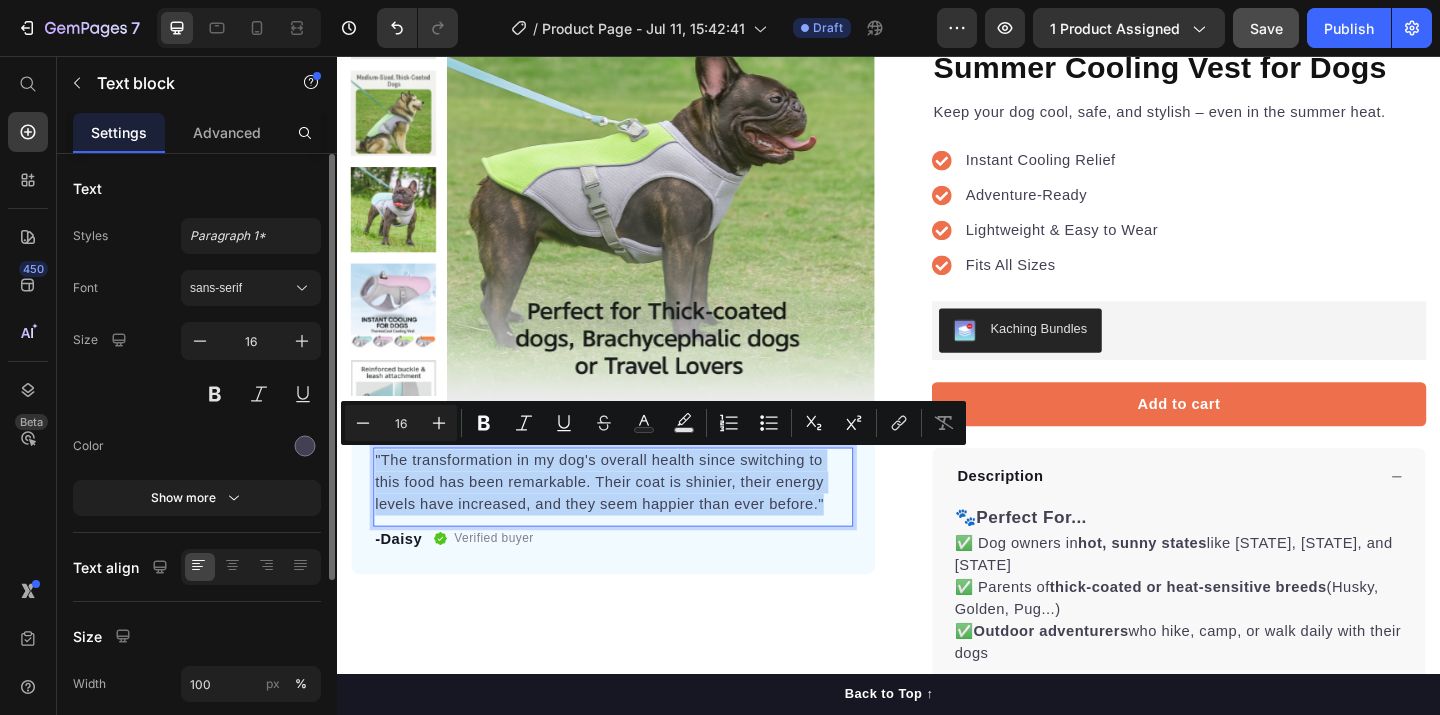 copy on ""The transformation in my dog's overall health since switching to this food has been remarkable. Their coat is shinier, their energy levels have increased, and they seem happier than ever before."" 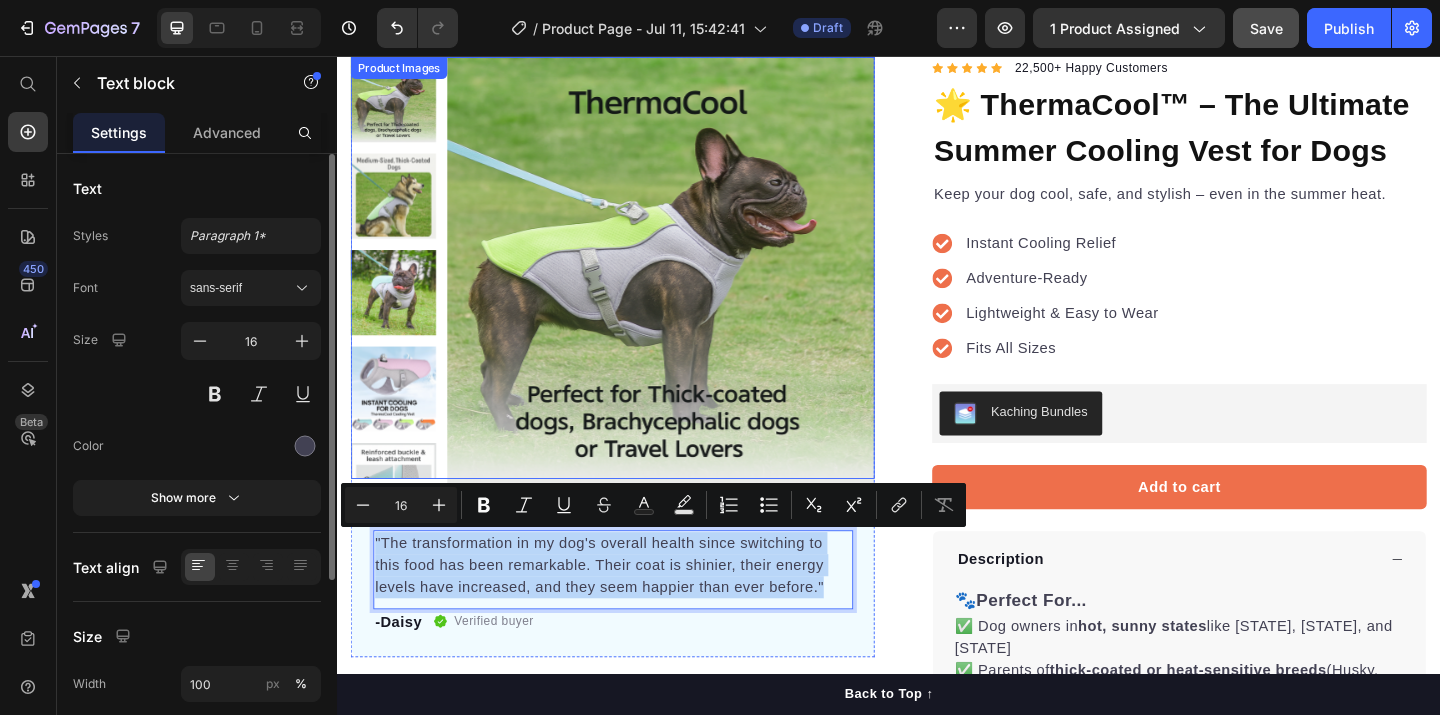scroll, scrollTop: 149, scrollLeft: 0, axis: vertical 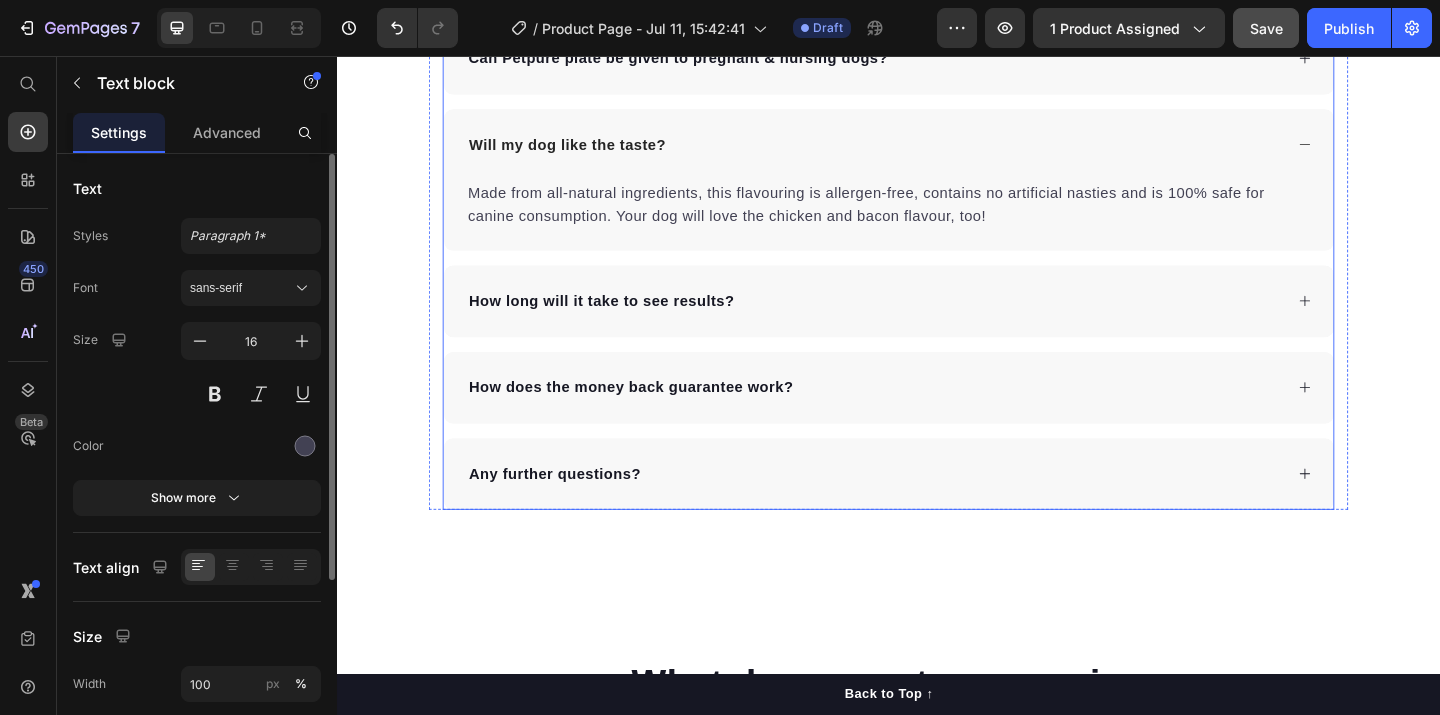 click on "Can Petpure plate be used on a regular basis?" at bounding box center [667, -35] 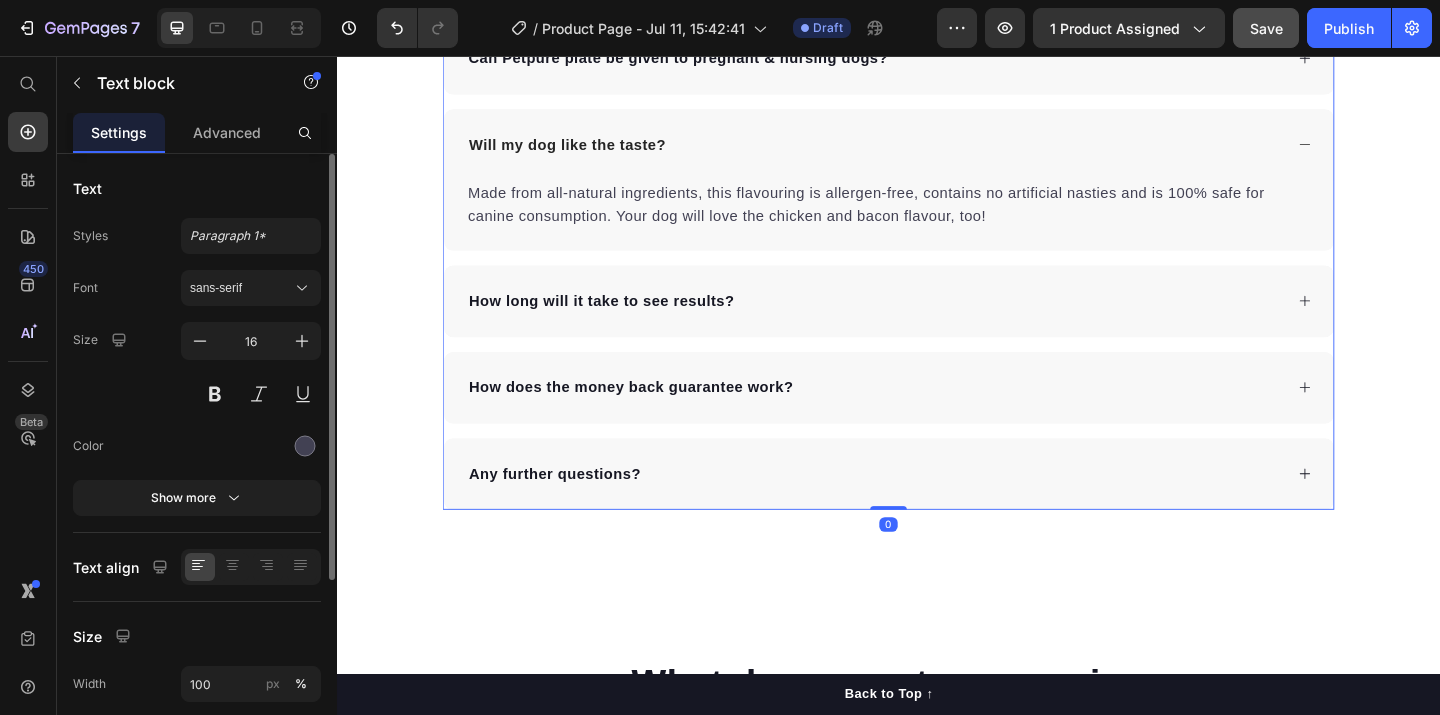 click on "Can Petpure plate be used on a regular basis?" at bounding box center [667, -35] 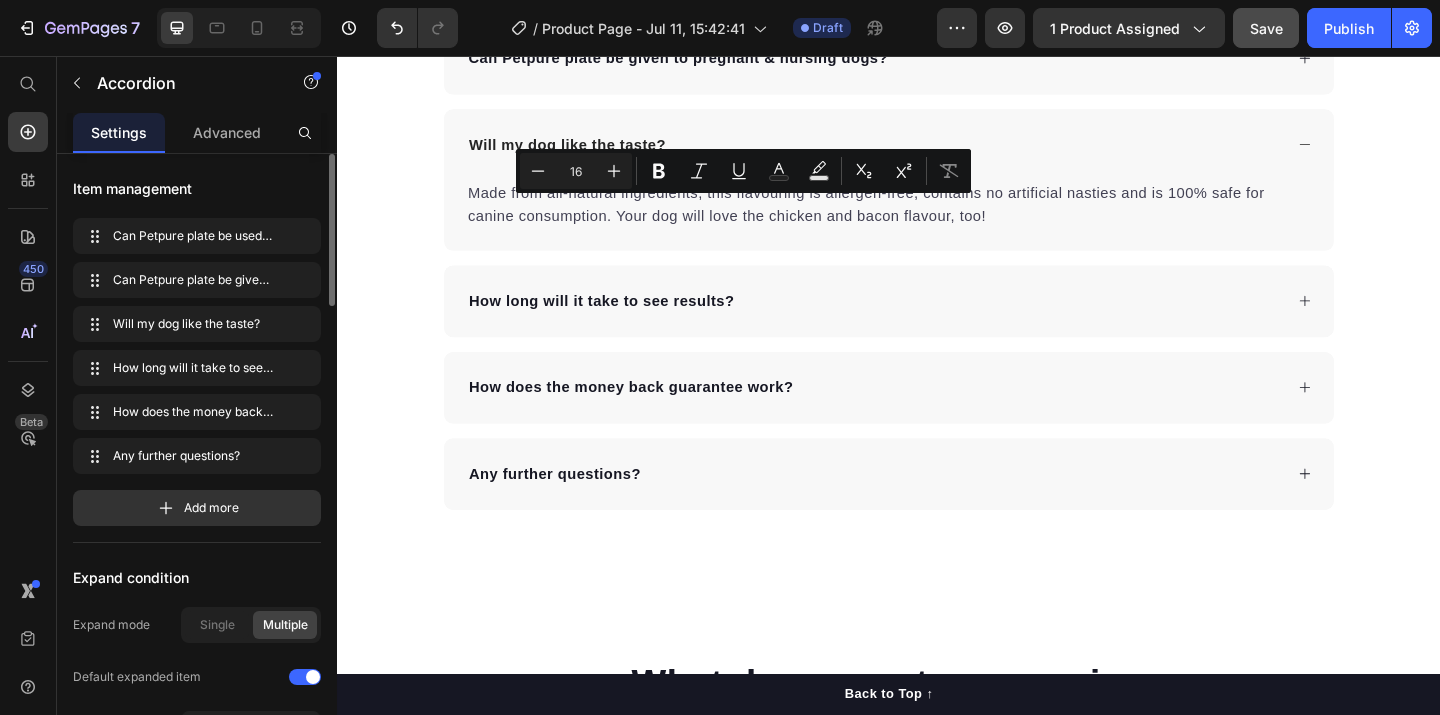 click on "Can Petpure plate be used on a regular basis?" at bounding box center [667, -35] 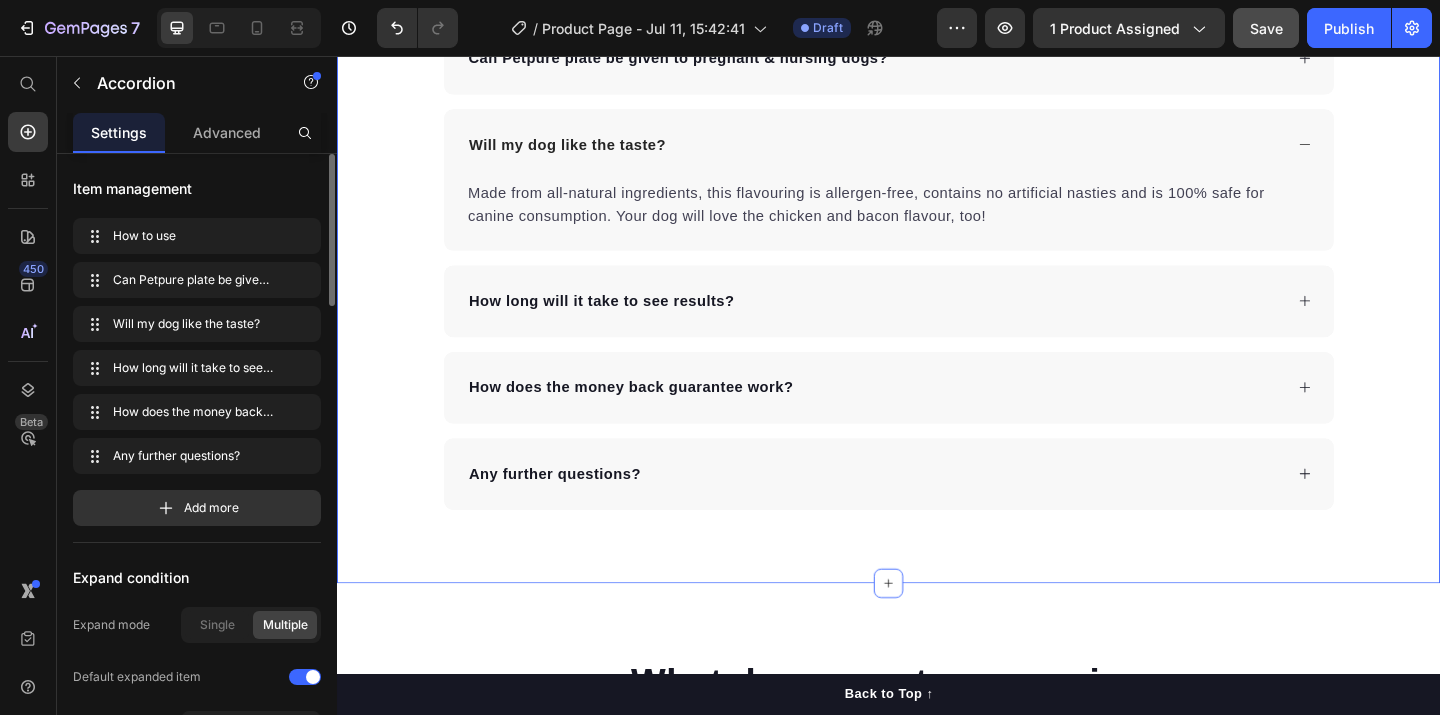 click on "Frequently Asked Questions Heading How to use Can Petpure plate be given to pregnant & nursing dogs? Will my dog like the taste? Made from all-natural ingredients, this flavouring is allergen-free, contains no artificial nasties and is 100% safe for canine consumption. Your dog will love the chicken and bacon flavour, too! Text block How long will it take to see results? How does the money back guarantee work? Any further questions? Accordion 0 Row" at bounding box center (937, 186) 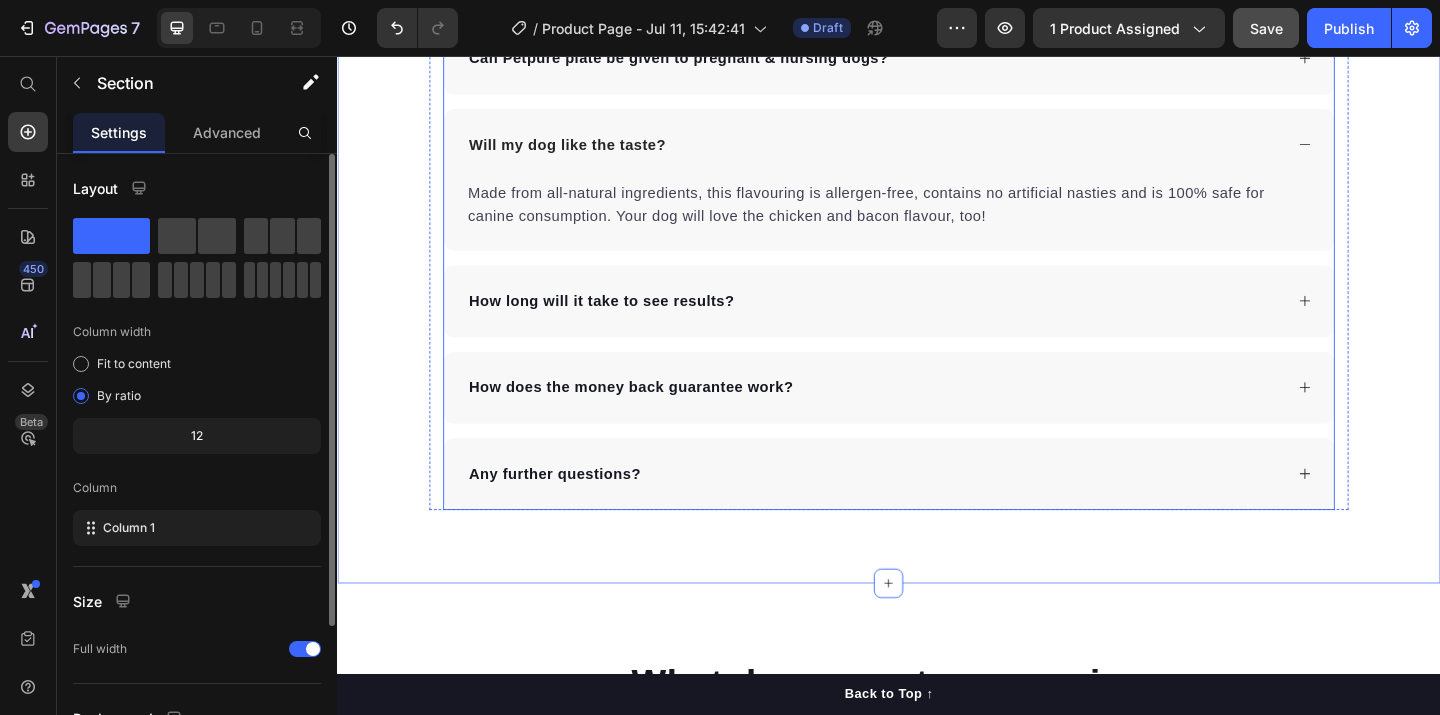 click 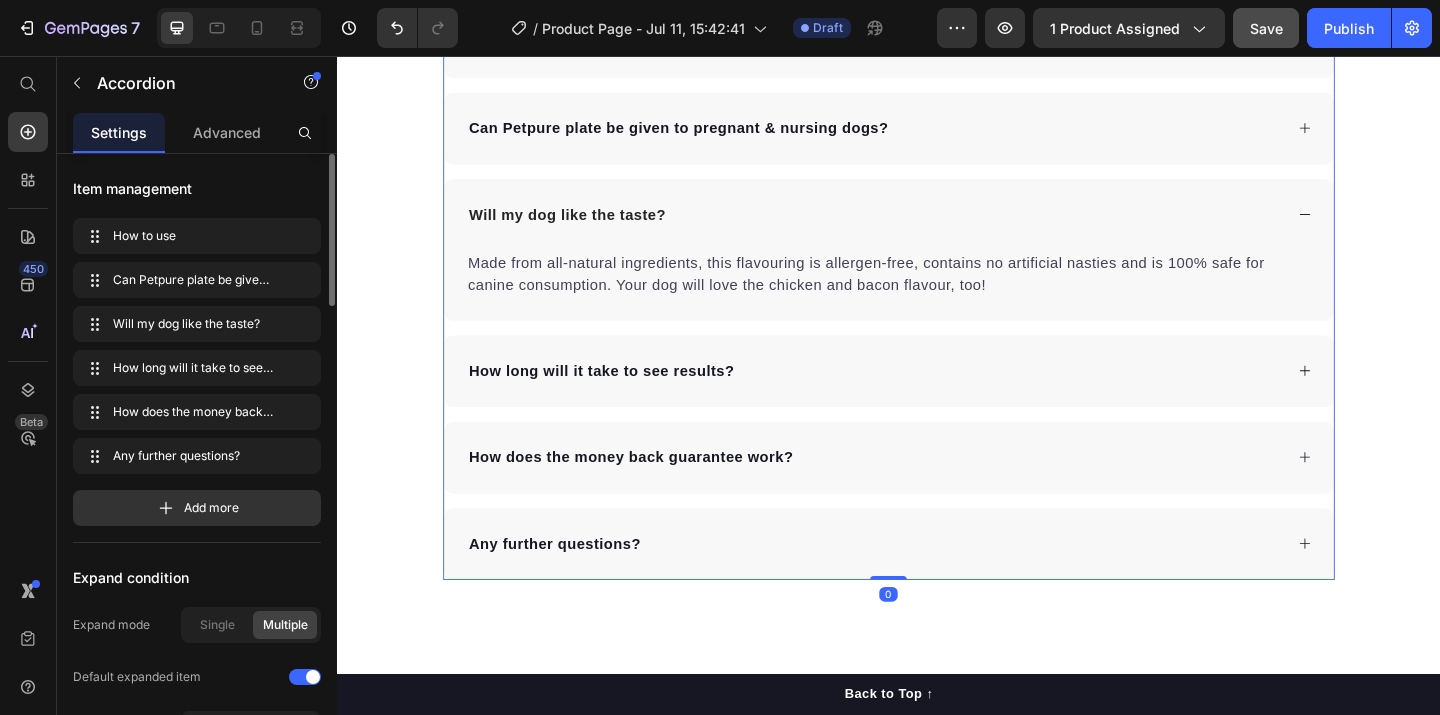 click on "How to use" at bounding box center [937, -35] 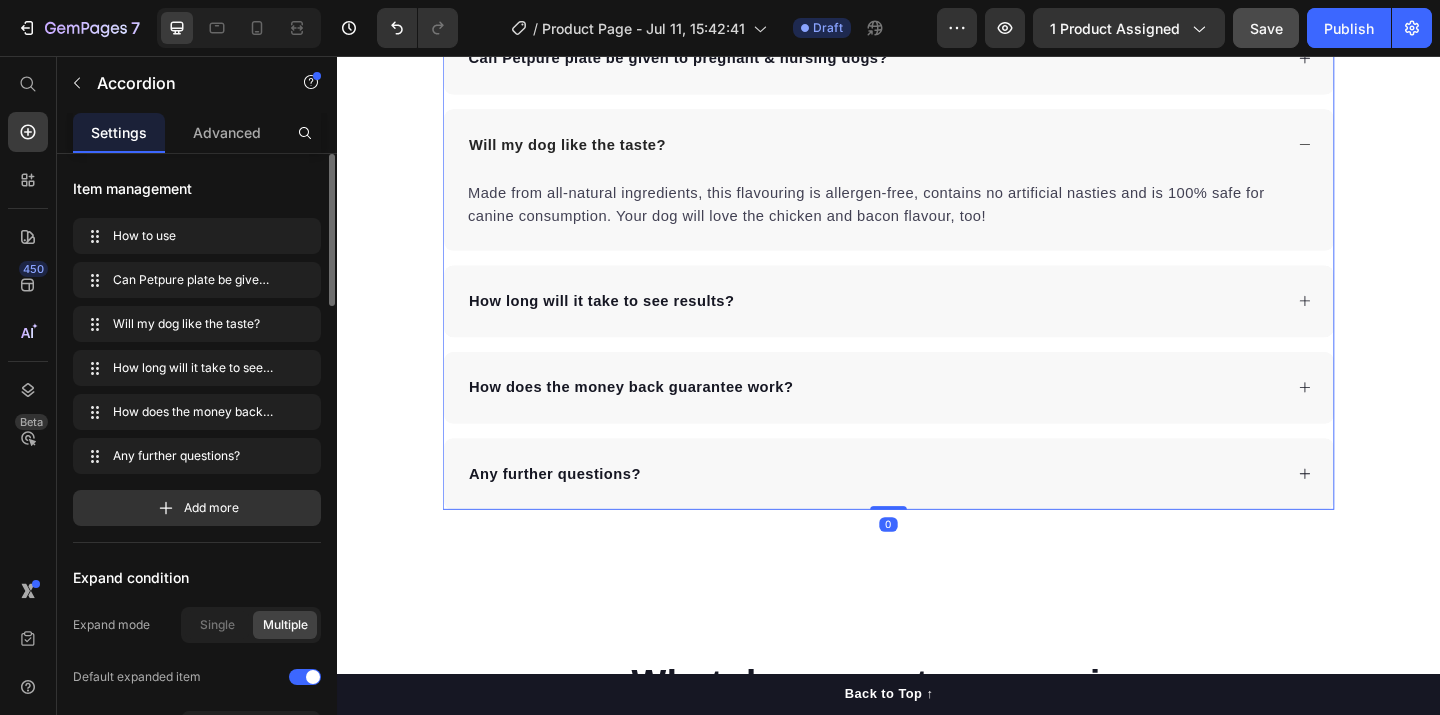 click on "How to use" at bounding box center [937, -35] 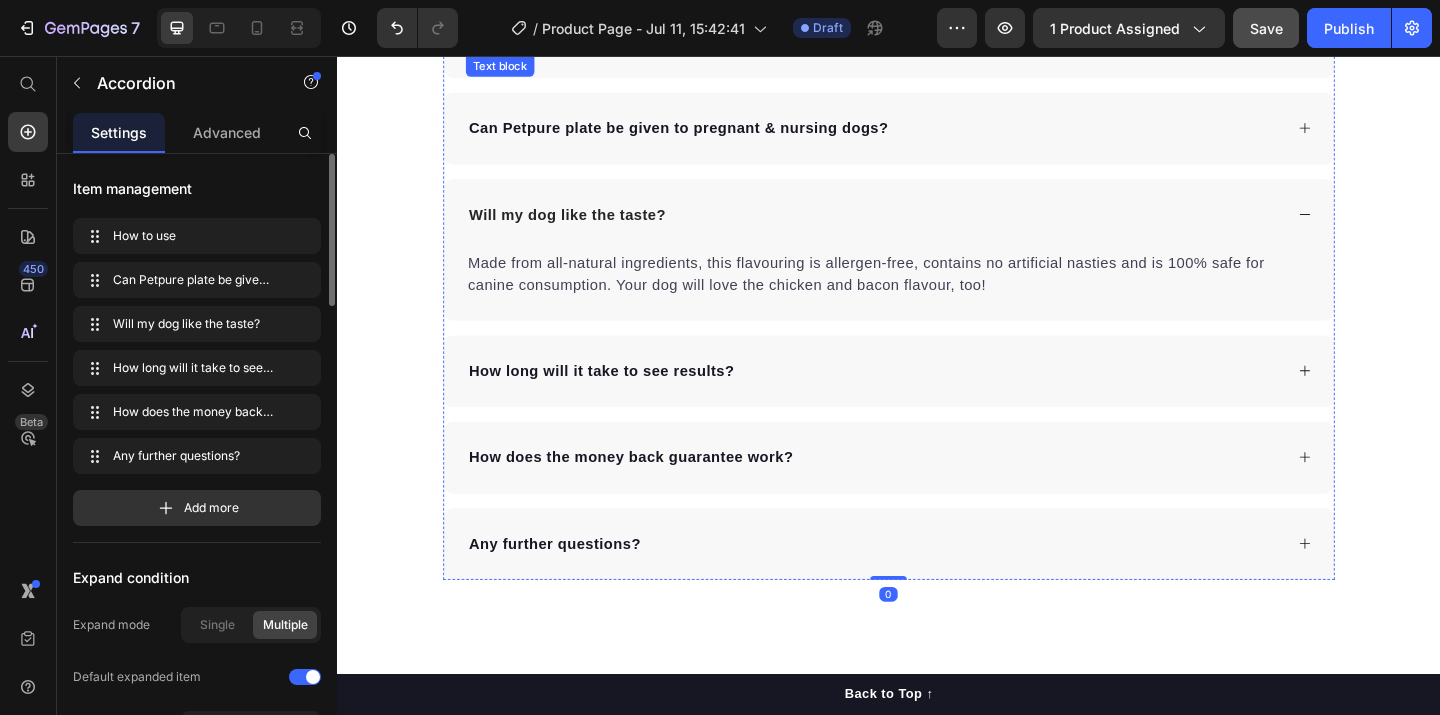 click on "Yes, Petpure Plate delivers its unique health benefits when given daily and long term. They are also available on a simple subscription which will save you time and money." at bounding box center [937, 30] 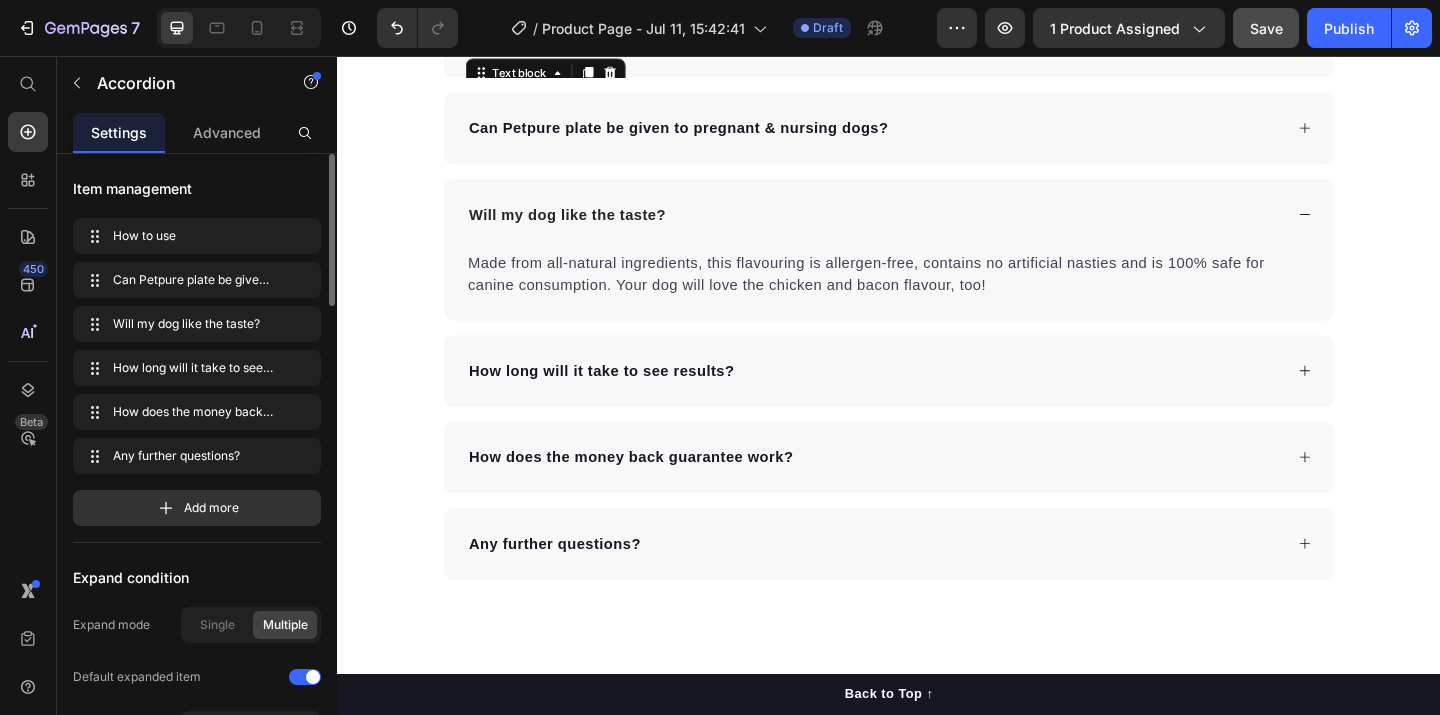 click on "Yes, Petpure Plate delivers its unique health benefits when given daily and long term. They are also available on a simple subscription which will save you time and money." at bounding box center (937, 30) 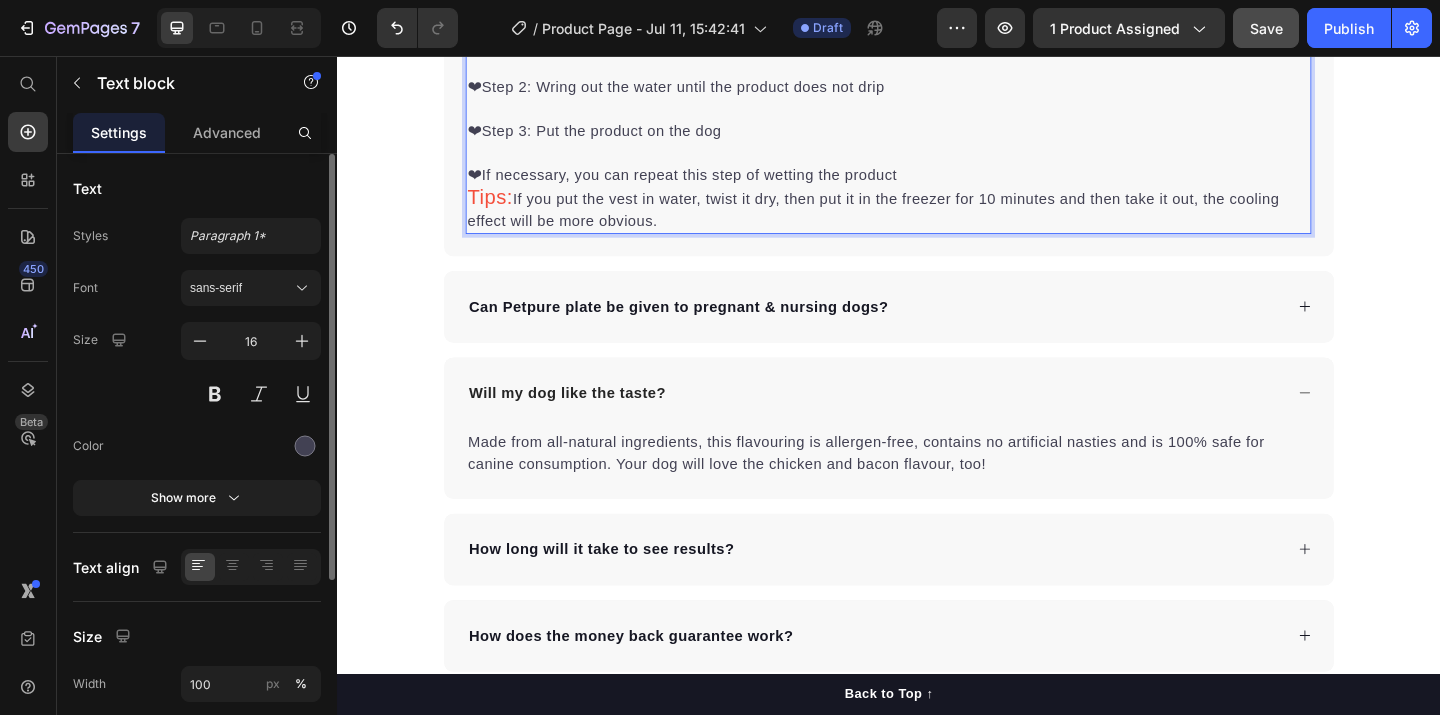 click on "❤Step 1: Wet the product with water ❤Step 2: Wring out the water until the product does not drip ❤Step 3: Put the product on the dog ❤If necessary, you can repeat this step of wetting the product" at bounding box center [937, 114] 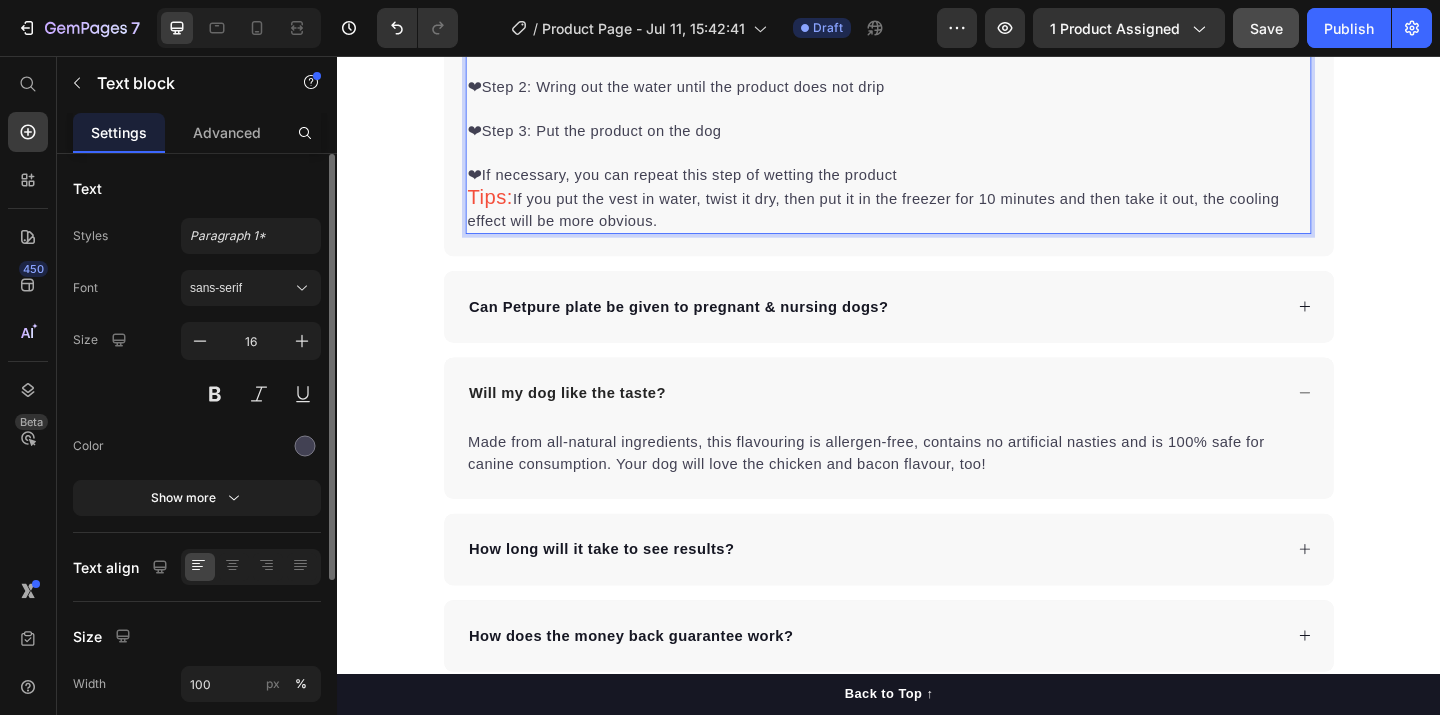 click on "How to use this vest?" at bounding box center (937, 18) 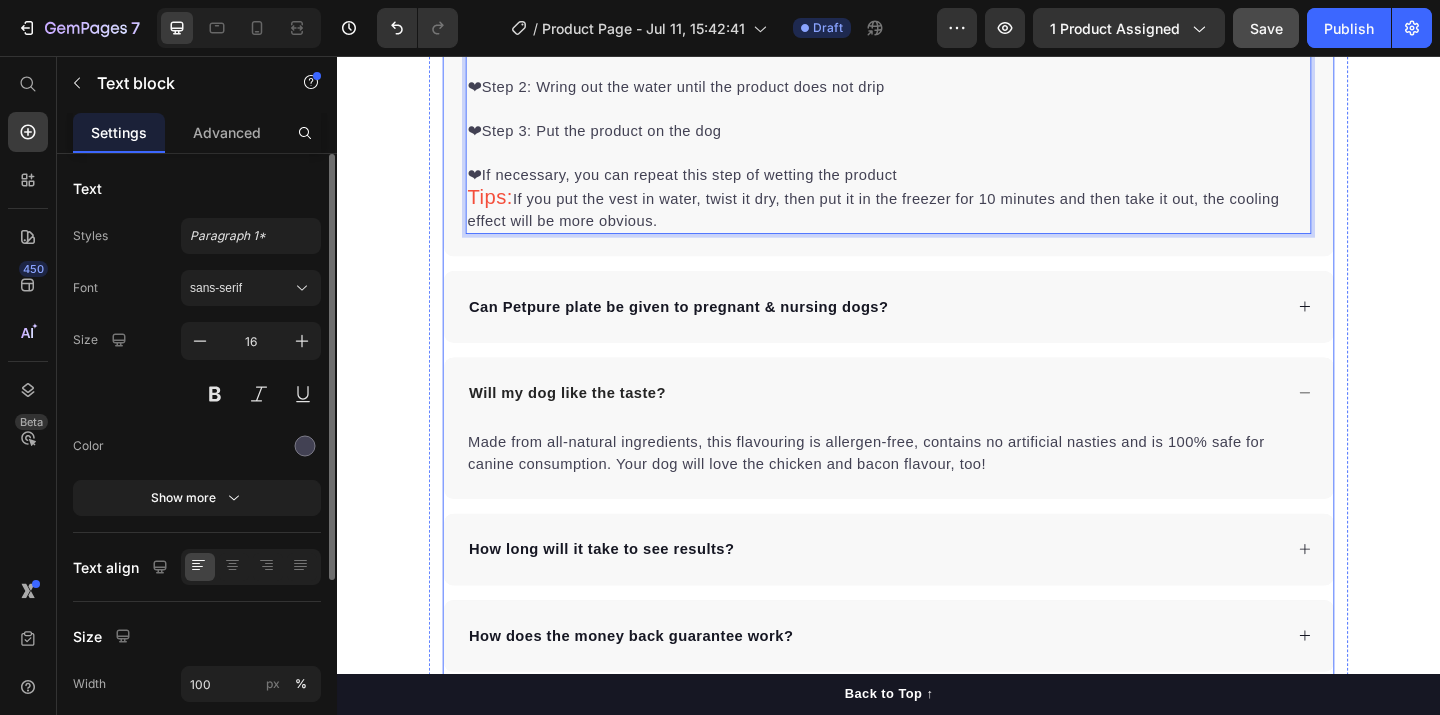 click on "How to use" at bounding box center (525, -35) 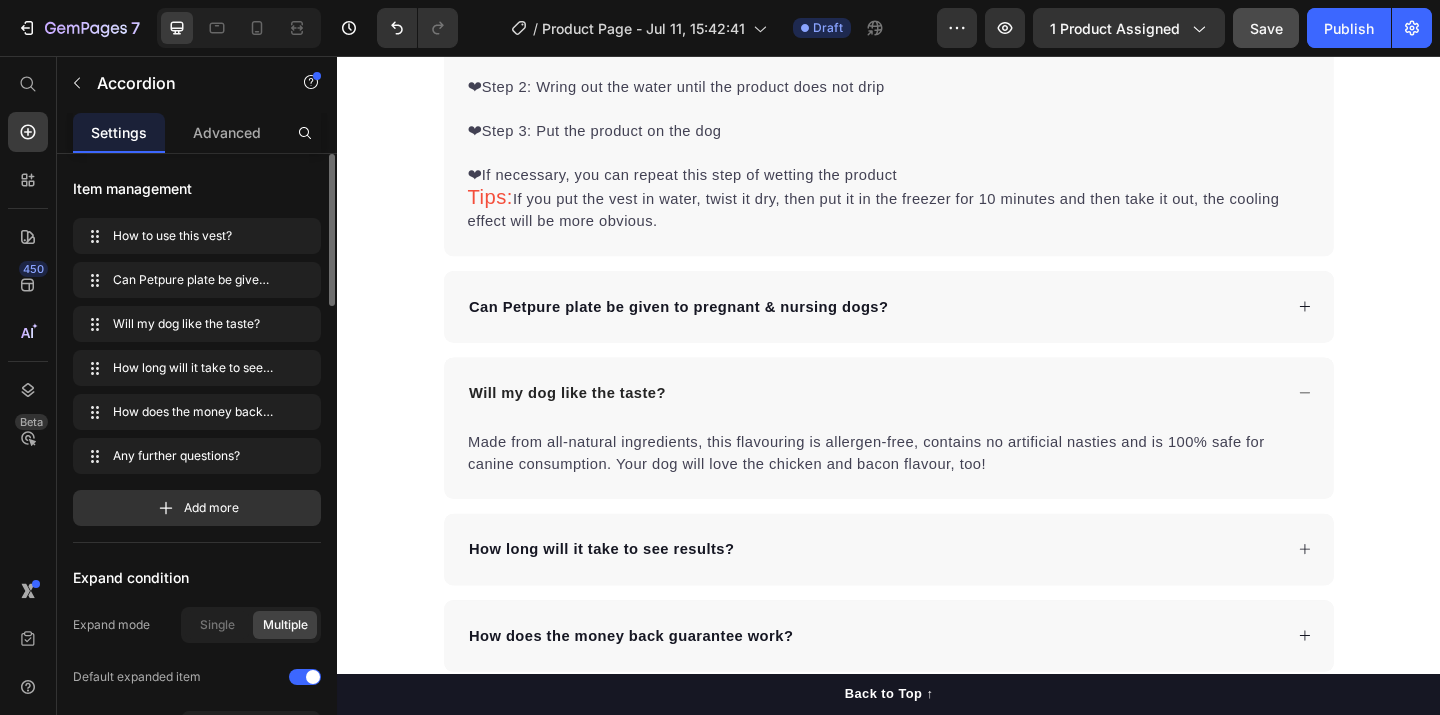 click on "How to use this vest?" at bounding box center (937, -35) 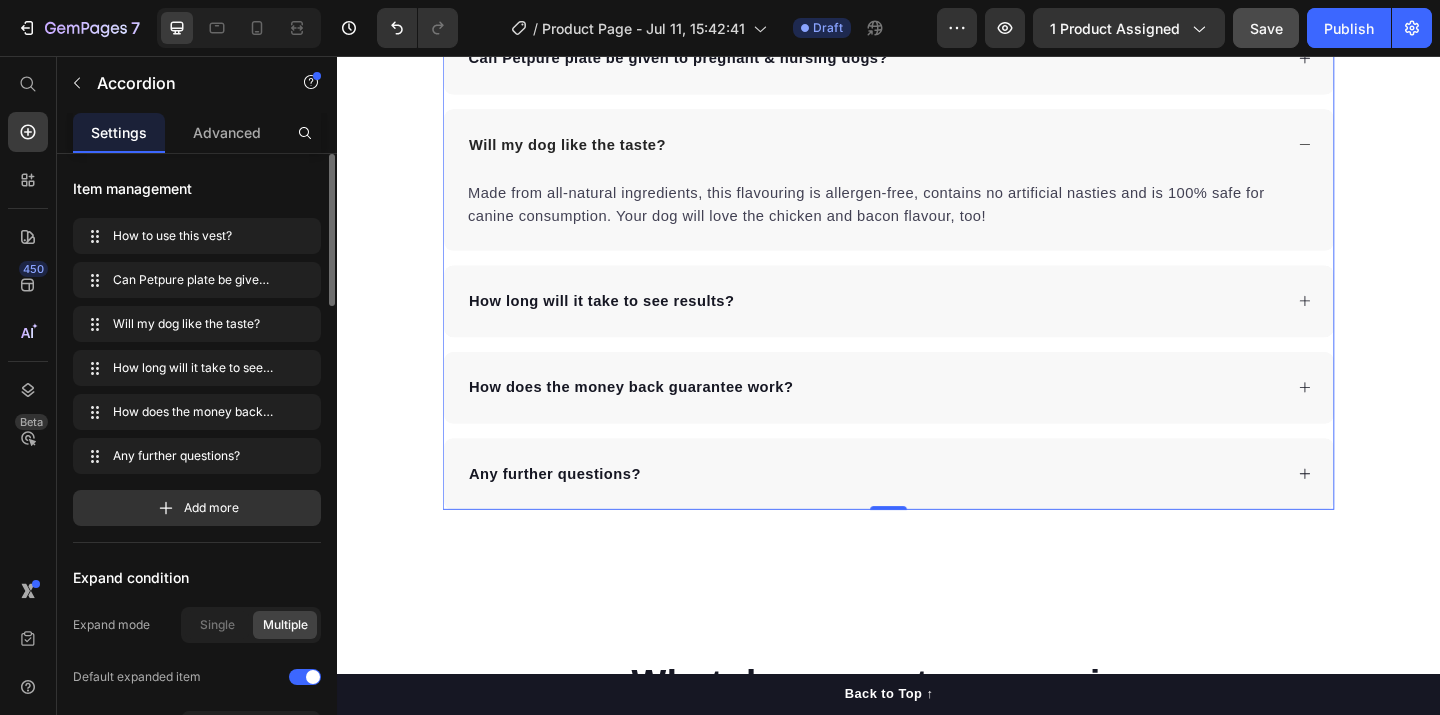 click on "How to use this vest? Can Petpure plate be given to pregnant & nursing dogs? Will my dog like the taste? Made from all-natural ingredients, this flavouring is allergen-free, contains no artificial nasties and is 100% safe for canine consumption. Your dog will love the chicken and bacon flavour, too! Text block How long will it take to see results? How does the money back guarantee work? Any further questions?" at bounding box center (937, 238) 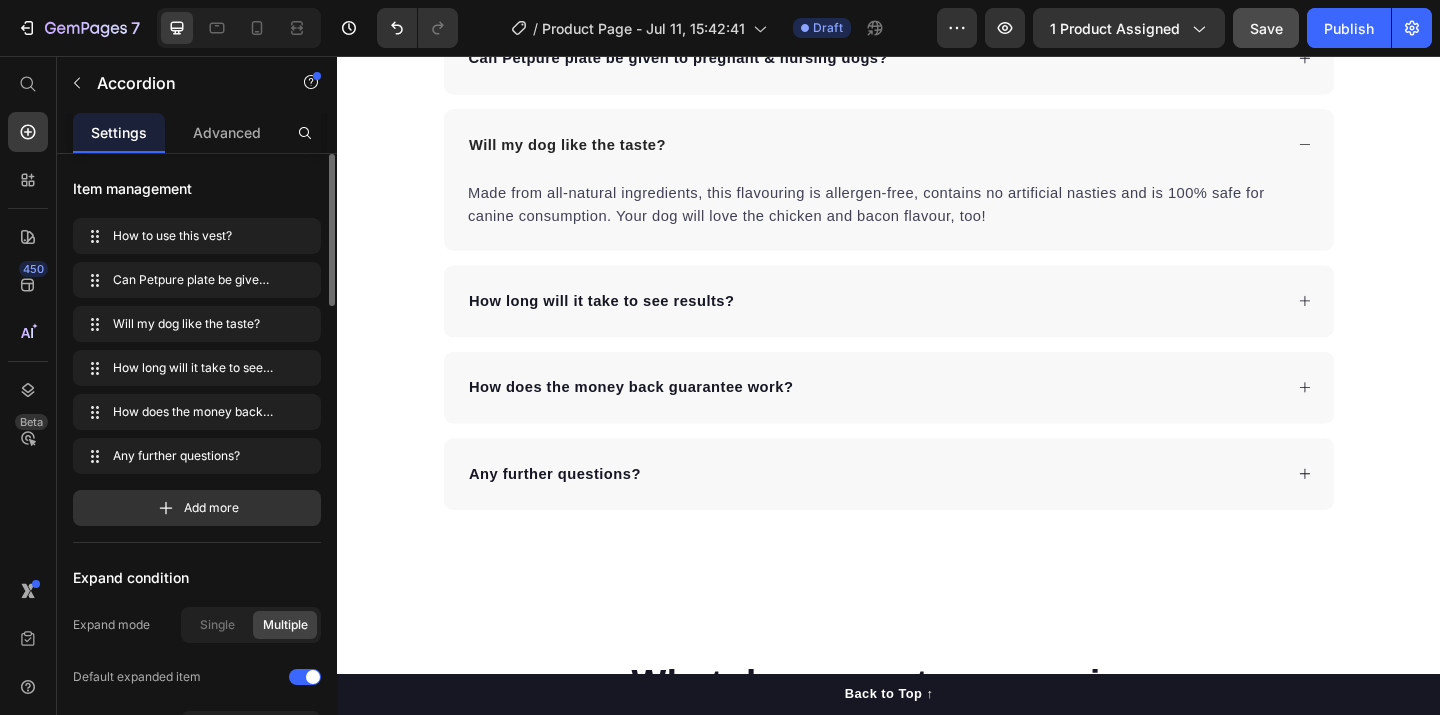 click on "How to use this vest?" at bounding box center [937, -35] 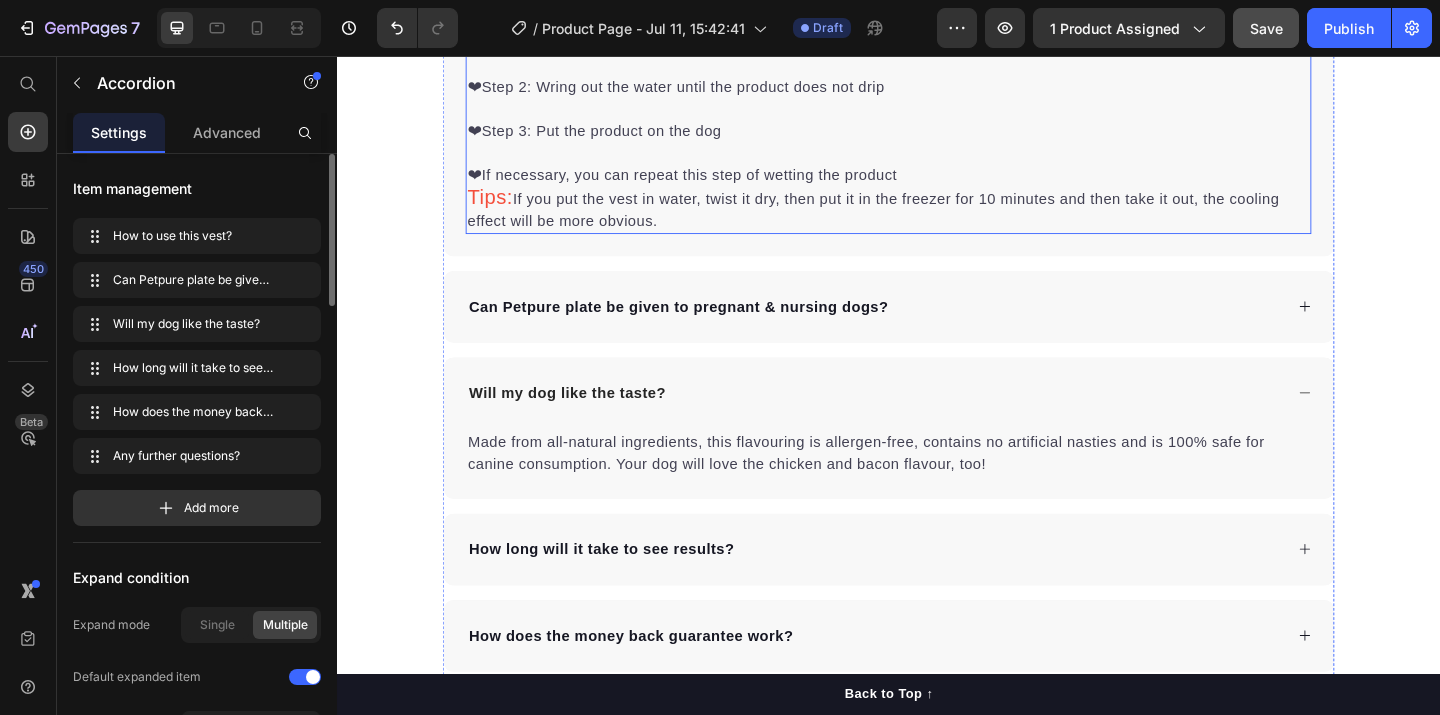 click at bounding box center [937, 18] 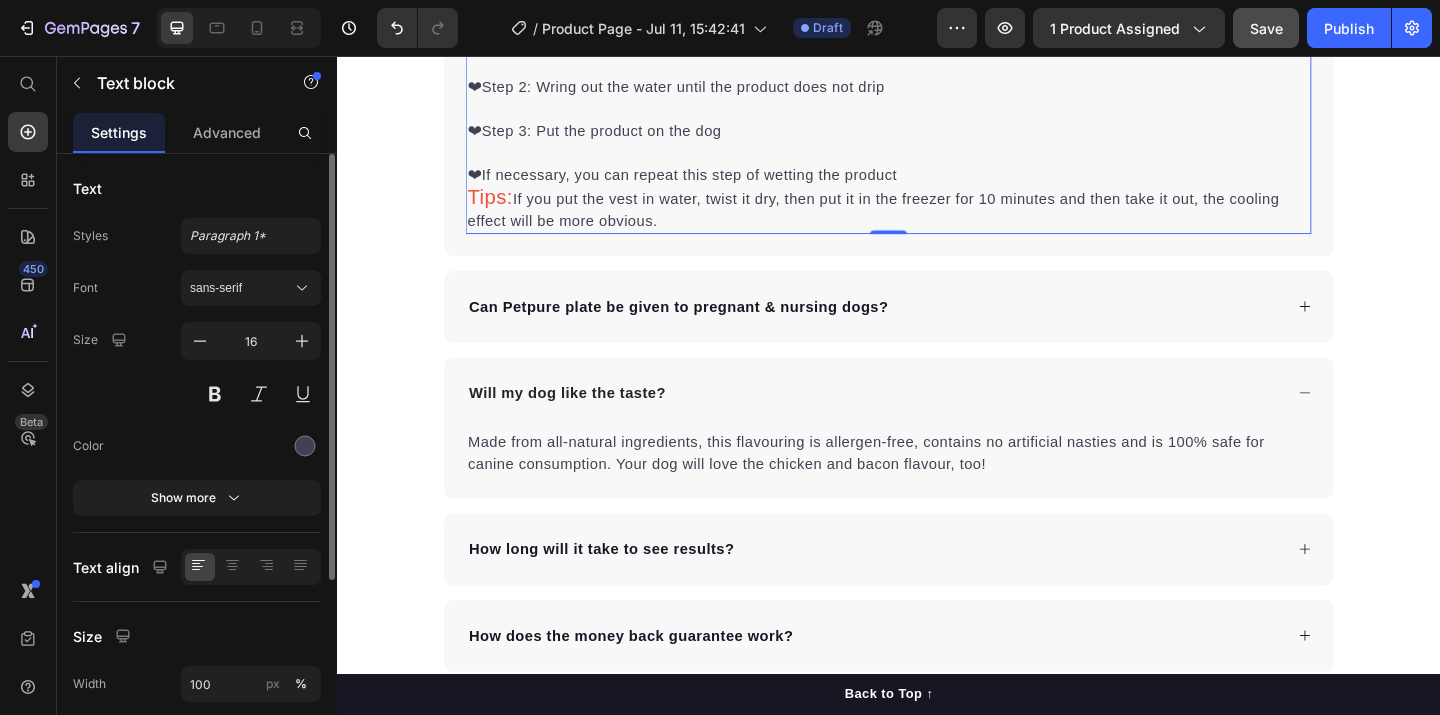 click 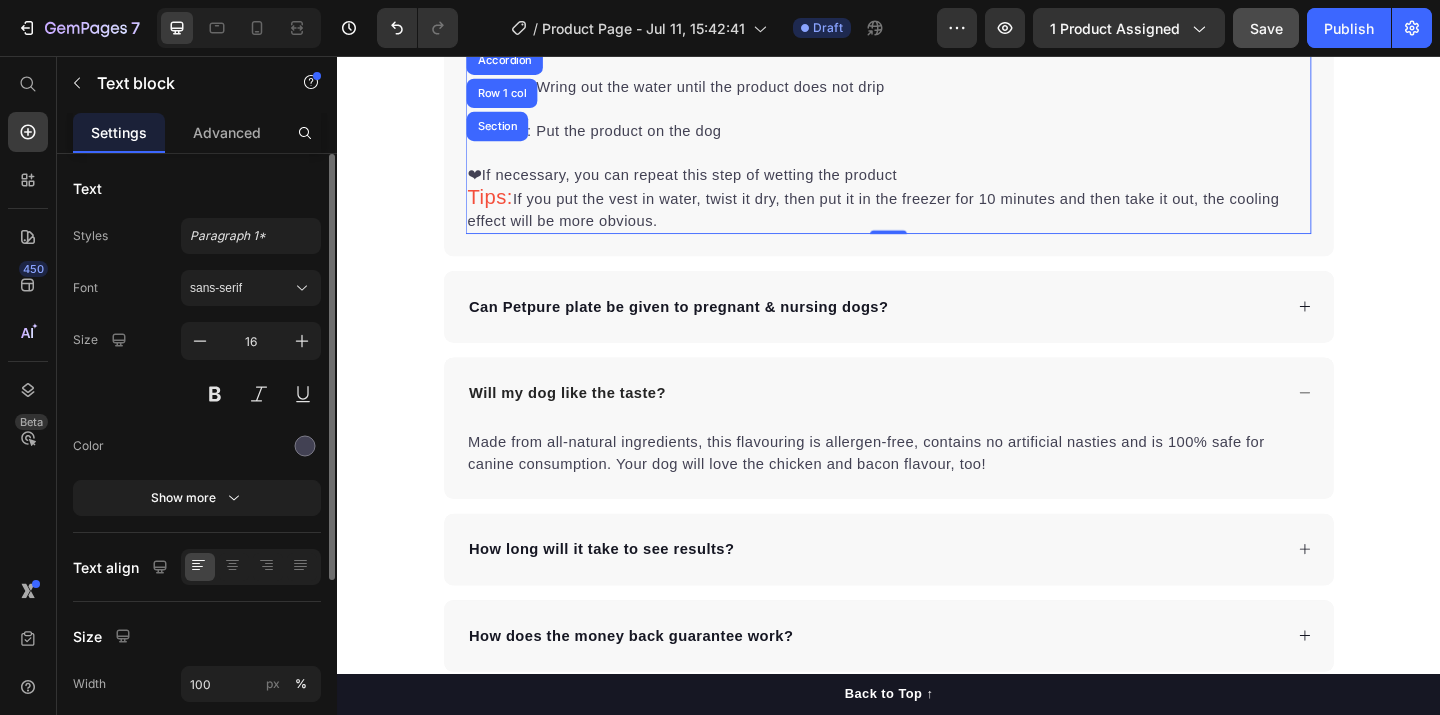 click on "Step 1: Wet the product with water ❤Step 2: Wring out the water until the product does not drip ❤Step 3: Put the product on the dog ❤If necessary, you can repeat this step of wetting the product" at bounding box center (937, 114) 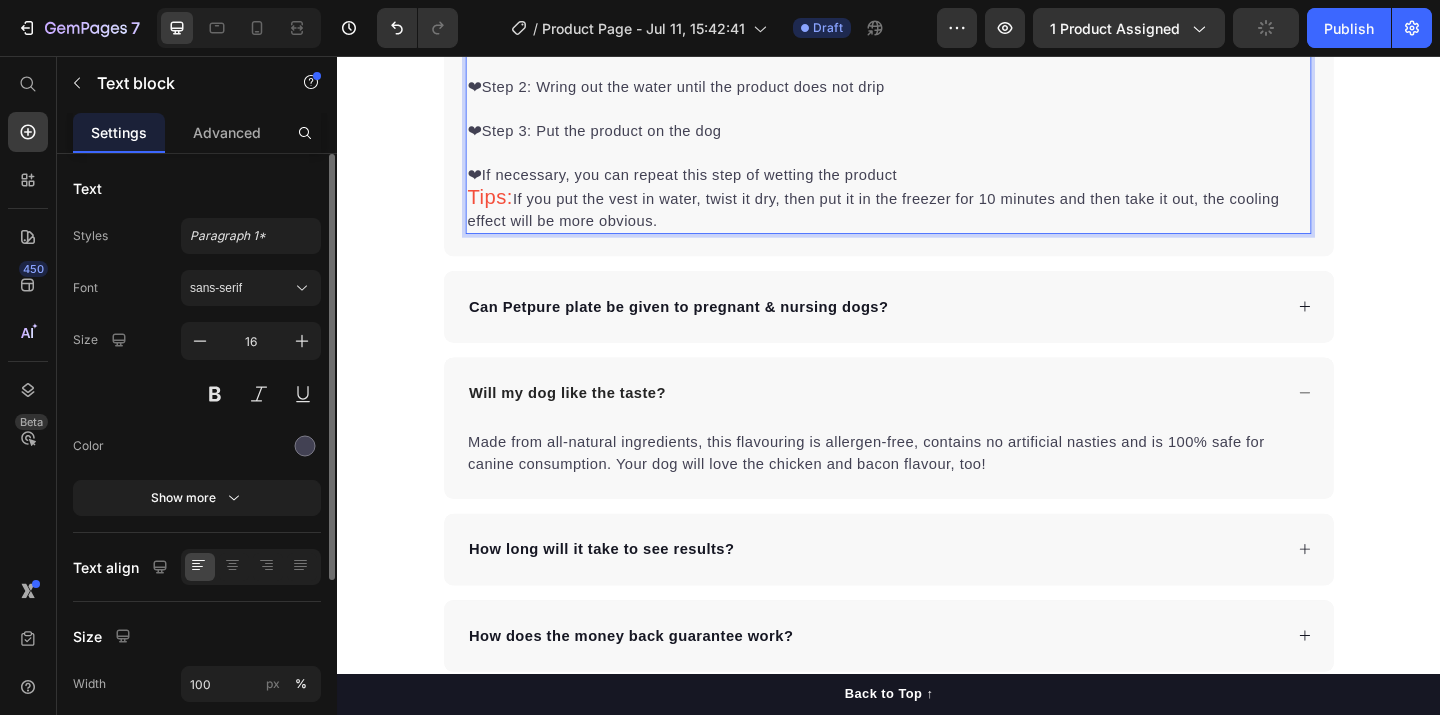 click at bounding box center (937, 18) 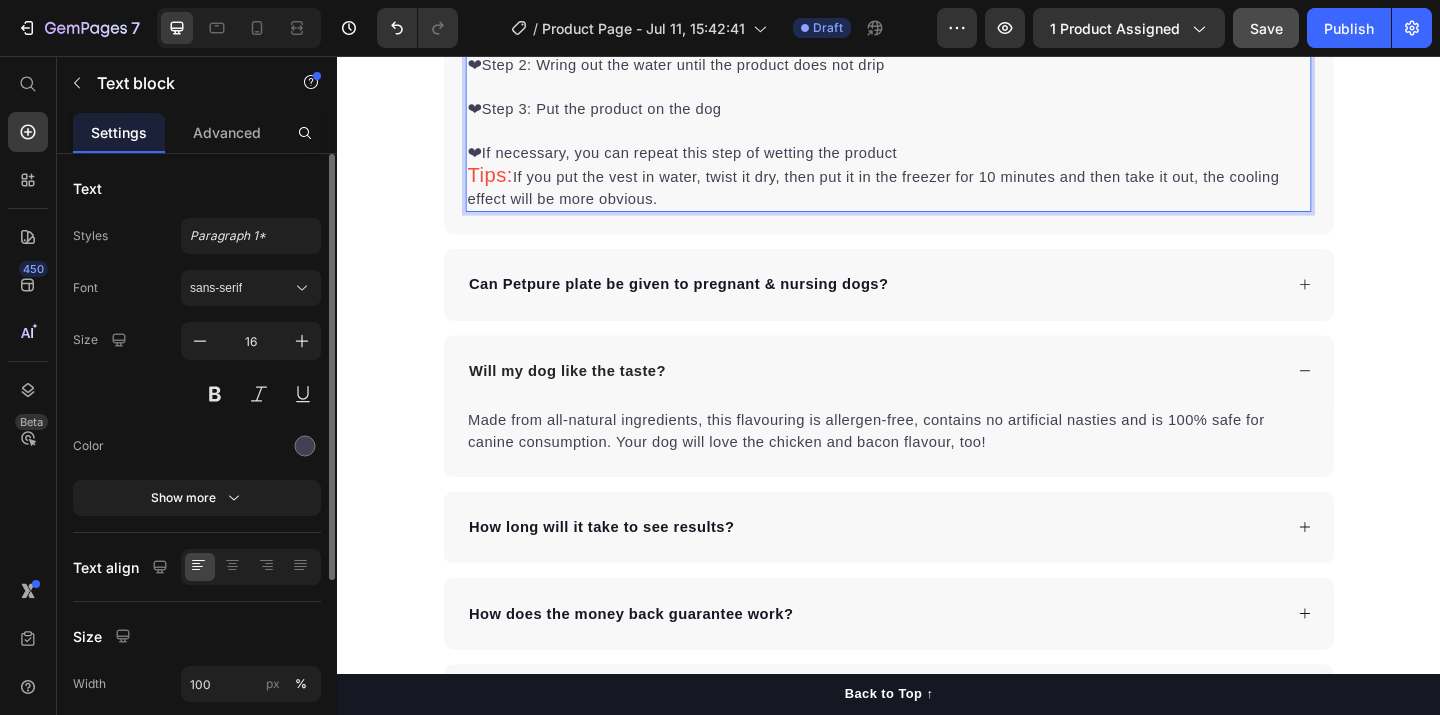 click on "Step 1: Wet the product with water ❤Step 2: Wring out the water until the product does not drip ❤Step 3: Put the product on the dog ❤If necessary, you can repeat this step of wetting the product" at bounding box center [937, 90] 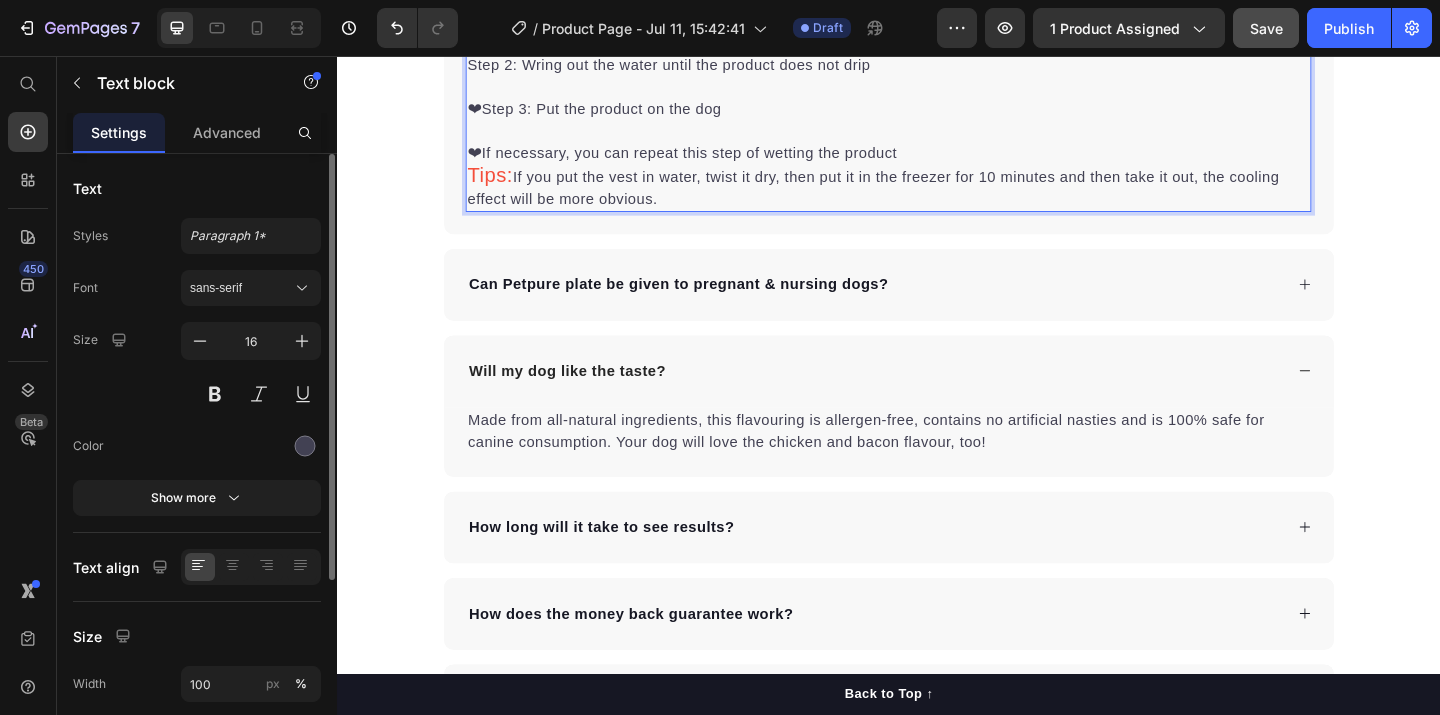 click on "Step 1: Wet the product with water Step 2: Wring out the water until the product does not drip ❤Step 3: Put the product on the dog ❤If necessary, you can repeat this step of wetting the product" at bounding box center [937, 90] 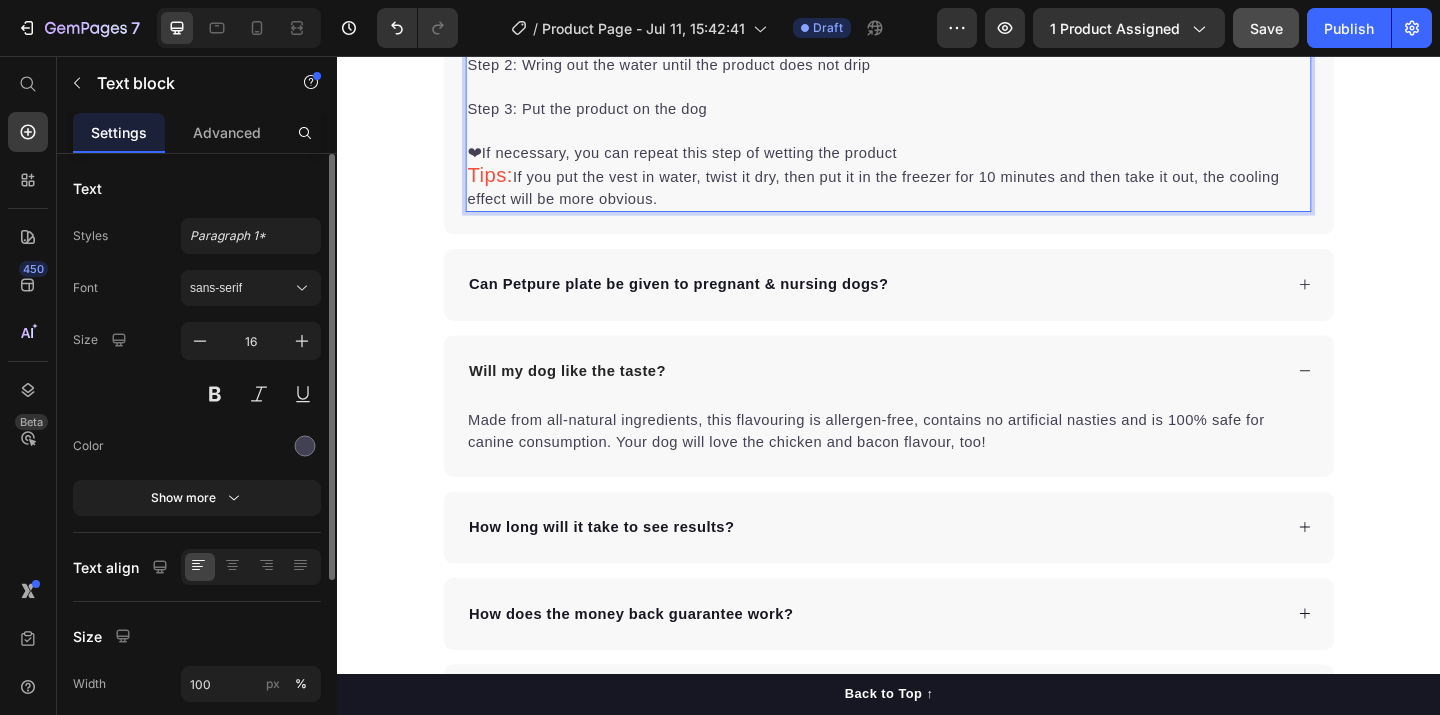 click on "Step 1: Wet the product with water Step 2: Wring out the water until the product does not drip Step 3: Put the product on the dog ❤If necessary, you can repeat this step of wetting the product" at bounding box center [937, 90] 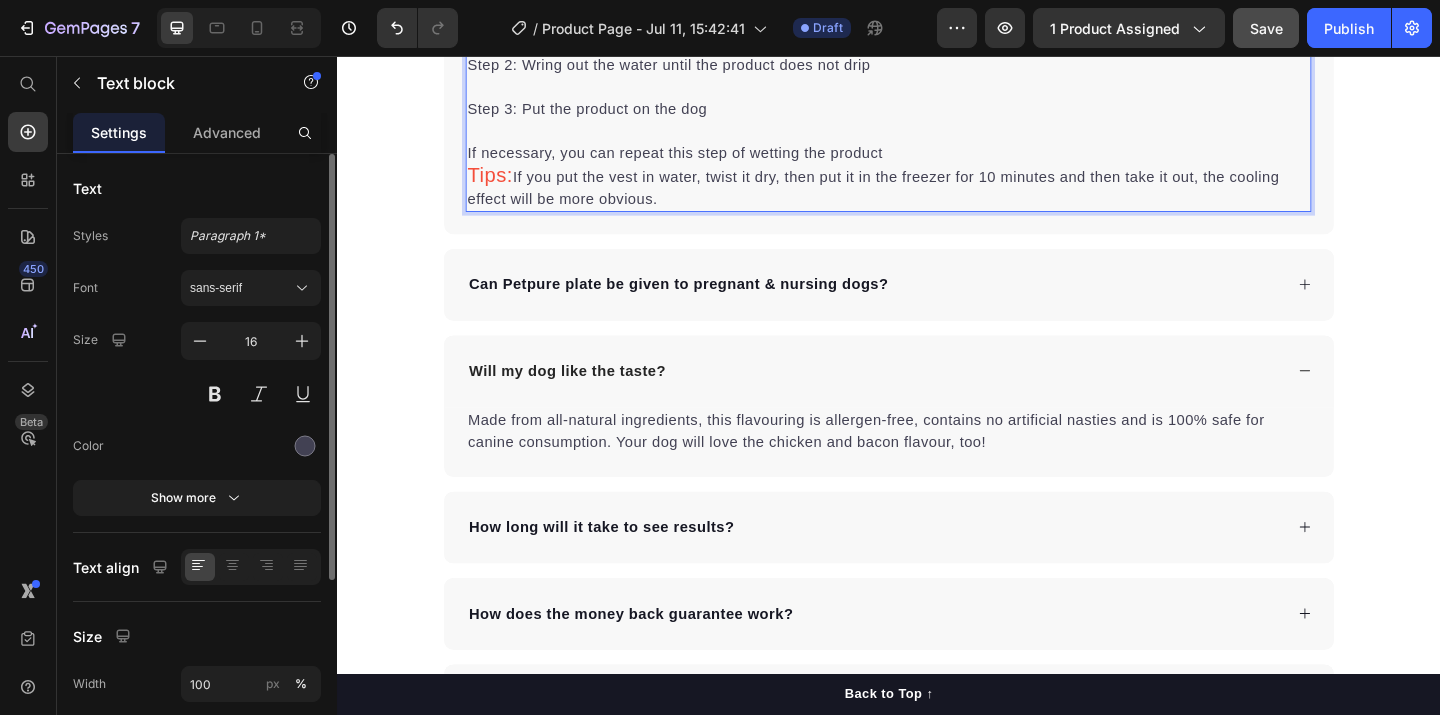click on "Step 1: Wet the product with water Step 2: Wring out the water until the product does not drip Step 3: Put the product on the dog If necessary, you can repeat this step of wetting the product" at bounding box center [937, 90] 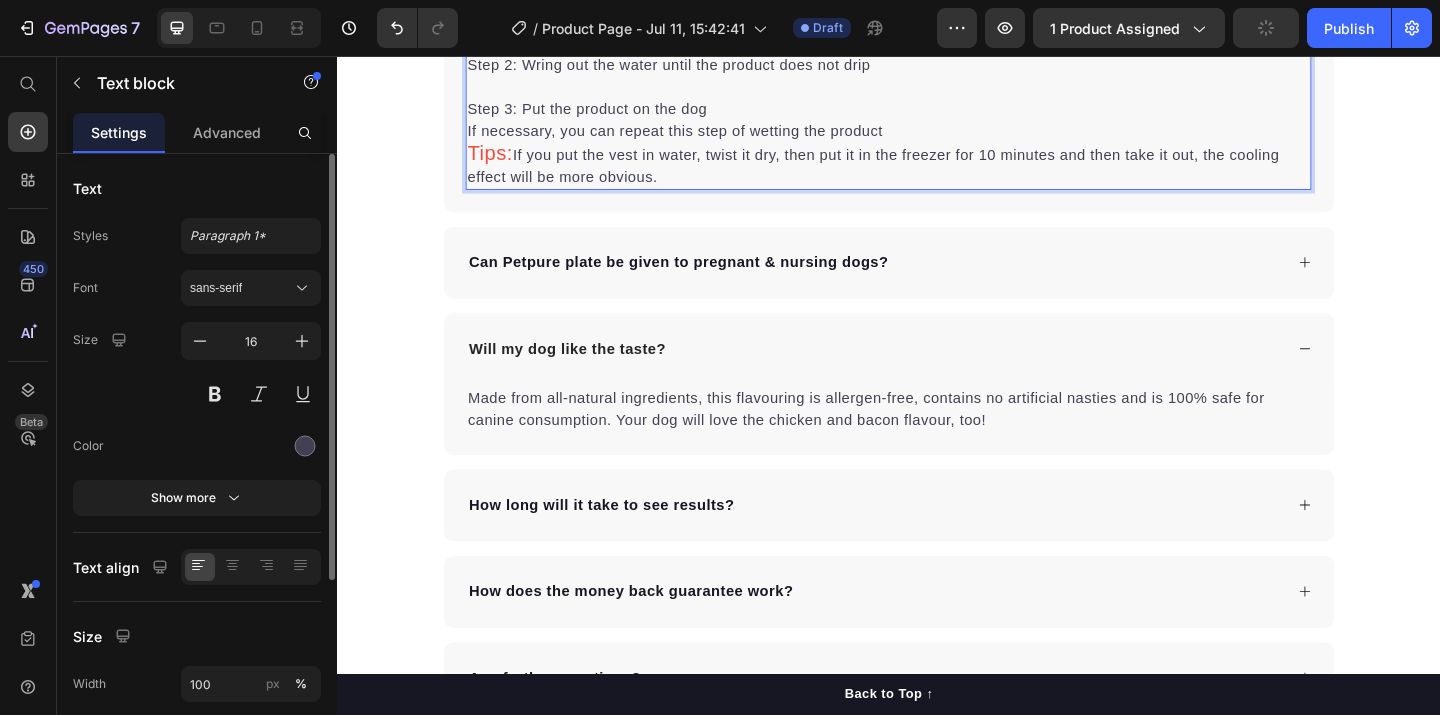 click on "Step 1: Wet the product with water Step 2: Wring out the water until the product does not drip Step 3: Put the product on the dog If necessary, you can repeat this step of wetting the product" at bounding box center [937, 78] 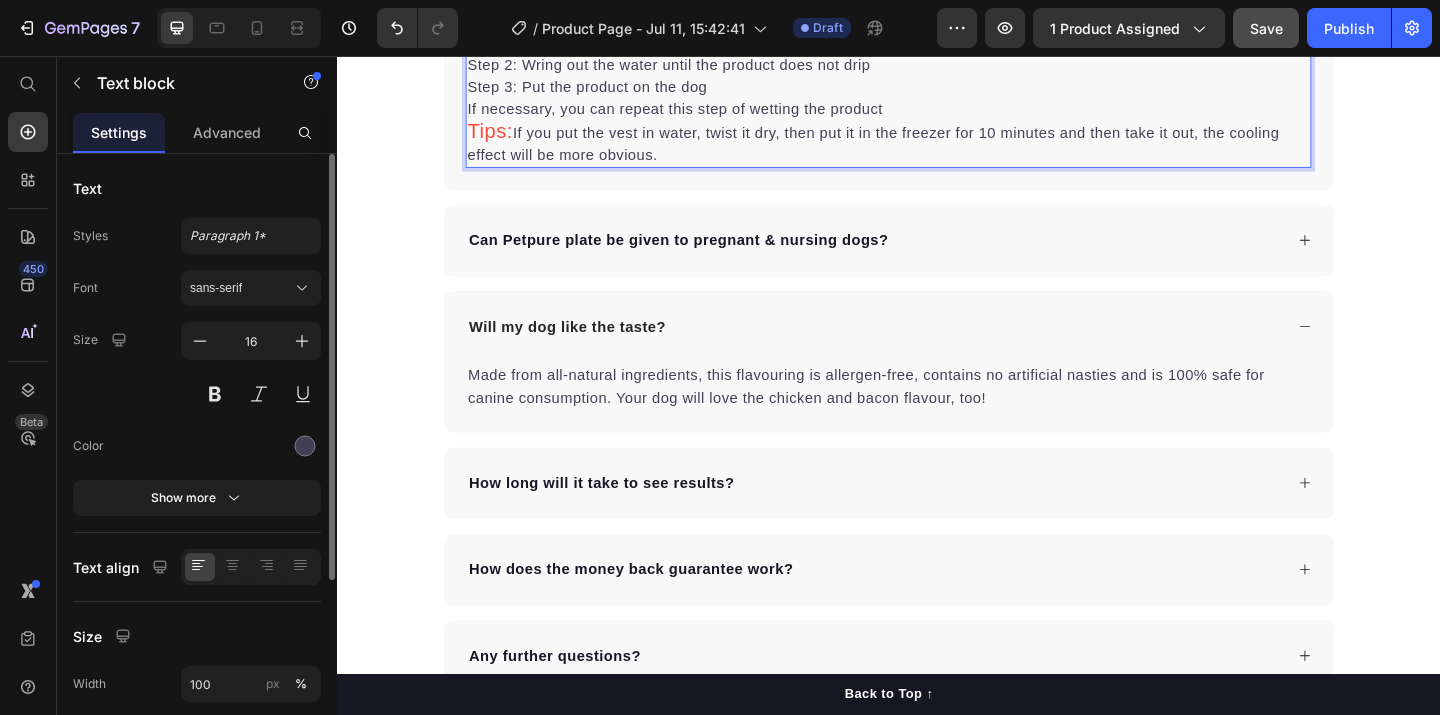 click on "Step 1: Wet the product with water Step 2: Wring out the water until the product does not drip Step 3: Put the product on the dog If necessary, you can repeat this step of wetting the product" at bounding box center [937, 66] 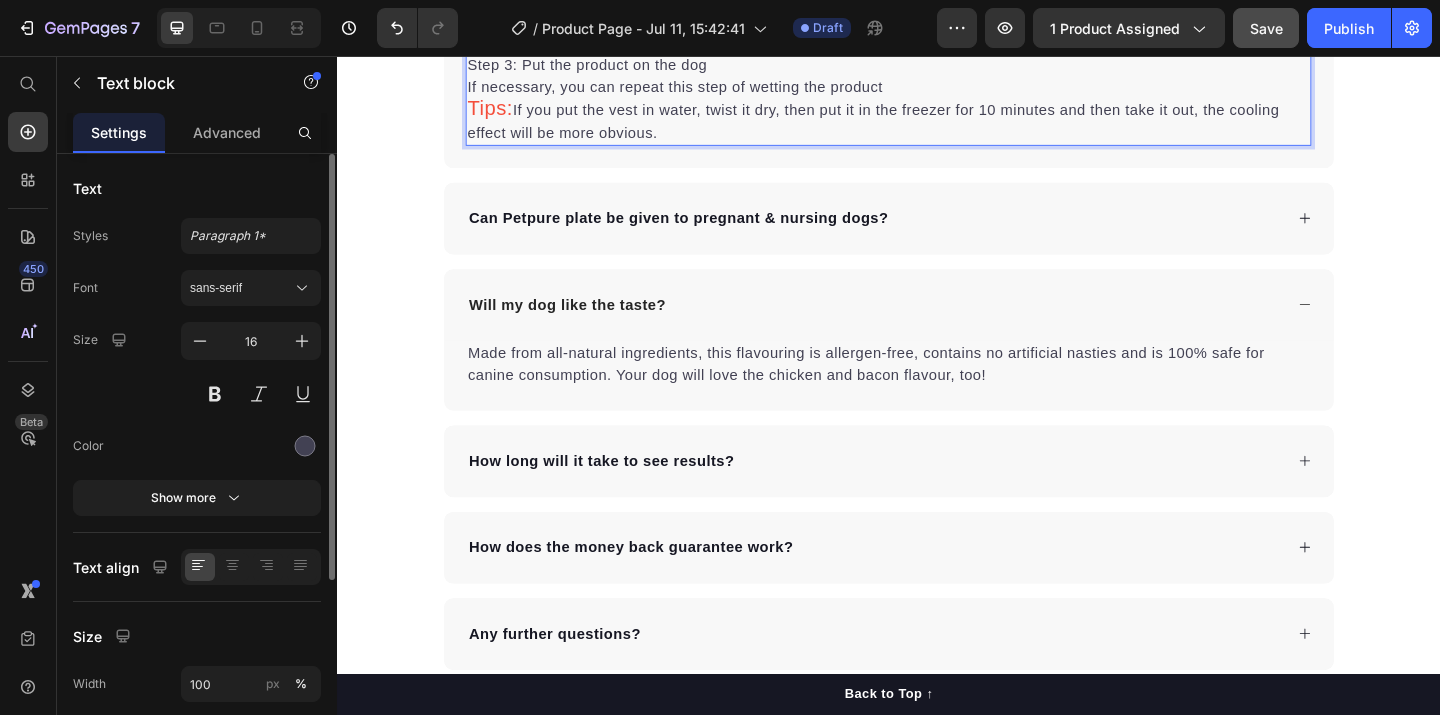 click on "Step 1: Wet the product with water Step 2: Wring out the water until the product does not drip Step 3: Put the product on the dog If necessary, you can repeat this step of wetting the product" at bounding box center [937, 54] 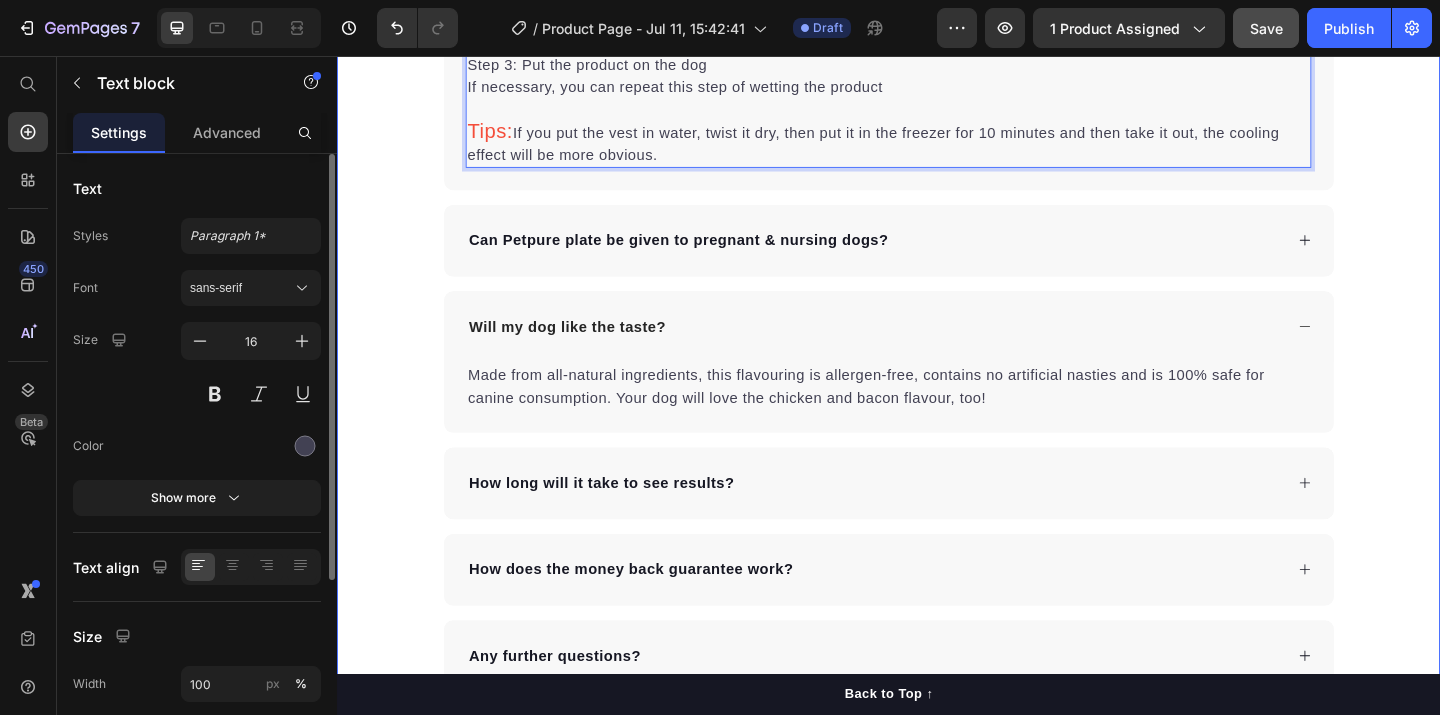 click on "Frequently Asked Questions Heading How to use this vest? Step 1: Wet the product with water Step 2: Wring out the water until the product does not drip Step 3: Put the product on the dog If necessary, you can repeat this step of wetting the product Tips: If you put the vest in water, twist it dry, then put it in the freezer for 10 minutes and then take it out, the cooling effect will be more obvious. Text block Accordion Row 1 col Section 0 Can Petpure plate be given to pregnant & nursing dogs? Will my dog like the taste? Made from all-natural ingredients, this flavouring is allergen-free, contains no artificial nasties and is 100% safe for canine consumption. Your dog will love the chicken and bacon flavour, too! Text block How long will it take to see results? How does the money back guarantee work? Any further questions? Accordion Row" at bounding box center [937, 285] 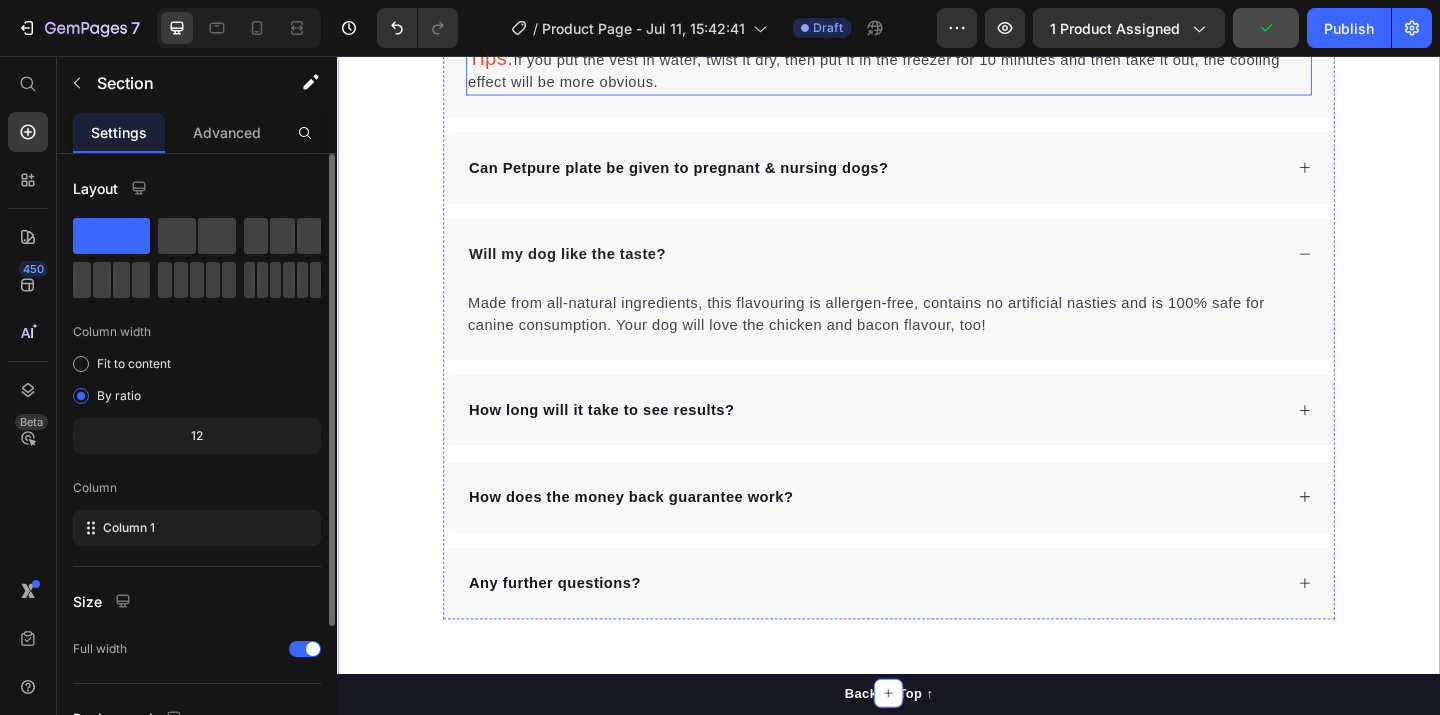 scroll, scrollTop: 9067, scrollLeft: 0, axis: vertical 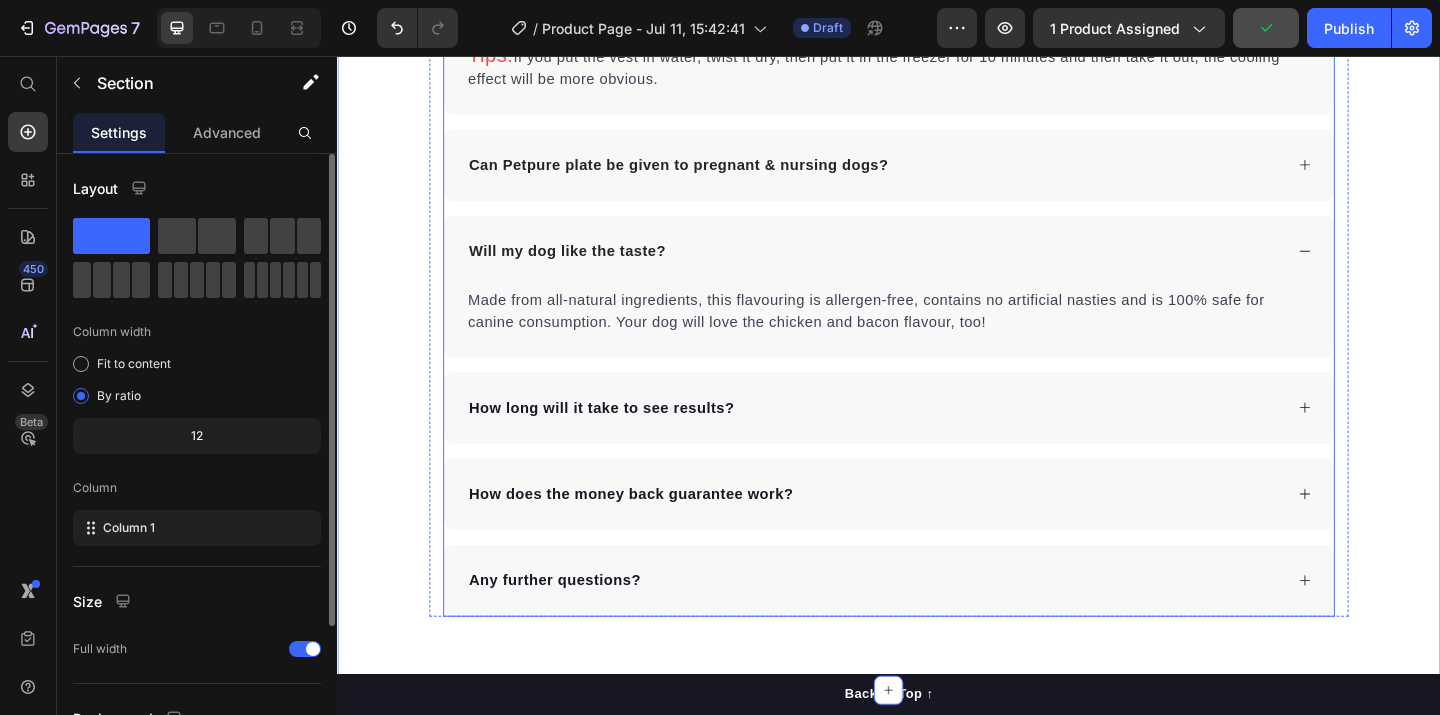 click on "Can Petpure plate be given to pregnant & nursing dogs?" at bounding box center (708, 175) 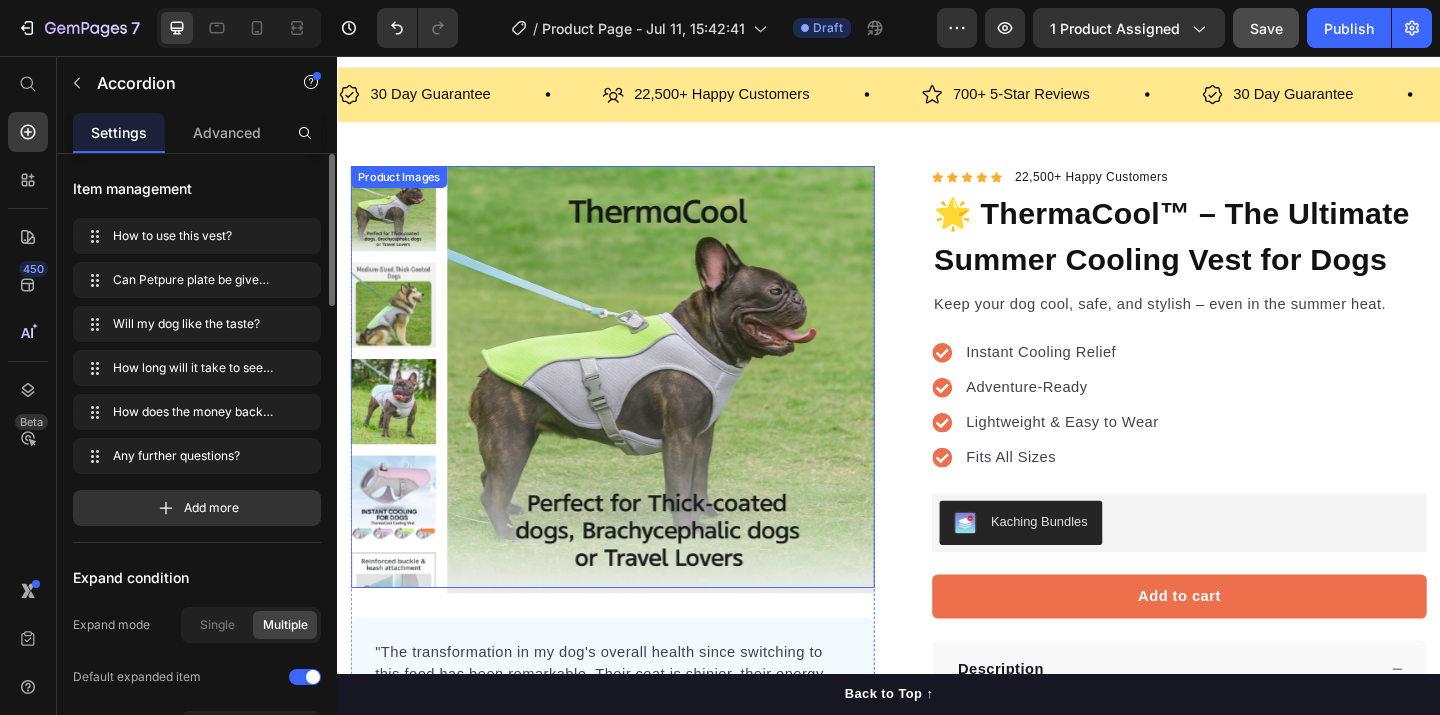 scroll, scrollTop: 16, scrollLeft: 0, axis: vertical 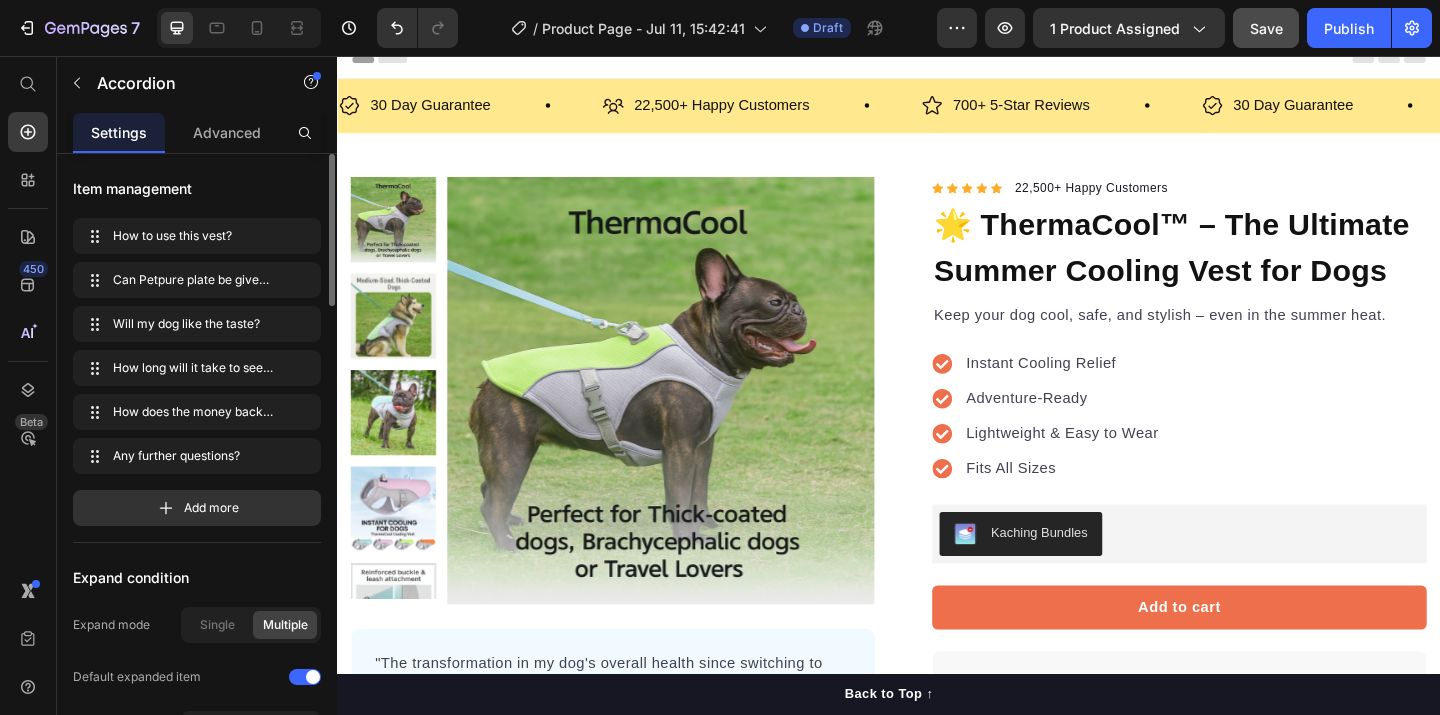 click on "Settings" at bounding box center (119, 132) 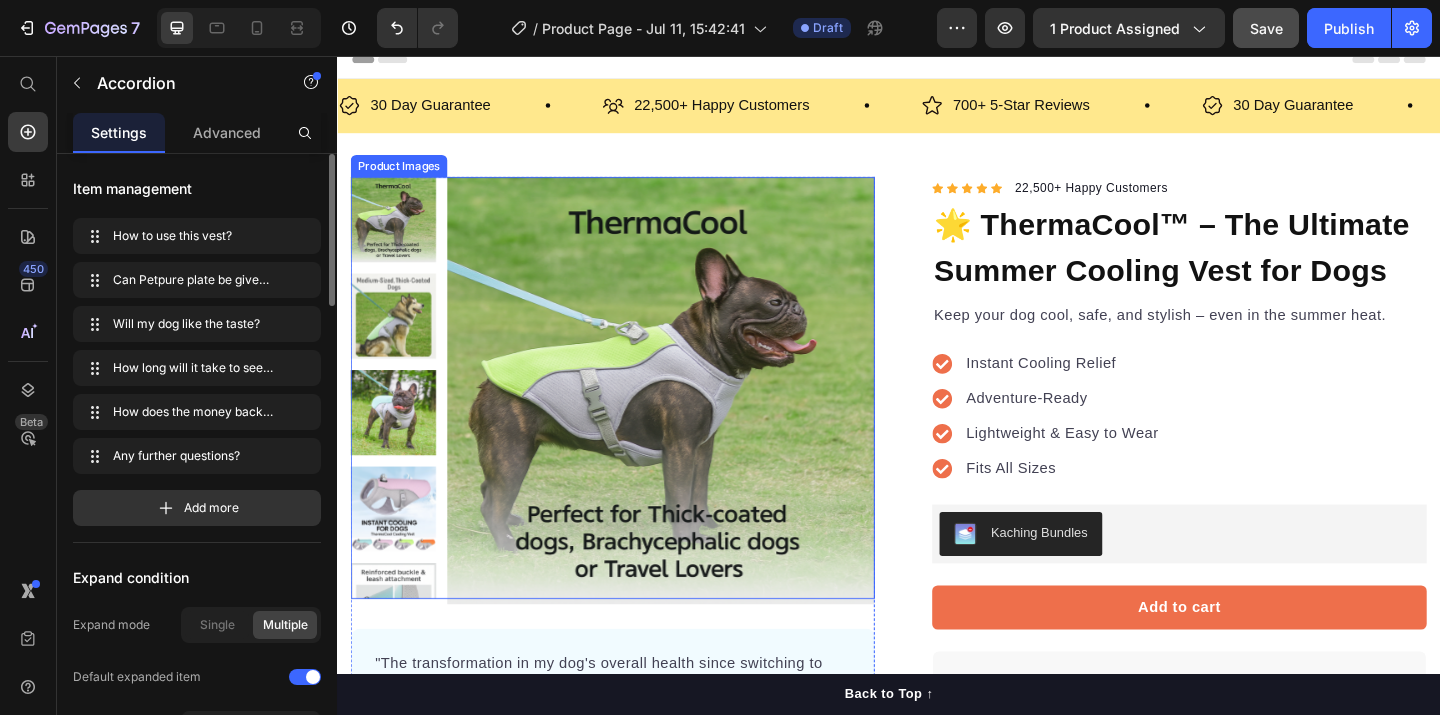 click at bounding box center [689, 420] 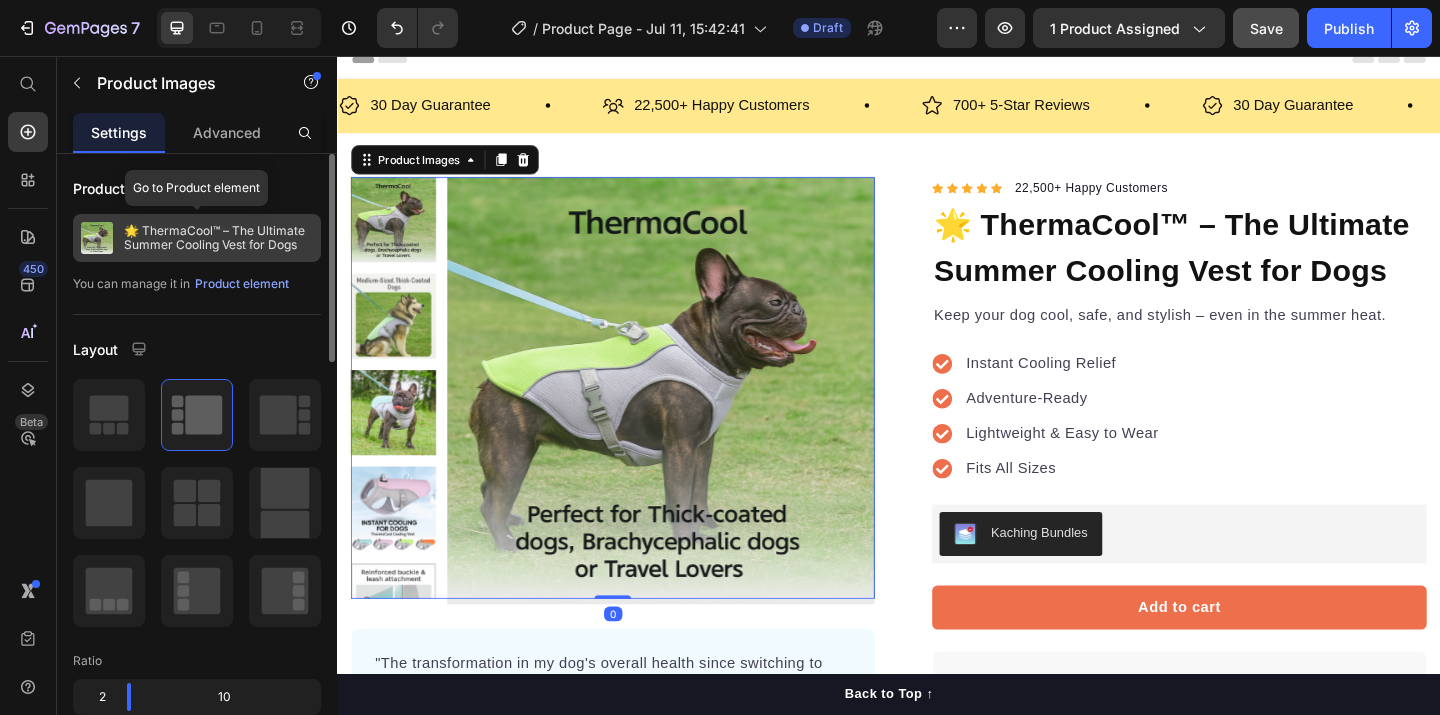 click on "🌟 ThermaCool™ – The Ultimate Summer Cooling Vest for Dogs" at bounding box center [218, 238] 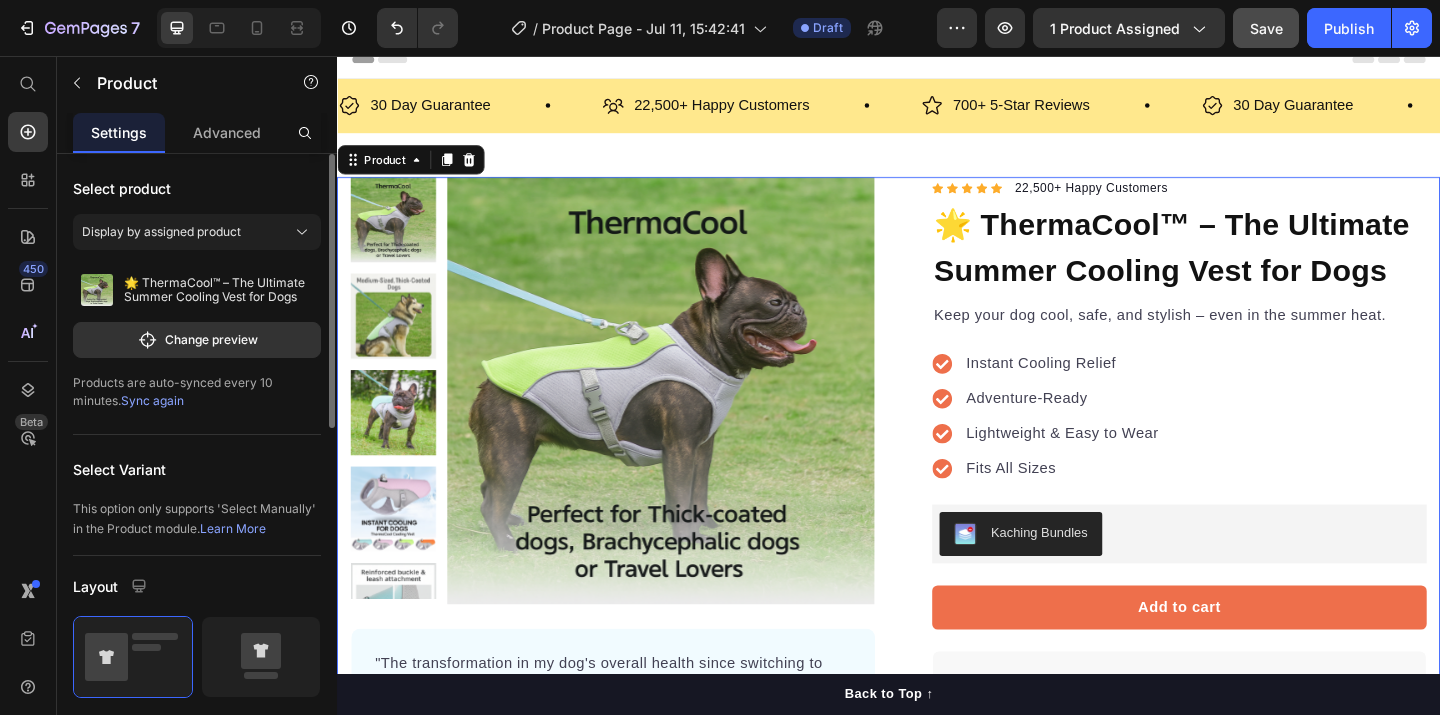 click on "Products are auto-synced every 10 minutes.  Sync again" at bounding box center (197, 392) 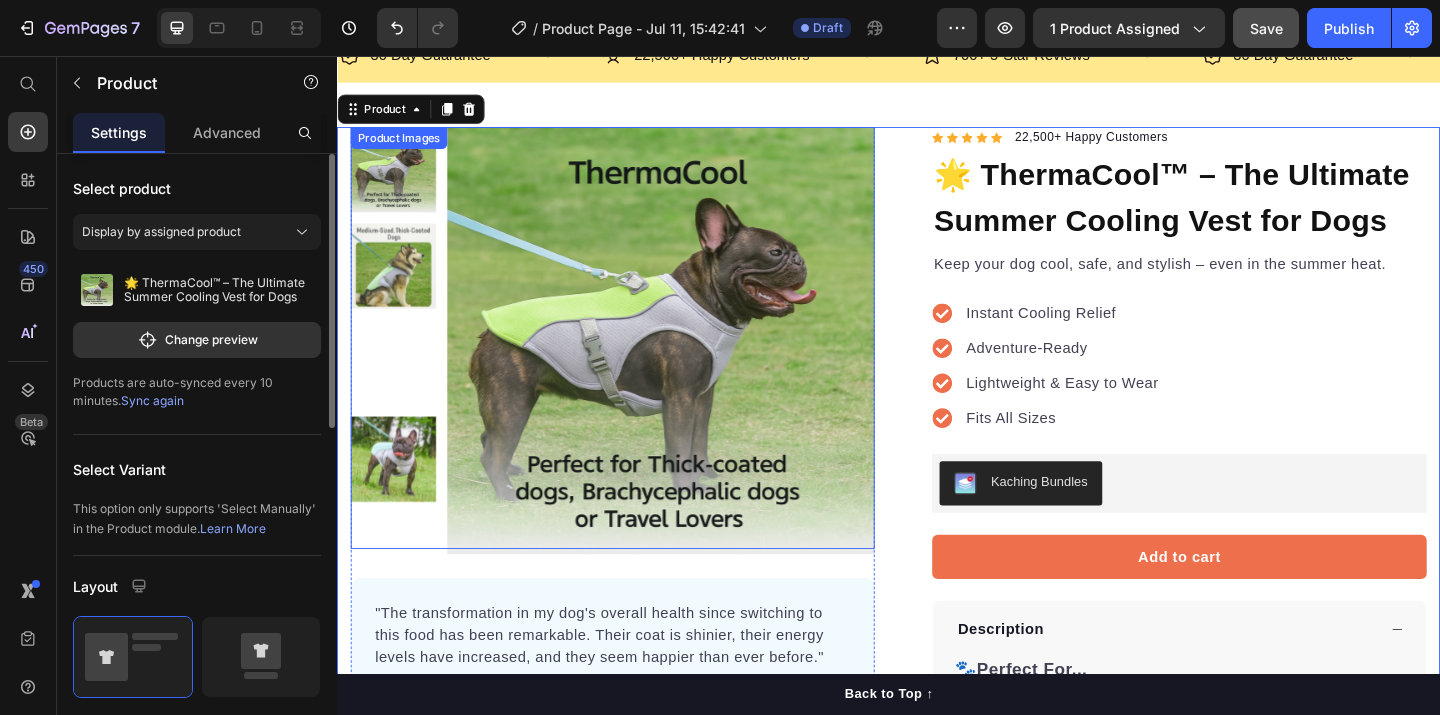 scroll, scrollTop: 70, scrollLeft: 0, axis: vertical 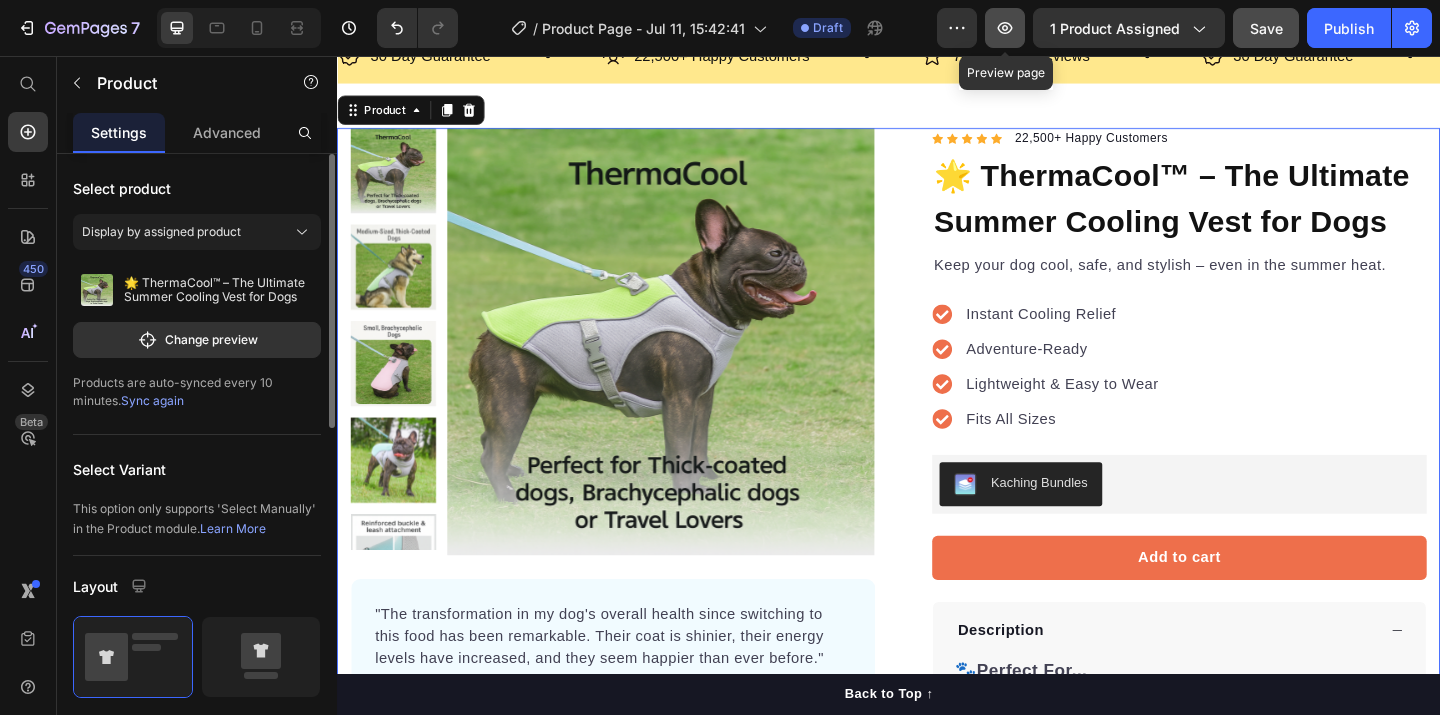 click 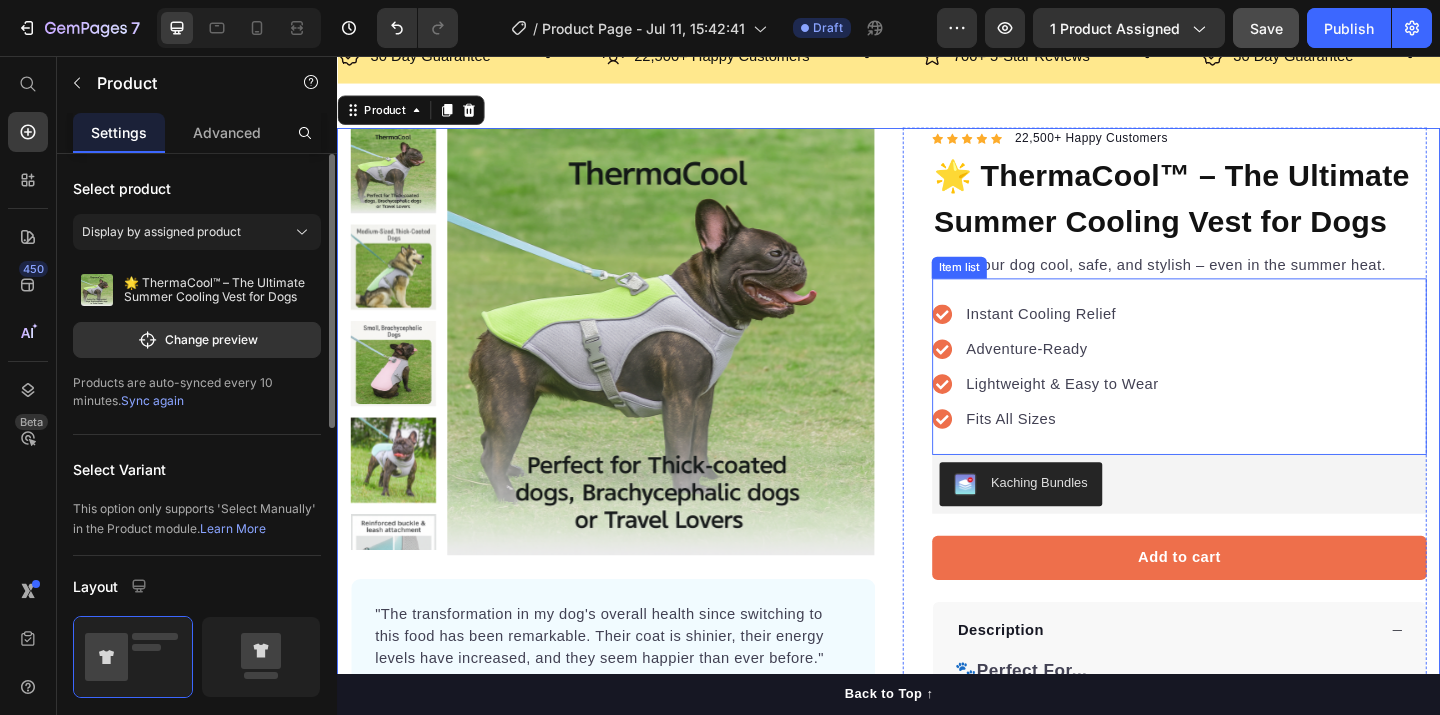 click on "Instant Cooling Relief" at bounding box center (1125, 337) 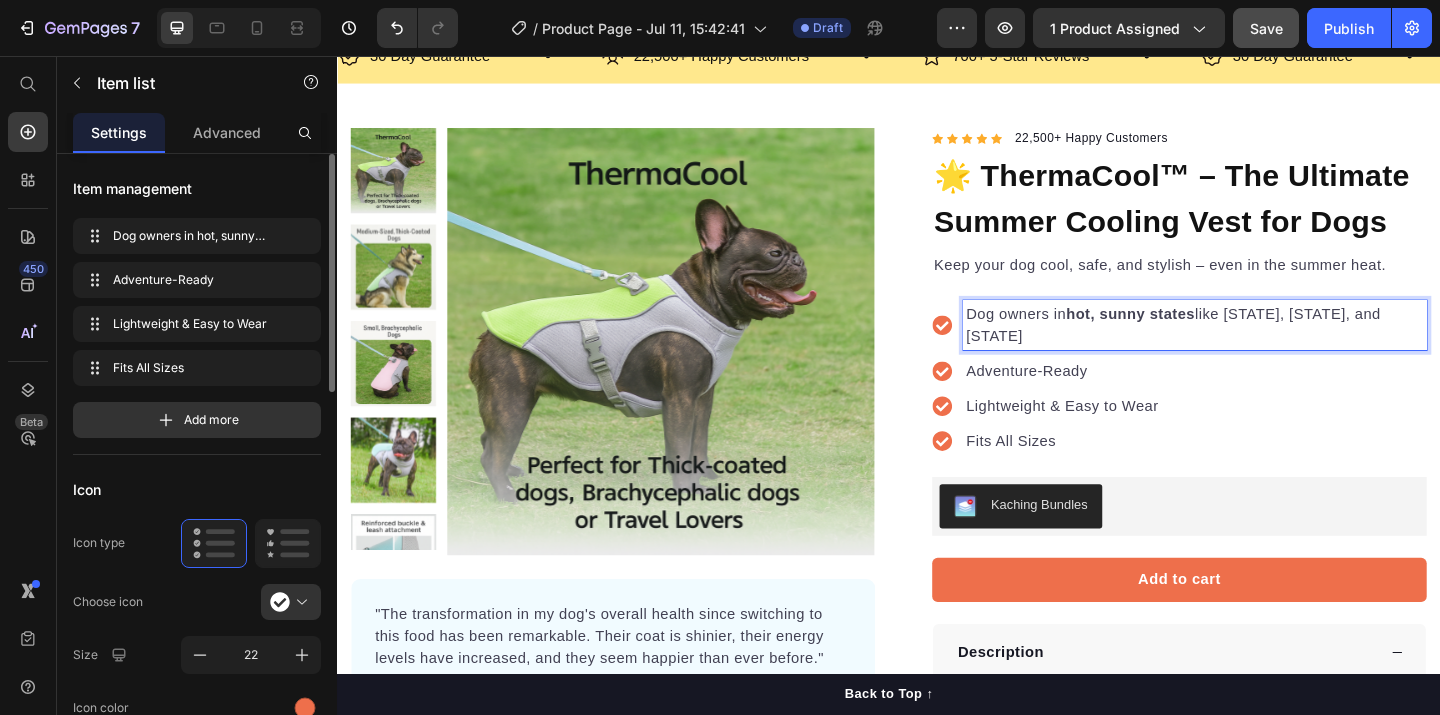 click on "Adventure-Ready" at bounding box center [1270, 399] 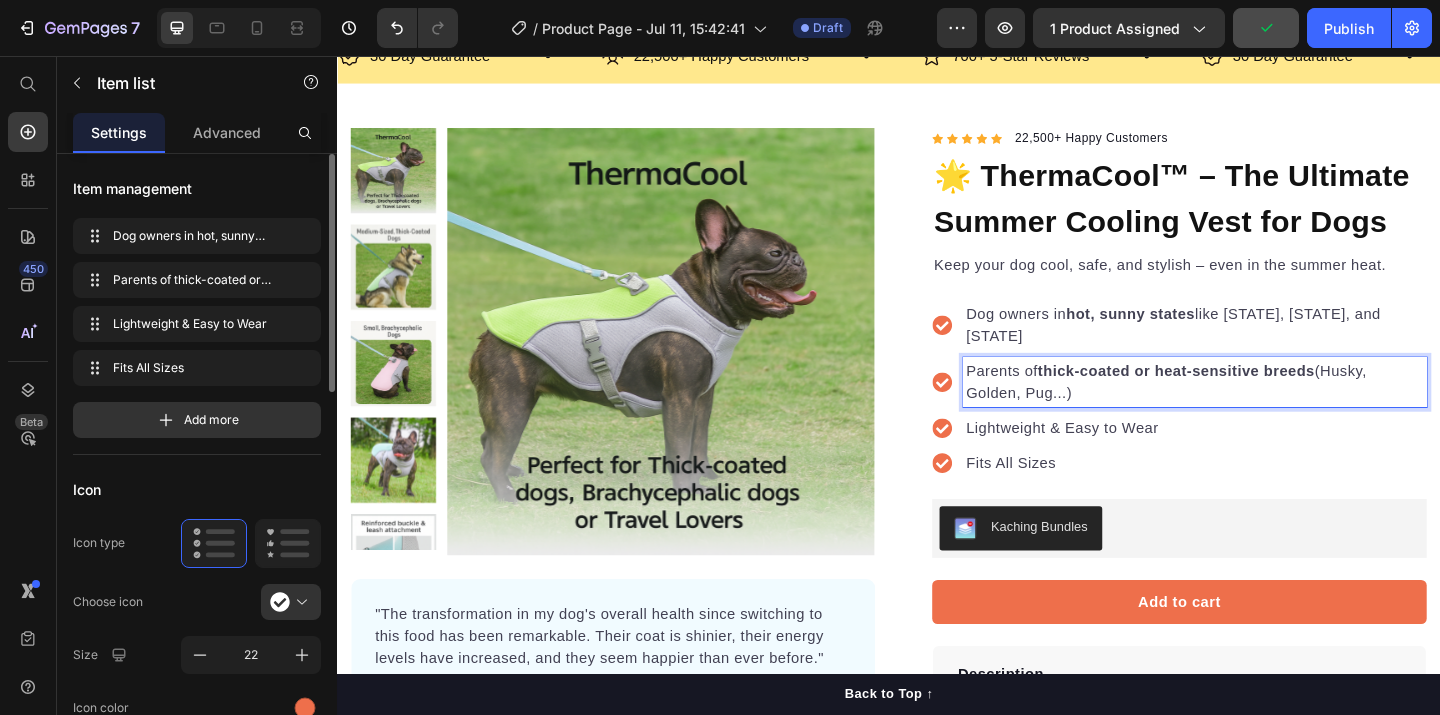 click on "Lightweight & Easy to Wear" at bounding box center (1270, 461) 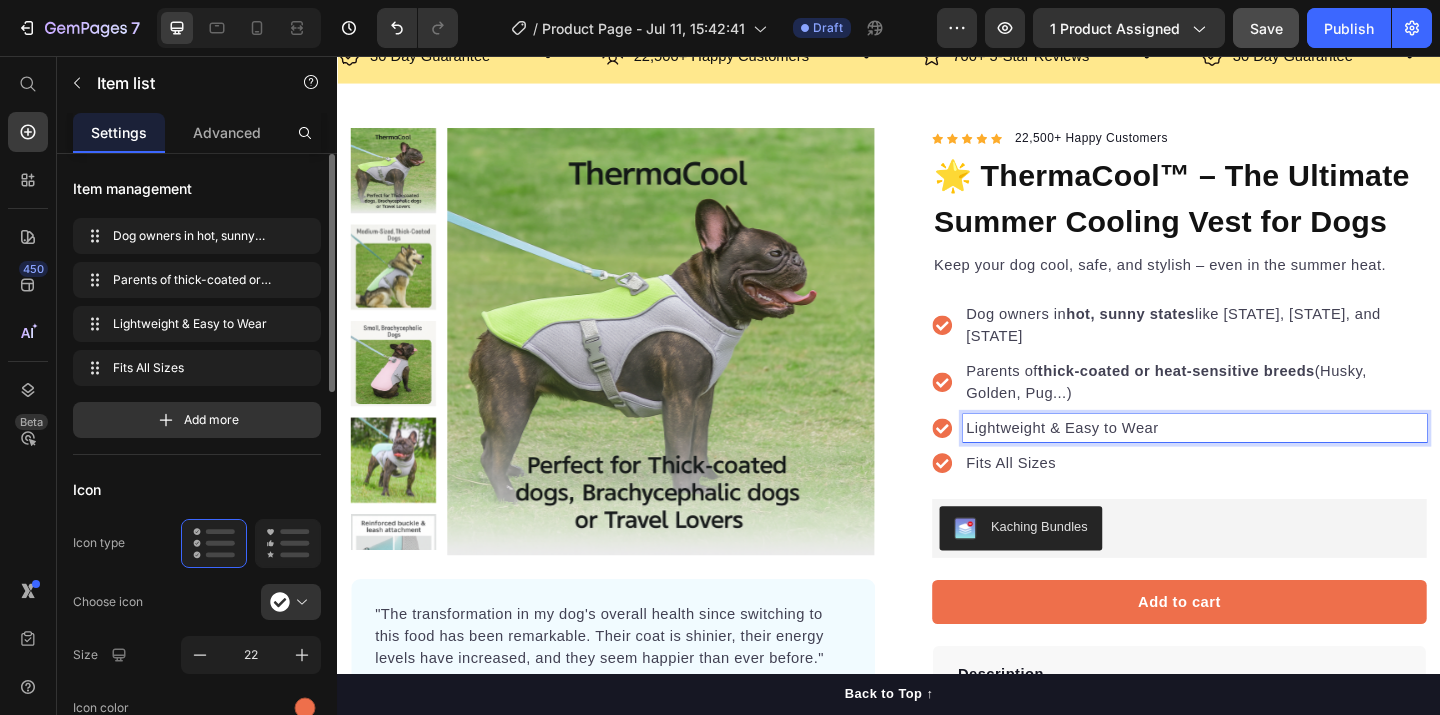 click on "Lightweight & Easy to Wear" at bounding box center [1270, 461] 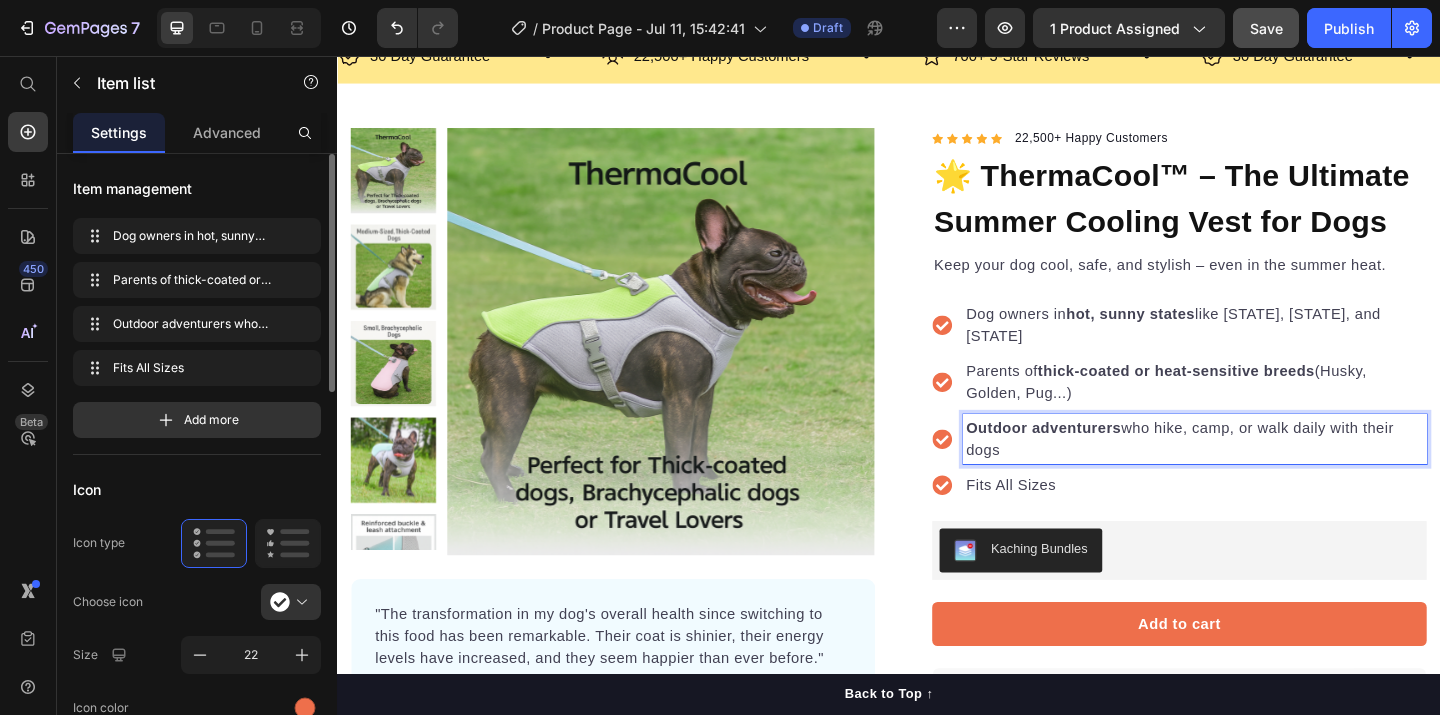 click on "Fits All Sizes" at bounding box center [1270, 523] 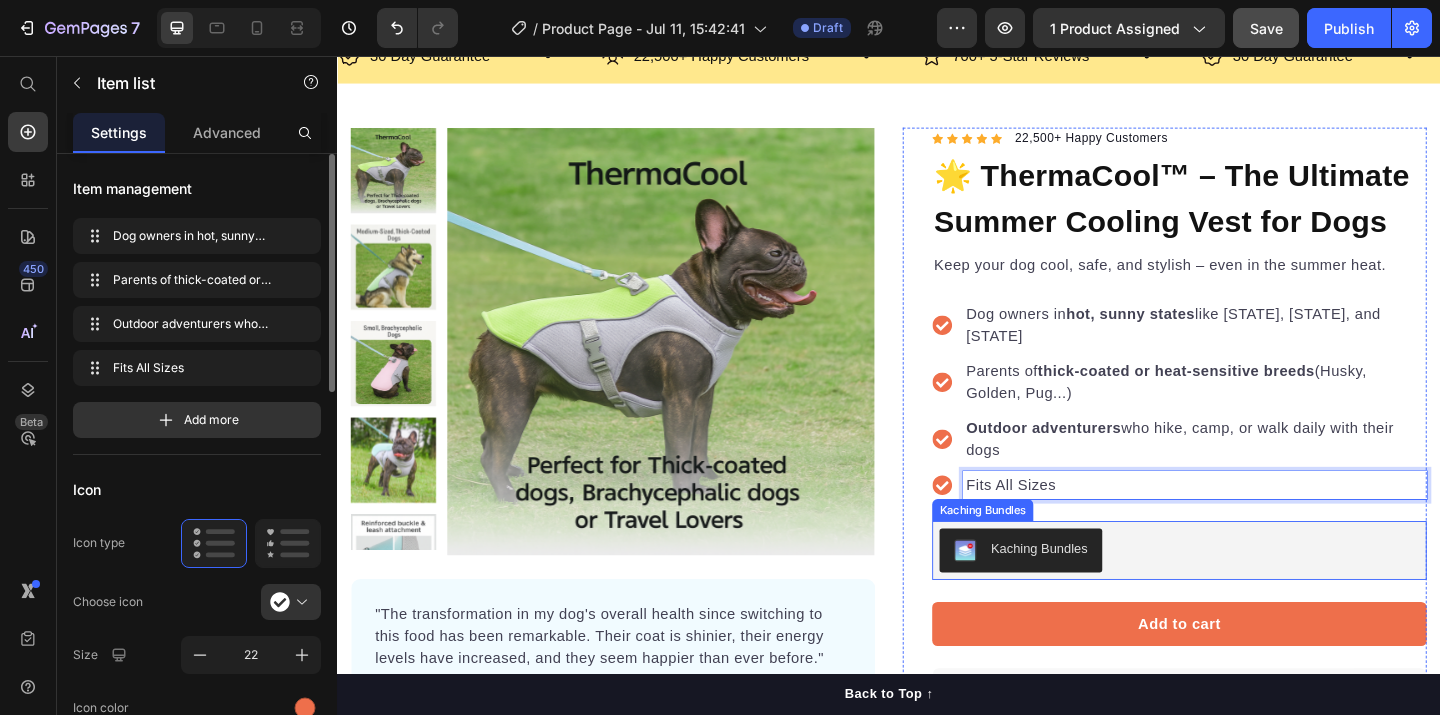 click on "Kaching Bundles" at bounding box center (1253, 594) 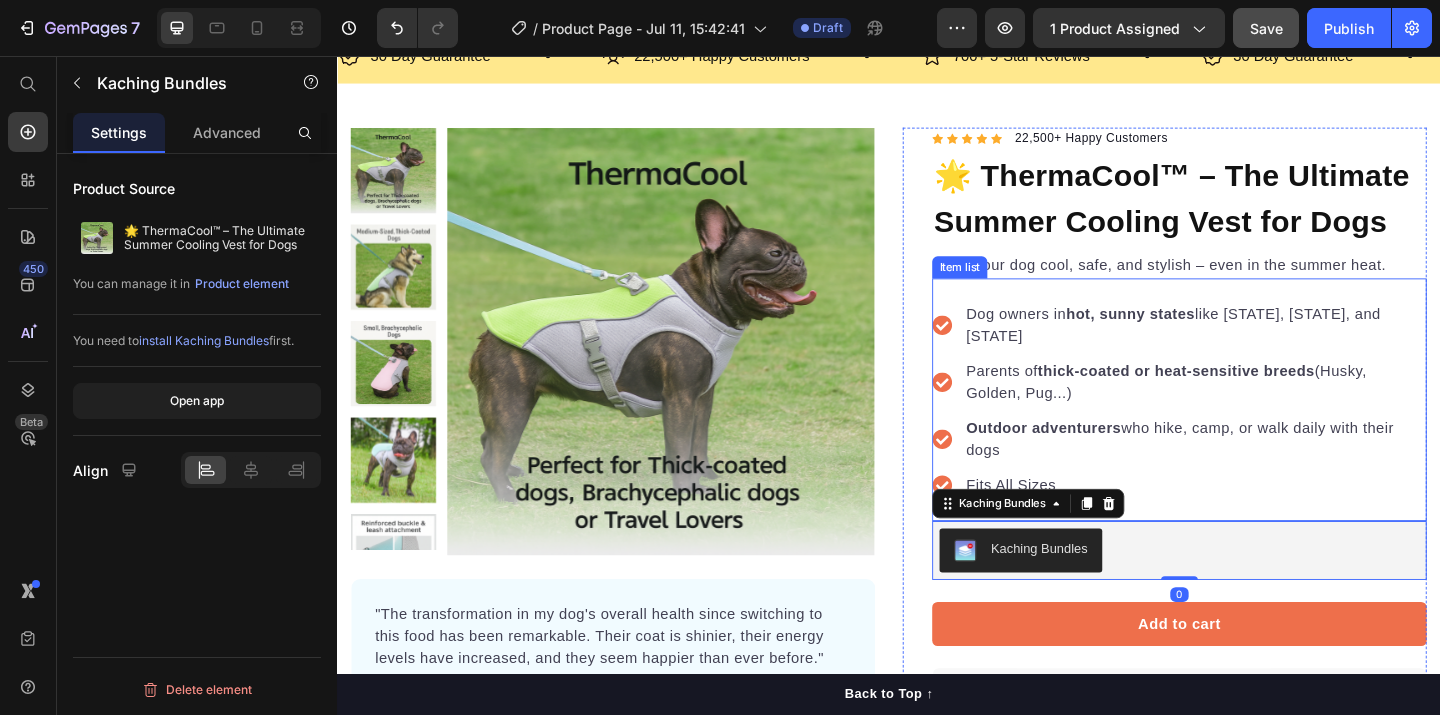 click on "Dog owners in hot, sunny states like [STATE], [STATE], and [STATE] Parents of thick-coated or heat-sensitive breeds (Husky, Golden, Pug...) Outdoor adventurers who hike, camp, or walk daily with their dogs Fits All Sizes" at bounding box center (1253, 430) 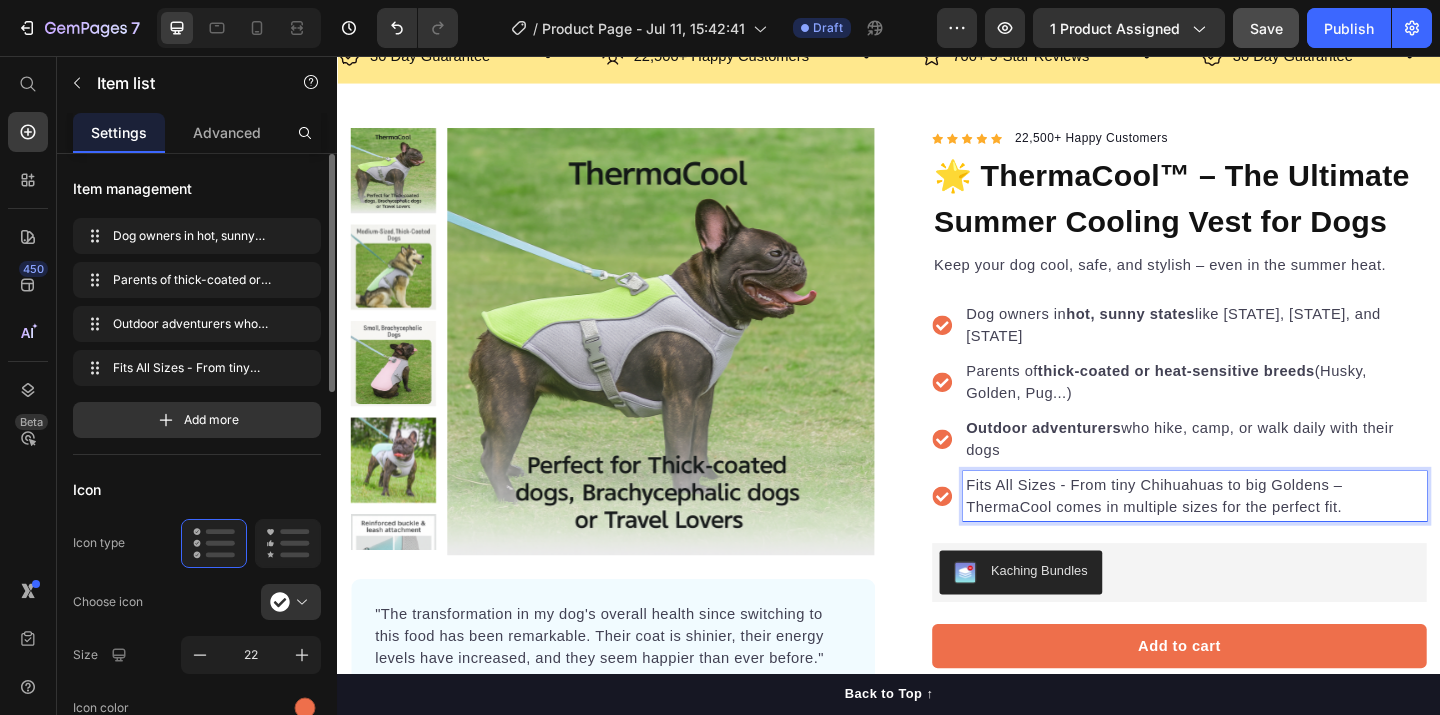 click on "Dog owners in hot, sunny states like [STATE], [STATE], and [STATE] Parents of thick-coated or heat-sensitive breeds (Husky, Golden, Pug...) Outdoor adventurers who hike, camp, or walk daily with their dogs Fits All Sizes - From tiny Chihuahuas to big Goldens – ThermaCool comes in multiple sizes for the perfect fit." at bounding box center [1253, 442] 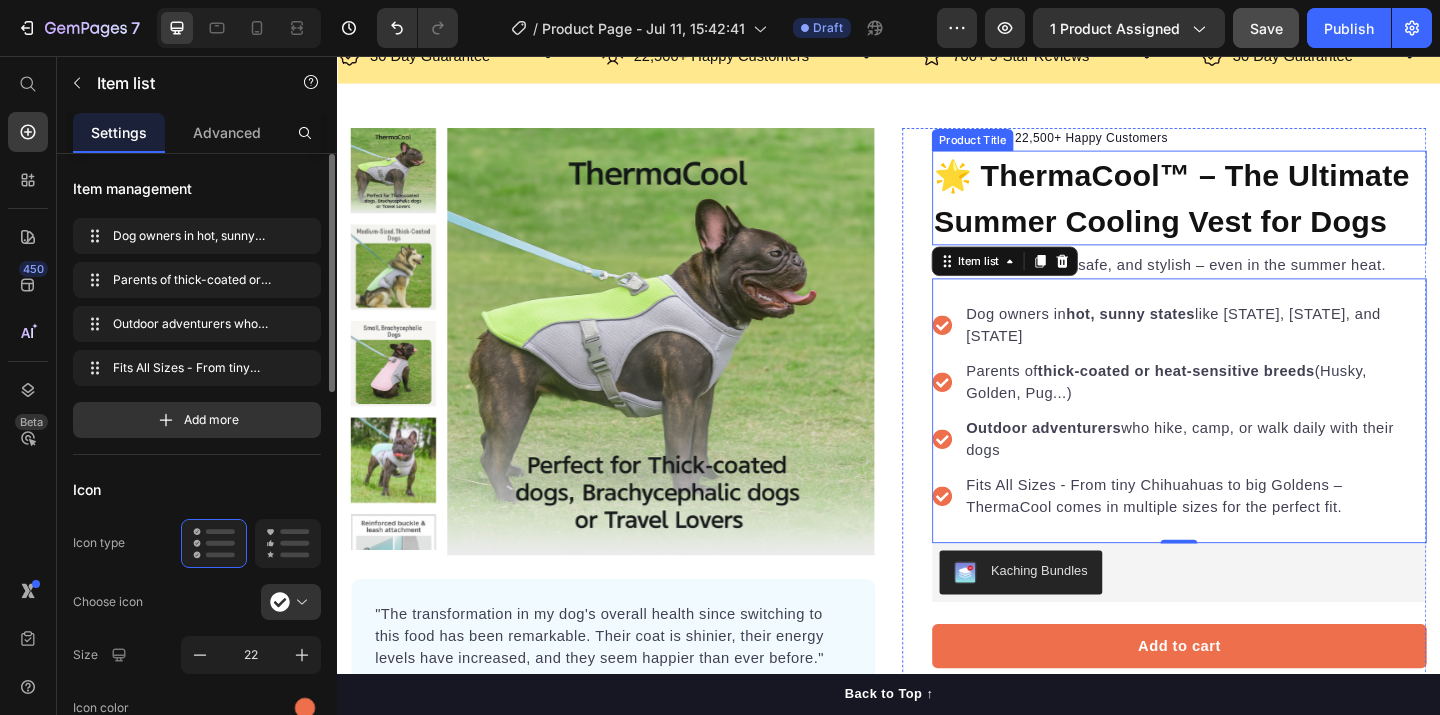 click on "🌟 ThermaCool™ – The Ultimate Summer Cooling Vest for Dogs" at bounding box center (1253, 210) 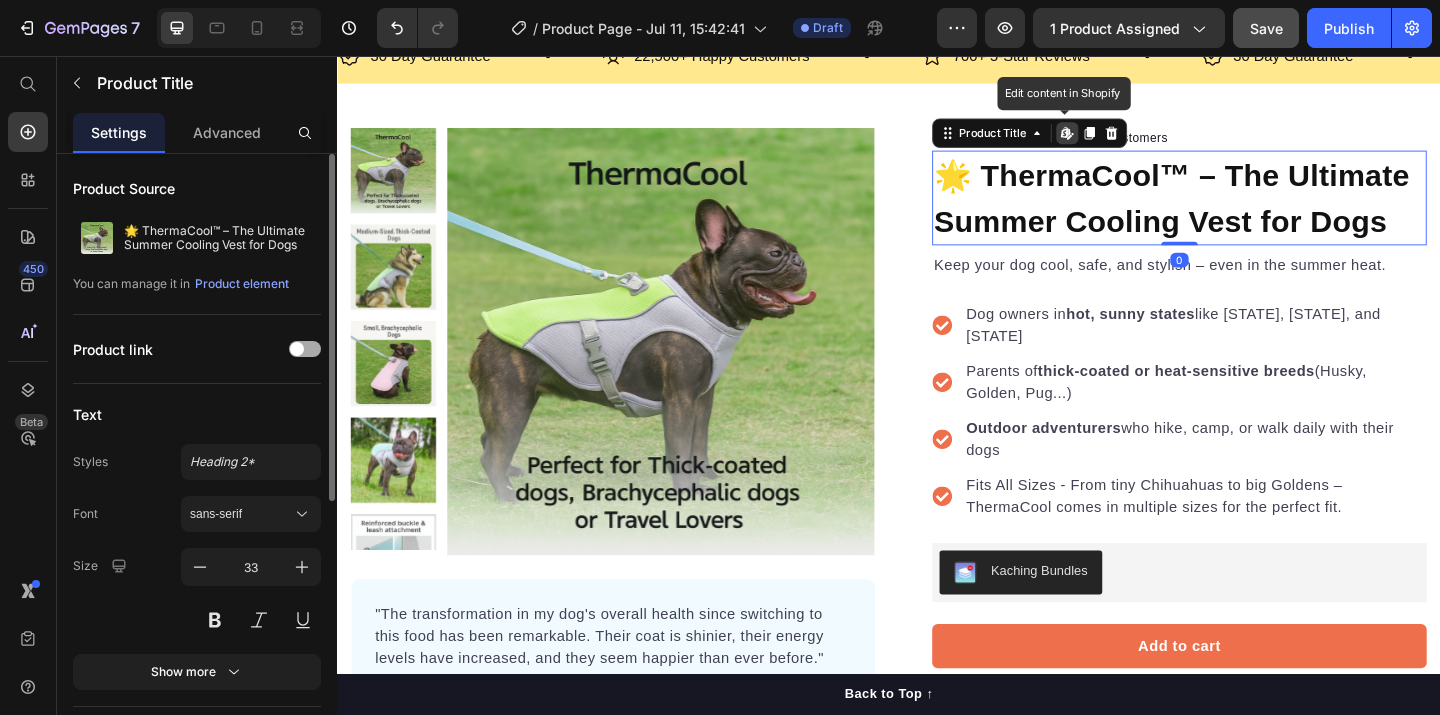click on "🌟 ThermaCool™ – The Ultimate Summer Cooling Vest for Dogs" at bounding box center (1253, 210) 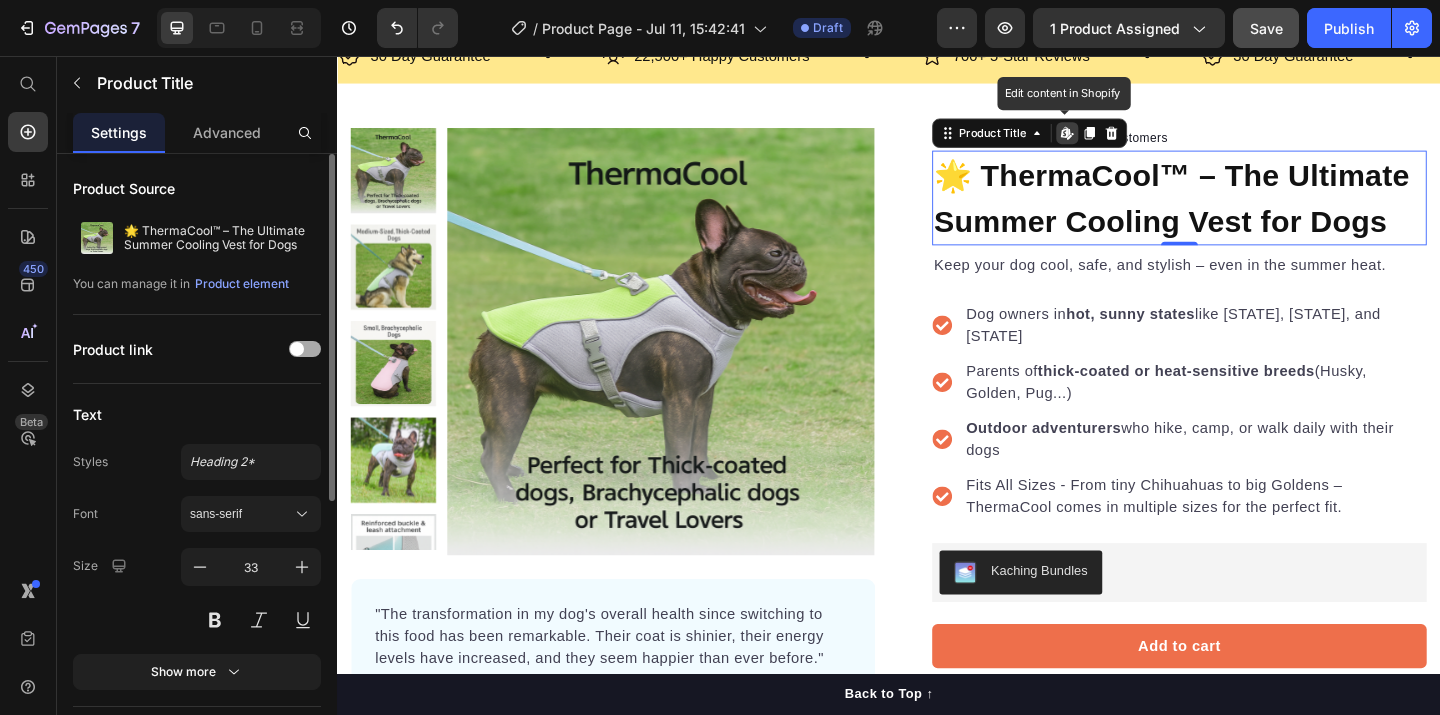 click on "🌟 ThermaCool™ – The Ultimate Summer Cooling Vest for Dogs" at bounding box center (1253, 210) 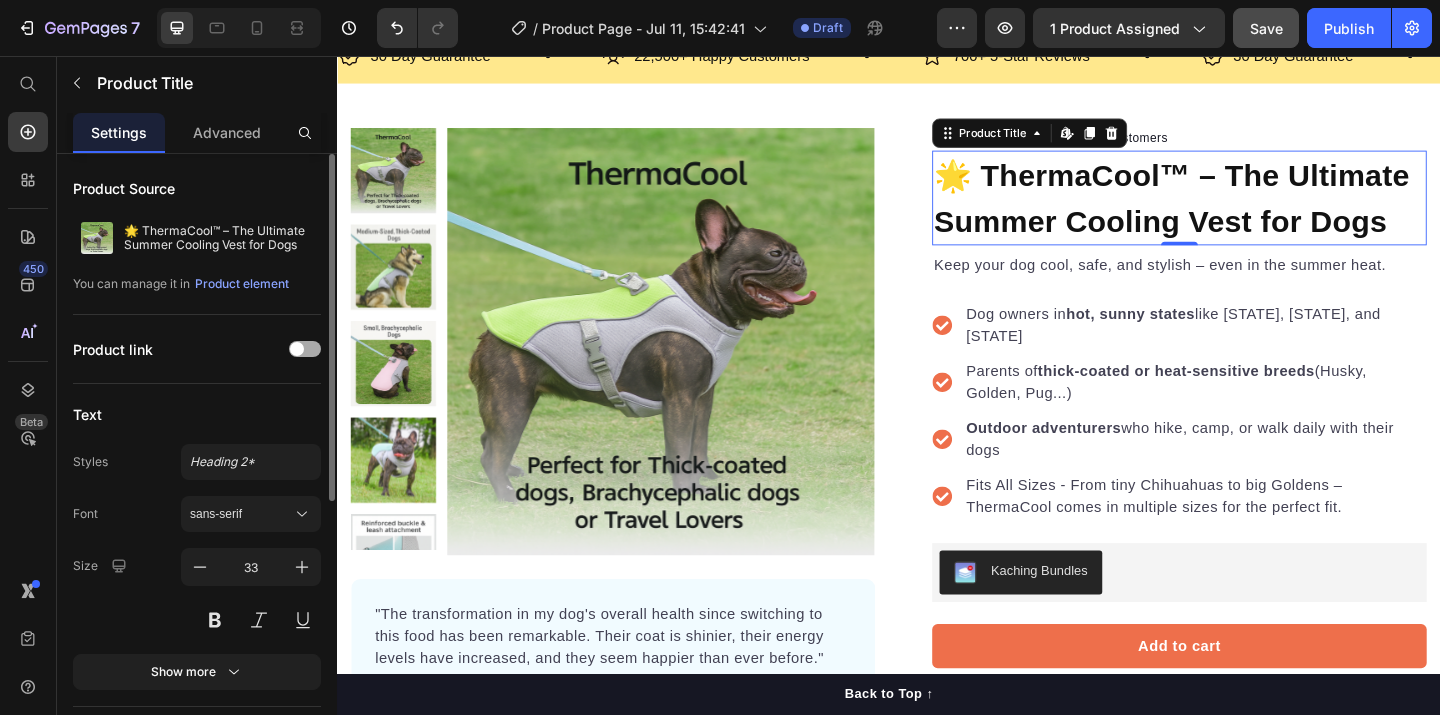 click on "🌟 ThermaCool™ – The Ultimate Summer Cooling Vest for Dogs" at bounding box center (1253, 210) 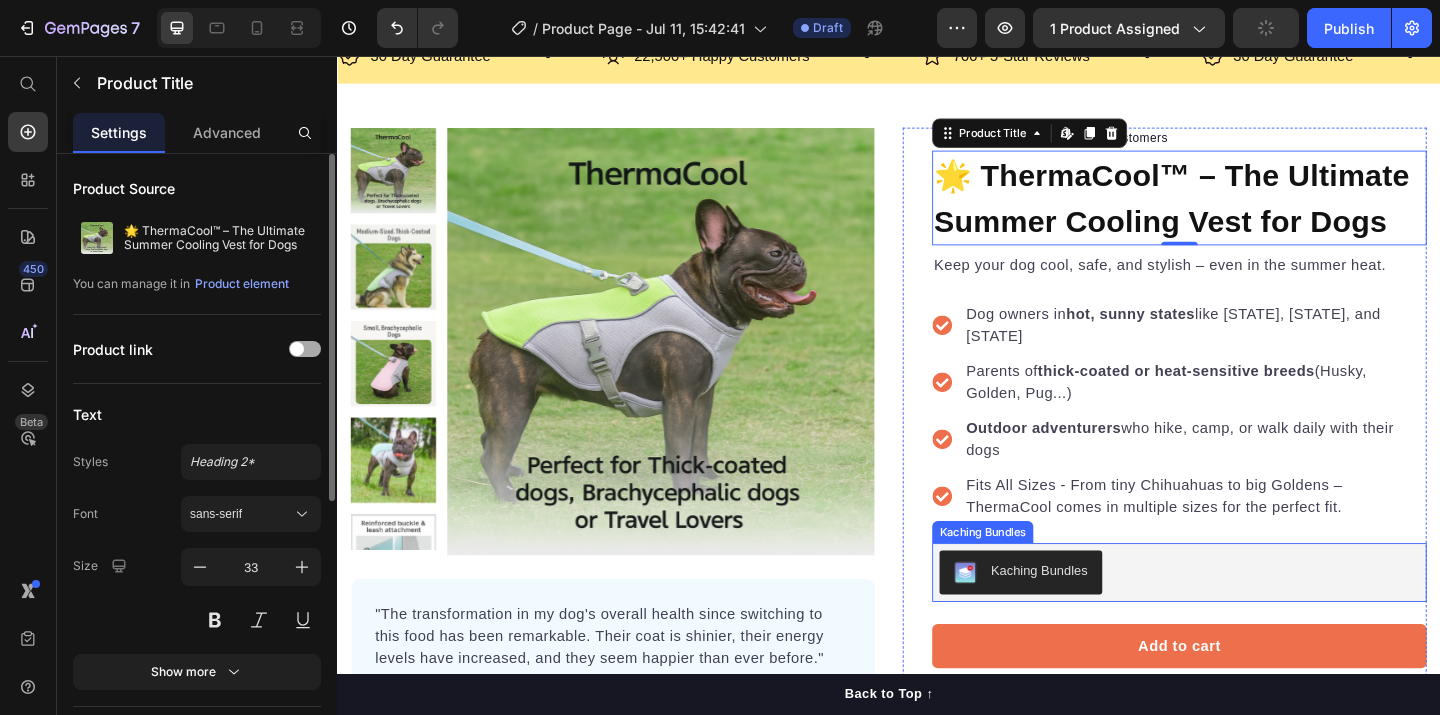 click on "Kaching Bundles" at bounding box center (1253, 618) 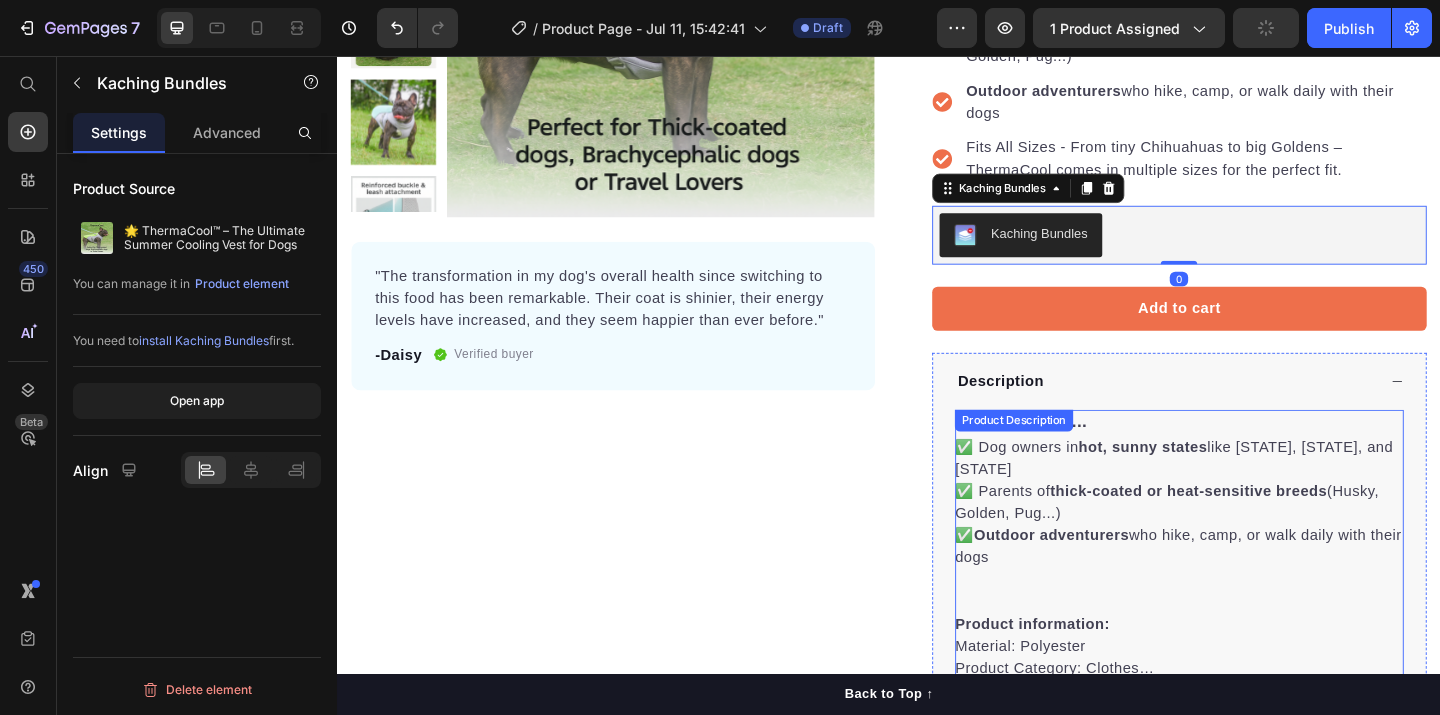 scroll, scrollTop: 444, scrollLeft: 0, axis: vertical 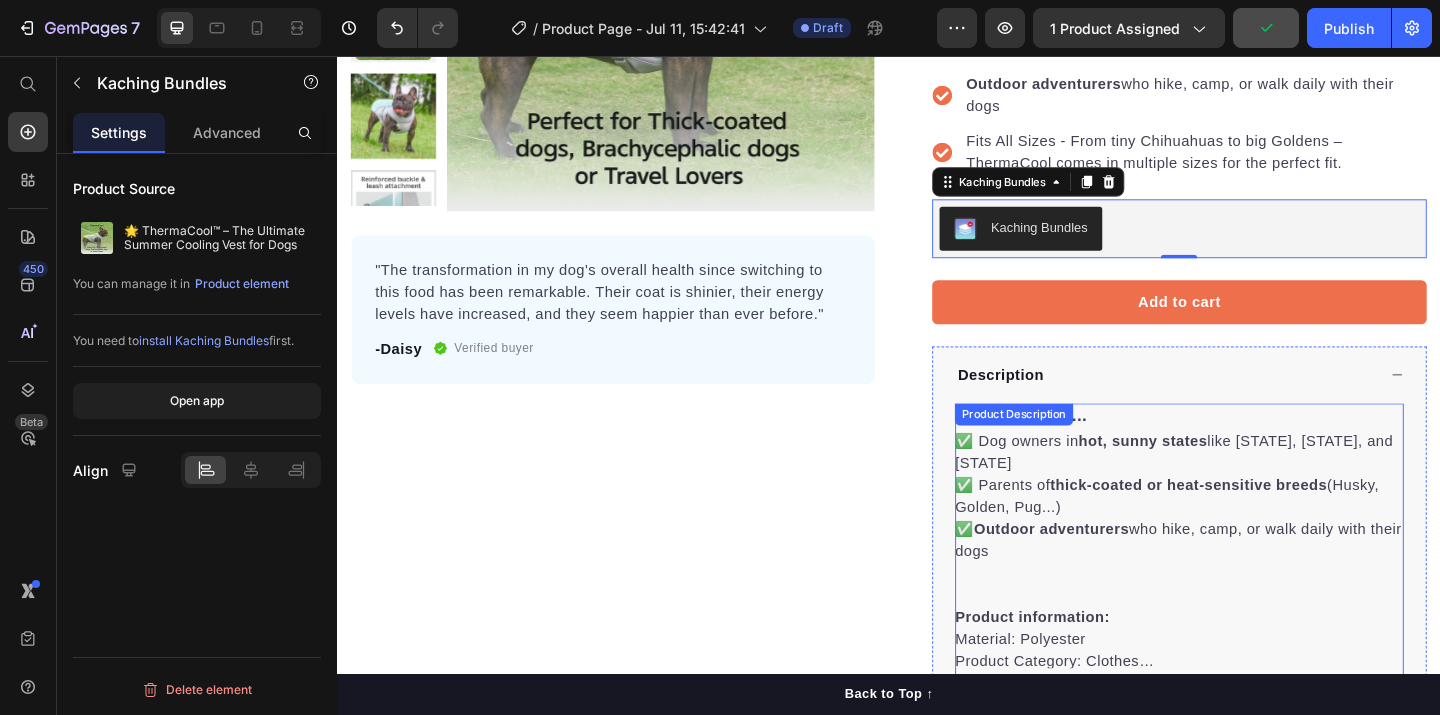 click on "Outdoor adventurers" at bounding box center [1114, 570] 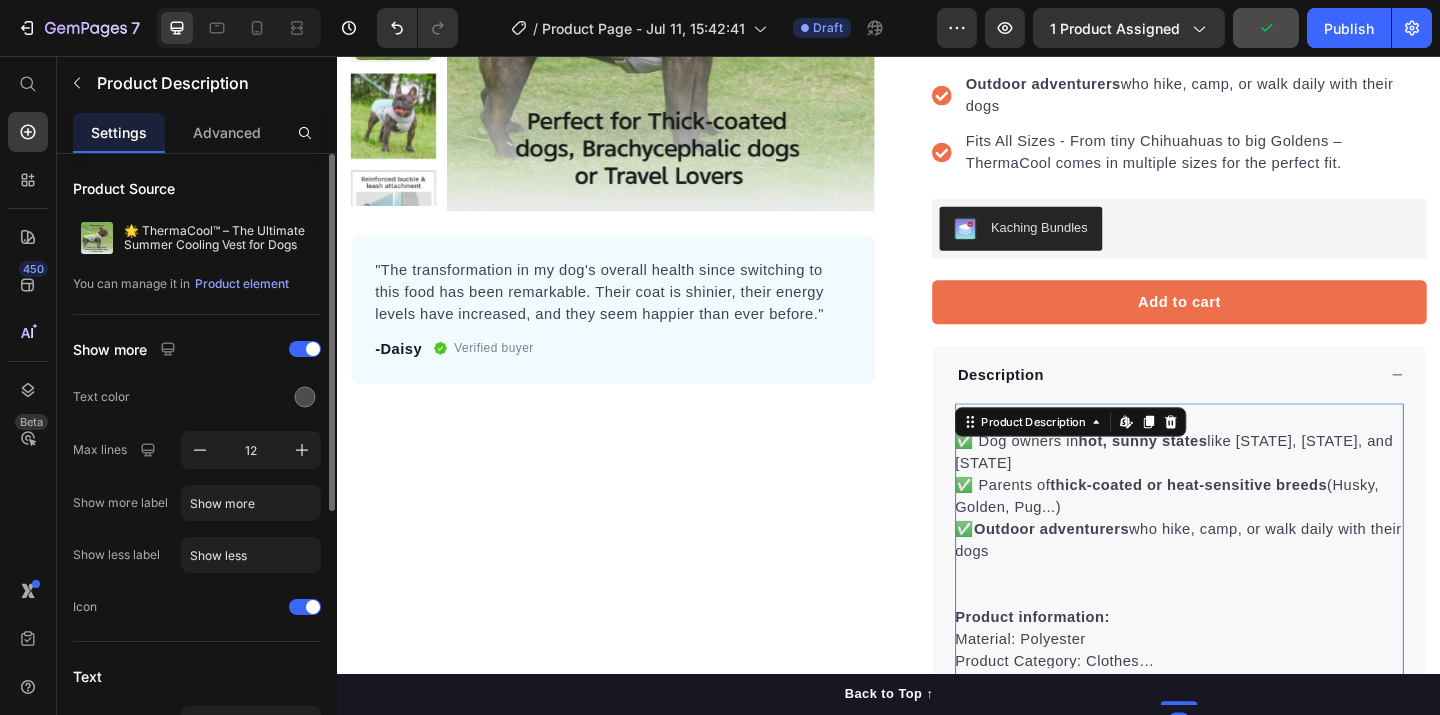 click on "🐾 Perfect For... ✅ Dog owners in hot, sunny states like [STATE], [STATE], and [STATE] ✅ Parents of thick-coated or heat-sensitive breeds (Husky, Golden, Pug...) ✅ Outdoor adventurers who hike, camp, or walk daily with their dogs Product information: Material: Polyester Product Category: Clothes Color: orange, mint green, blue, pink Specifications: (L*W) S collar 35 busts 30-48 back length 28, M collar 38 busts 39-56 back length 35, L collar 44 busts 49-70 back length 42, XL collar 51 busts 60- 80 back length 50, XXL collar 56 busts 74-94 back length 58, XXXL collar 65 busts 84-110 back length 67 Packing list: Dog vest*1" at bounding box center (1253, 578) 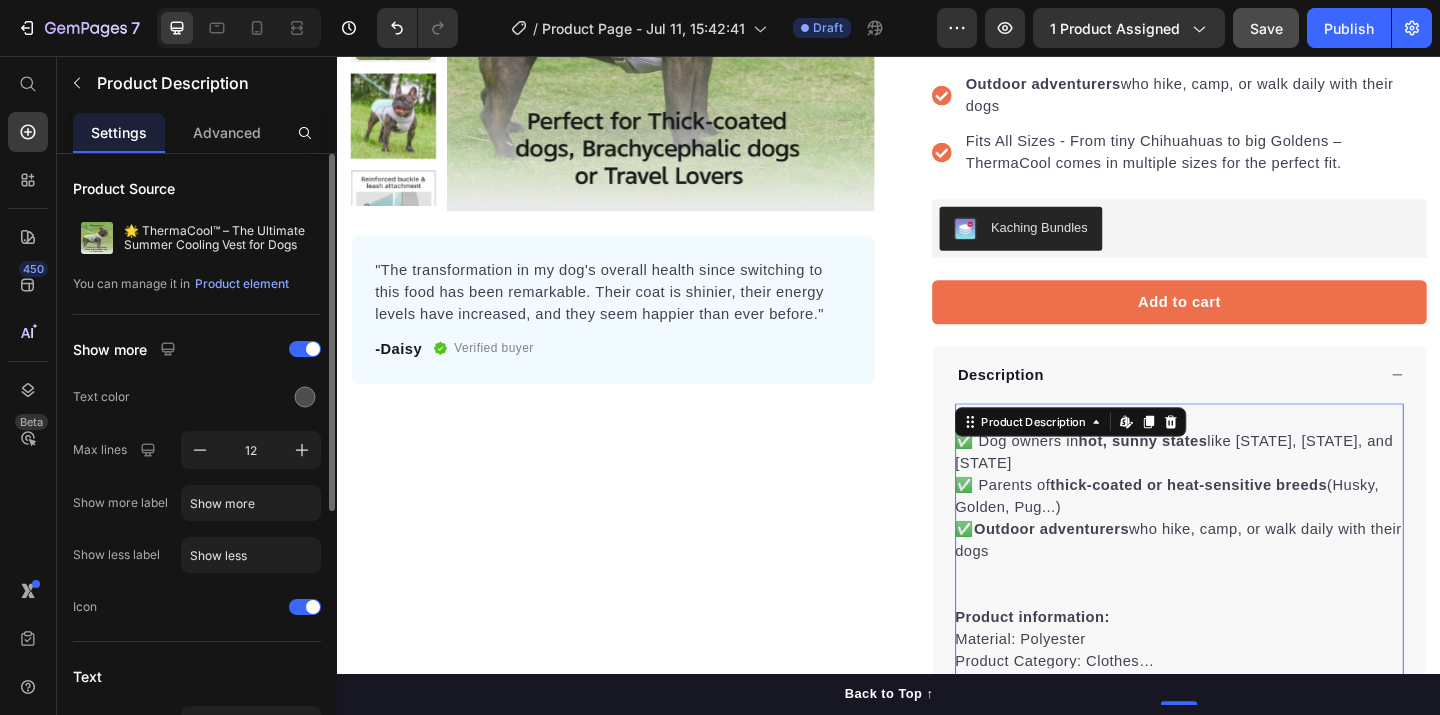 click on "🐾 Perfect For... ✅ Dog owners in hot, sunny states like [STATE], [STATE], and [STATE] ✅ Parents of thick-coated or heat-sensitive breeds (Husky, Golden, Pug...) ✅ Outdoor adventurers who hike, camp, or walk daily with their dogs Product information: Material: Polyester Product Category: Clothes Color: orange, mint green, blue, pink Specifications: (L*W) S collar 35 busts 30-48 back length 28, M collar 38 busts 39-56 back length 35, L collar 44 busts 49-70 back length 42, XL collar 51 busts 60- 80 back length 50, XXL collar 56 busts 74-94 back length 58, XXXL collar 65 busts 84-110 back length 67 Packing list: Dog vest*1" at bounding box center [1253, 578] 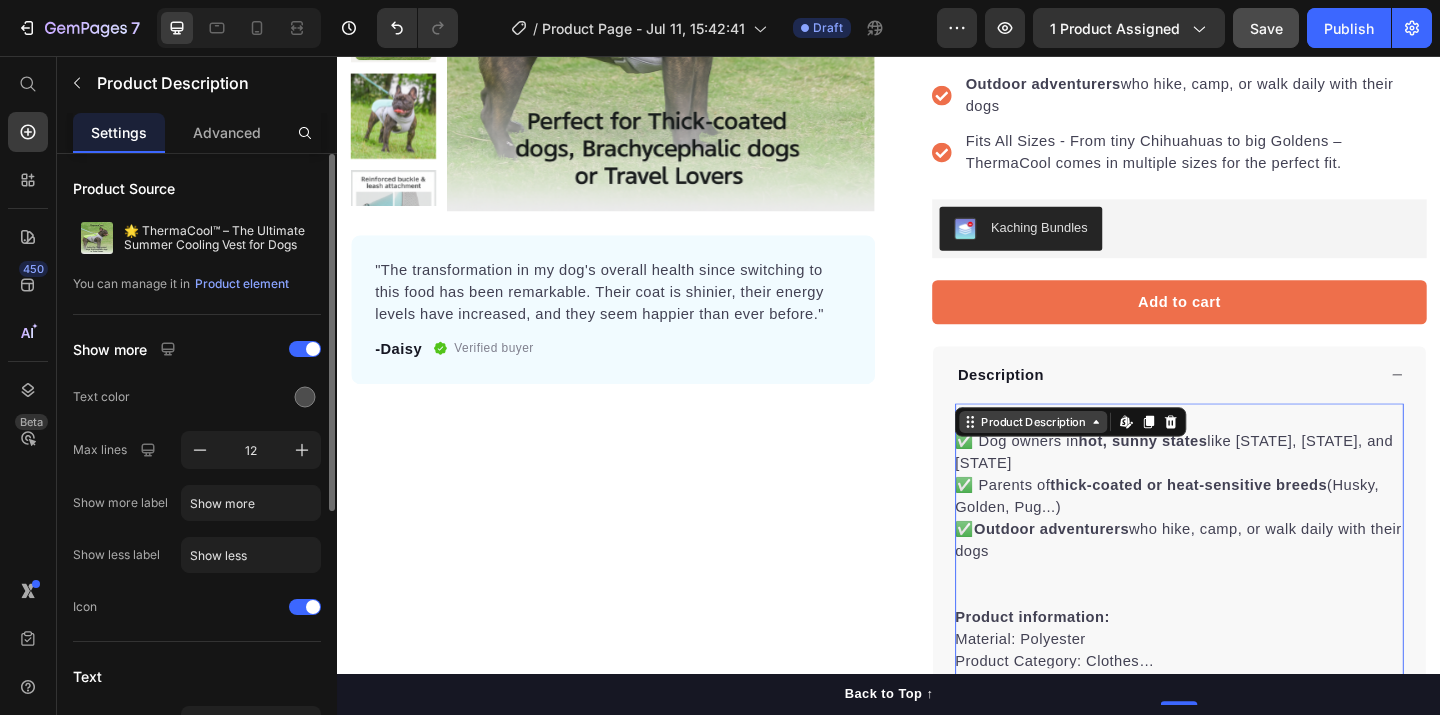 click on "Product Description" at bounding box center [1094, 454] 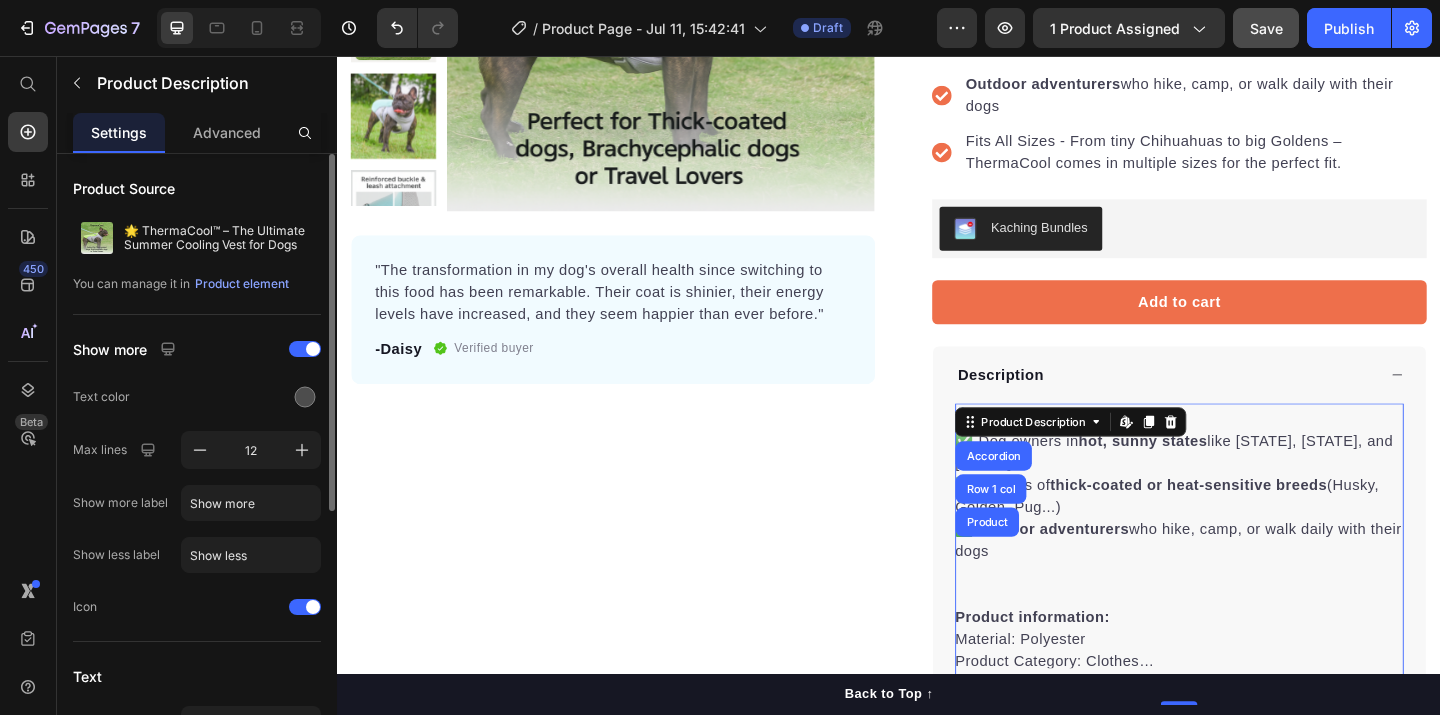 click on "🐾 Perfect For... ✅ Dog owners in hot, sunny states like [STATE], [STATE], and [STATE] ✅ Parents of thick-coated or heat-sensitive breeds (Husky, Golden, Pug...) ✅ Outdoor adventurers who hike, camp, or walk daily with their dogs Product information: Material: Polyester Product Category: Clothes Color: orange, mint green, blue, pink Specifications: (L*W) S collar 35 busts 30-48 back length 28, M collar 38 busts 39-56 back length 35, L collar 44 busts 49-70 back length 42, XL collar 51 busts 60- 80 back length 50, XXL collar 56 busts 74-94 back length 58, XXXL collar 65 busts 84-110 back length 67 Packing list: Dog vest*1" at bounding box center [1253, 578] 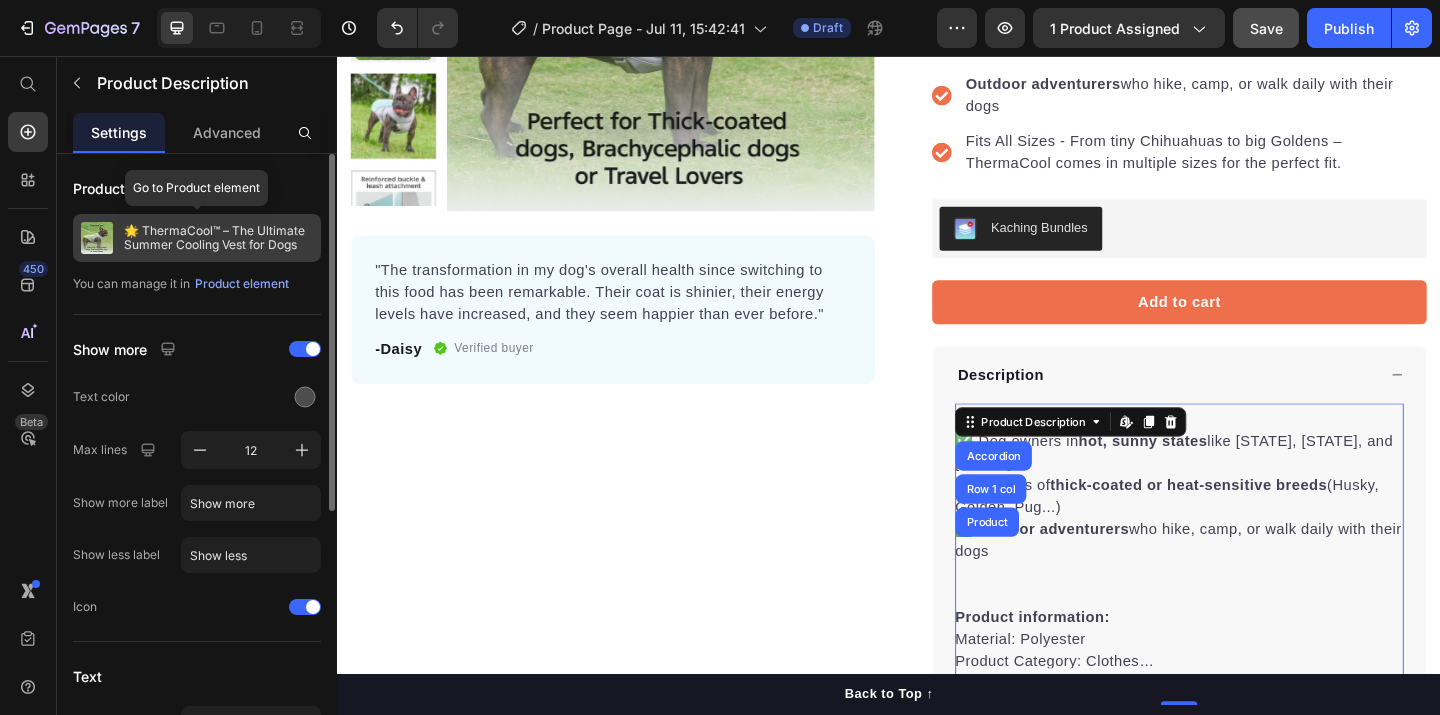 click on "🌟 ThermaCool™ – The Ultimate Summer Cooling Vest for Dogs" at bounding box center [218, 238] 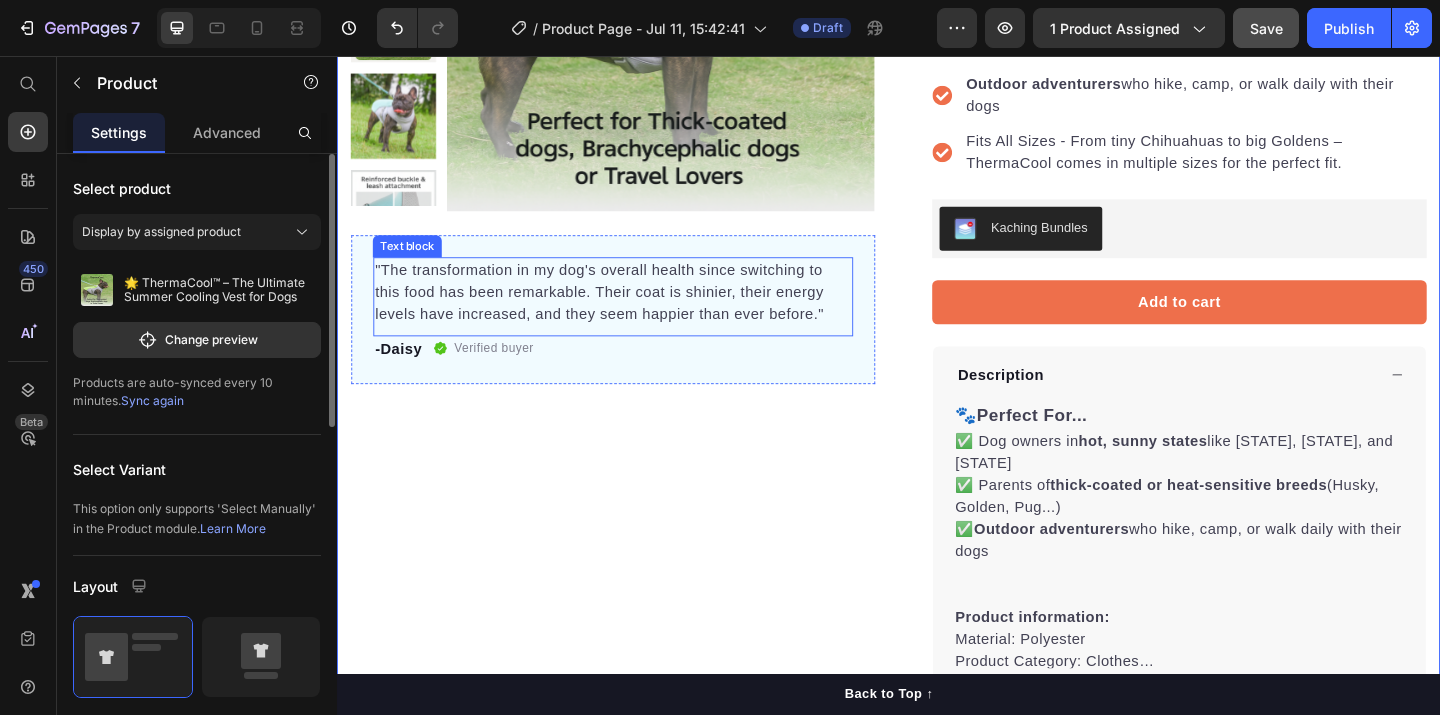 click on ""The transformation in my dog's overall health since switching to this food has been remarkable. Their coat is shinier, their energy levels have increased, and they seem happier than ever before."" at bounding box center [637, 313] 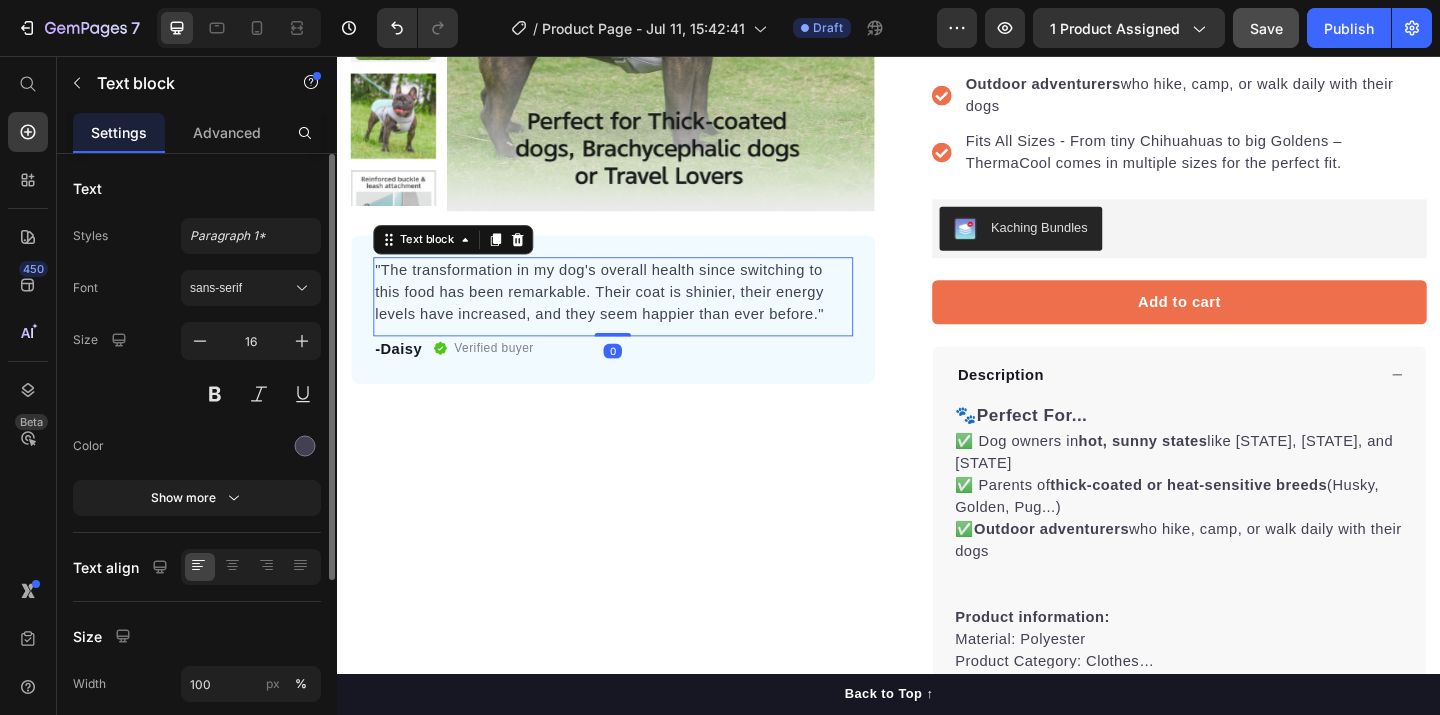 click on ""The transformation in my dog's overall health since switching to this food has been remarkable. Their coat is shinier, their energy levels have increased, and they seem happier than ever before."" at bounding box center (637, 313) 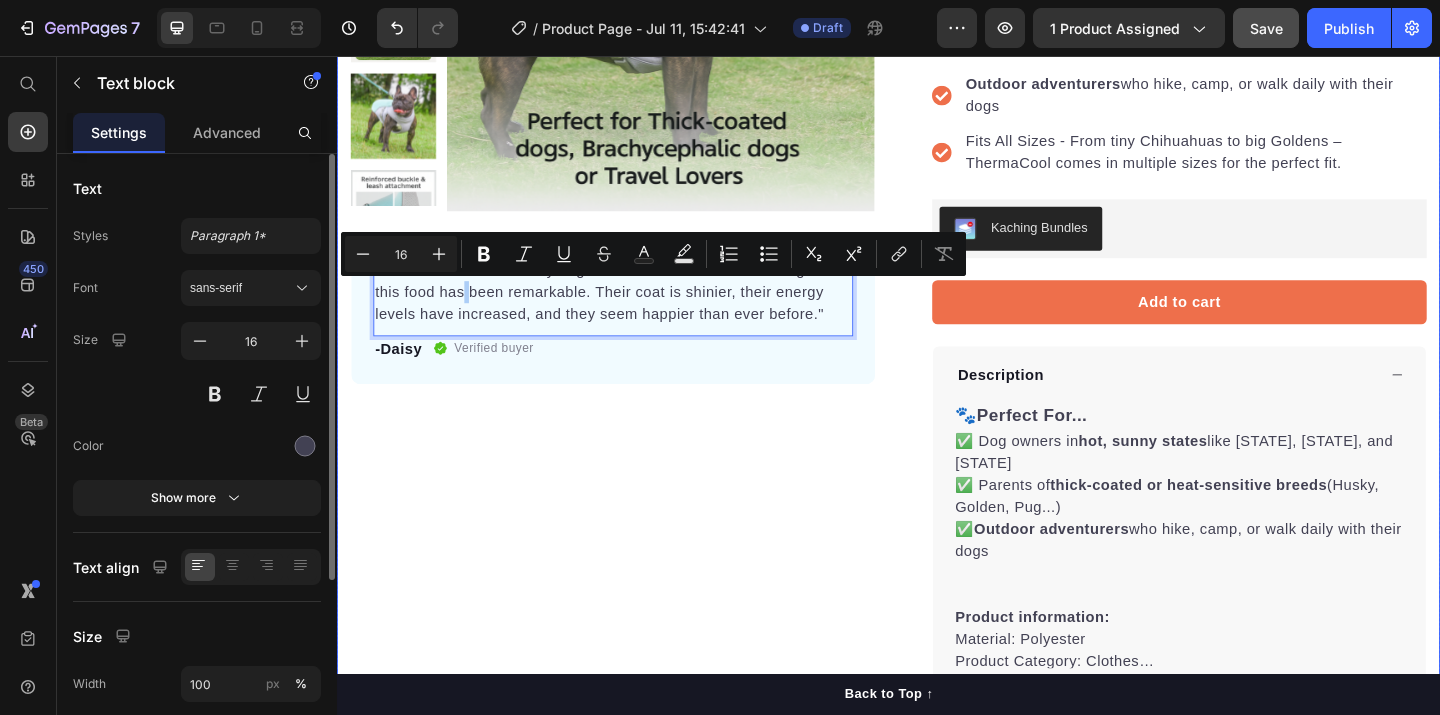 click on "Product Images "The transformation in my dog's overall health since switching to this food has been remarkable. Their coat is shinier, their energy levels have increased, and they seem happier than ever before." Text block 0 -[FIRST] Text block Verified buyer Item list Row Row "My dog absolutely loves this food! It's clear that the taste and quality are top-notch." -[FIRST] Text block Row Row" at bounding box center (637, 308) 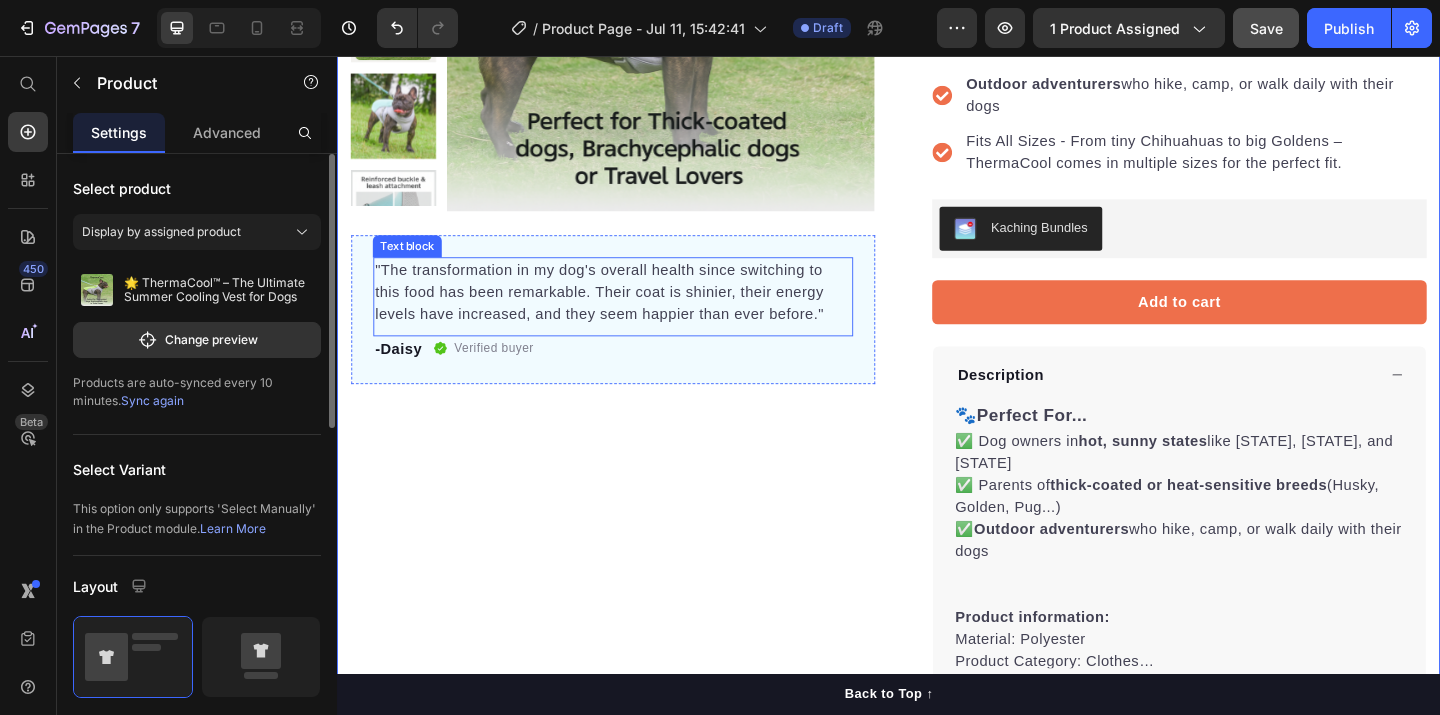 click on ""The transformation in my dog's overall health since switching to this food has been remarkable. Their coat is shinier, their energy levels have increased, and they seem happier than ever before."" at bounding box center [637, 313] 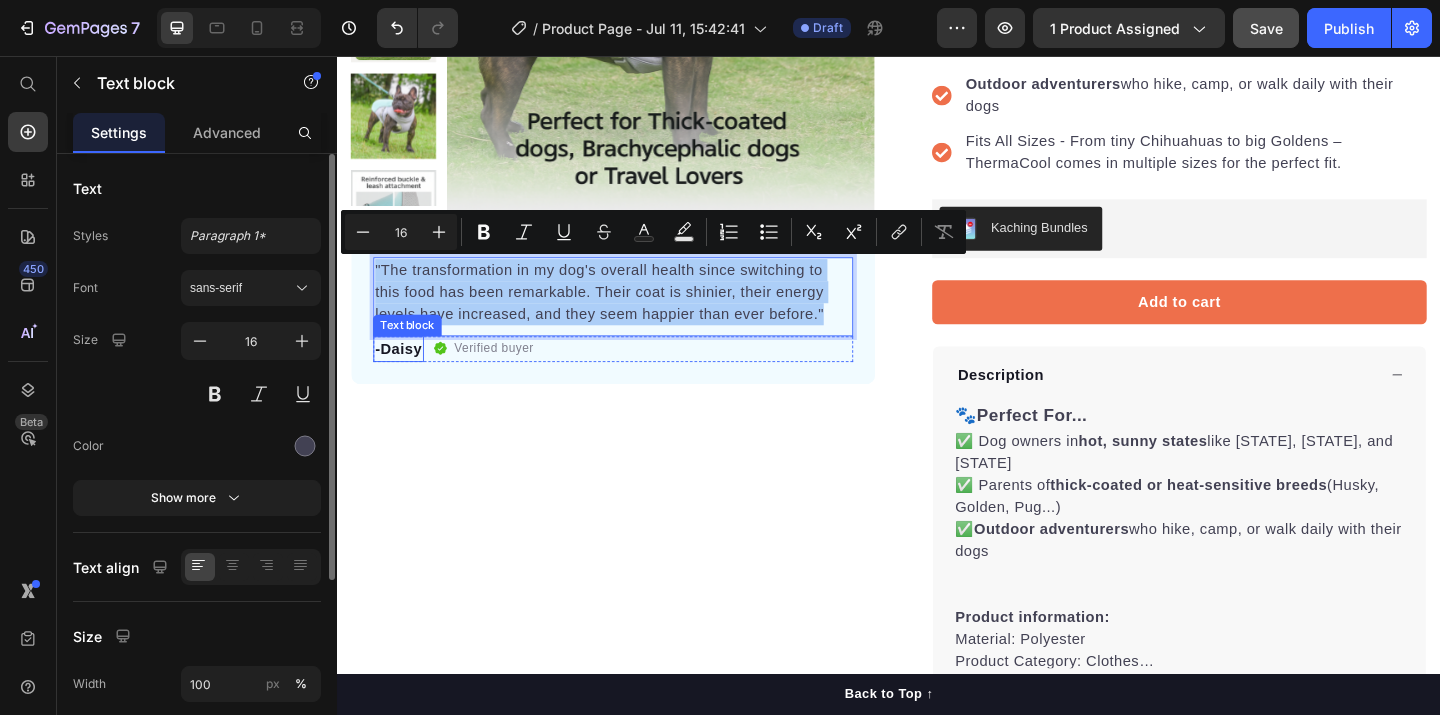 click on "-Daisy" at bounding box center [403, 375] 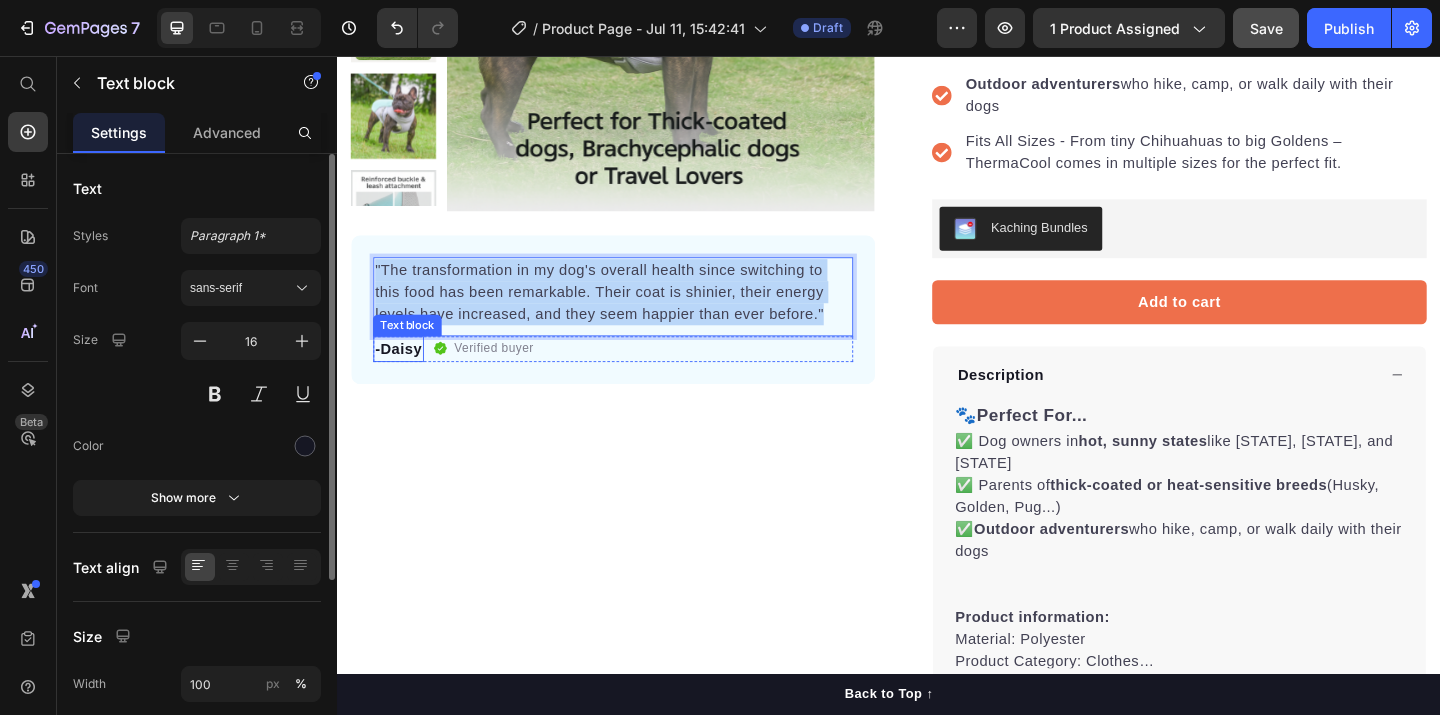 click on "-Daisy" at bounding box center (403, 375) 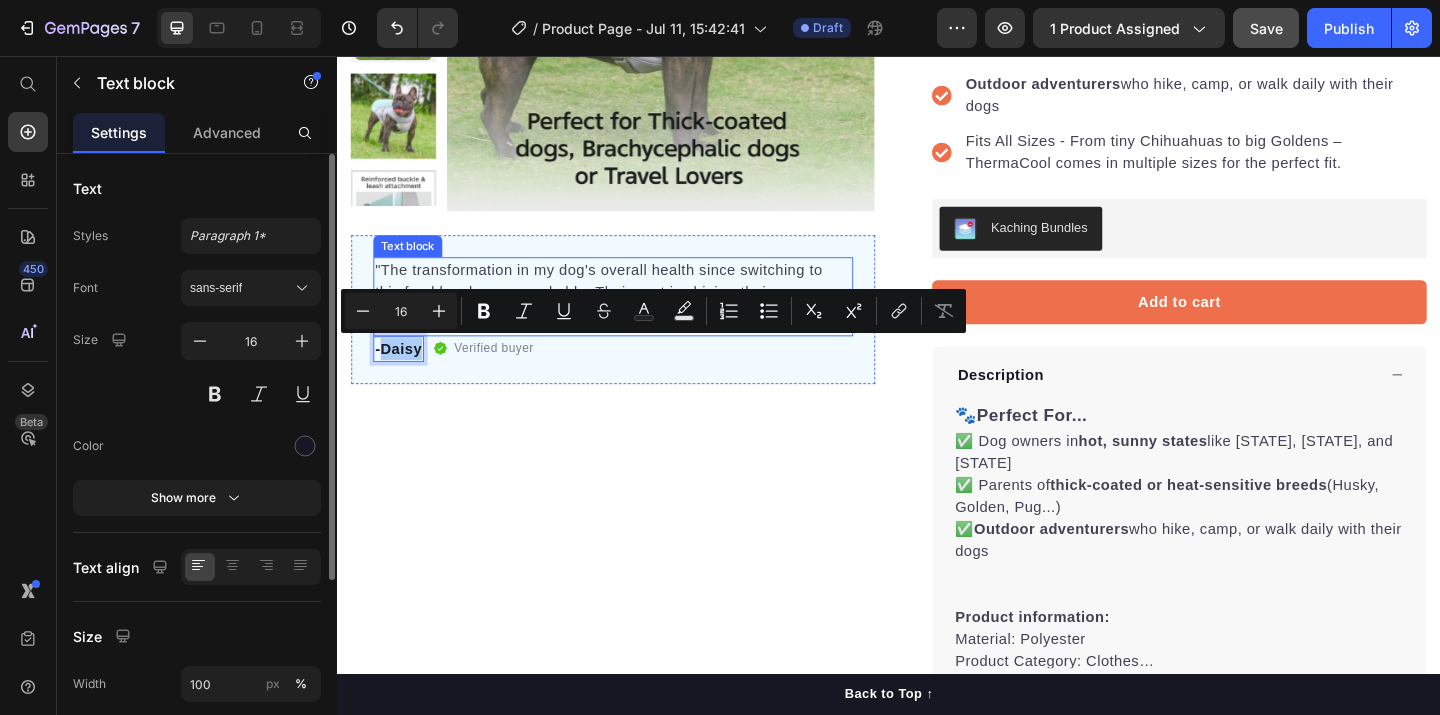 click on ""The transformation in my dog's overall health since switching to this food has been remarkable. Their coat is shinier, their energy levels have increased, and they seem happier than ever before."" at bounding box center (637, 313) 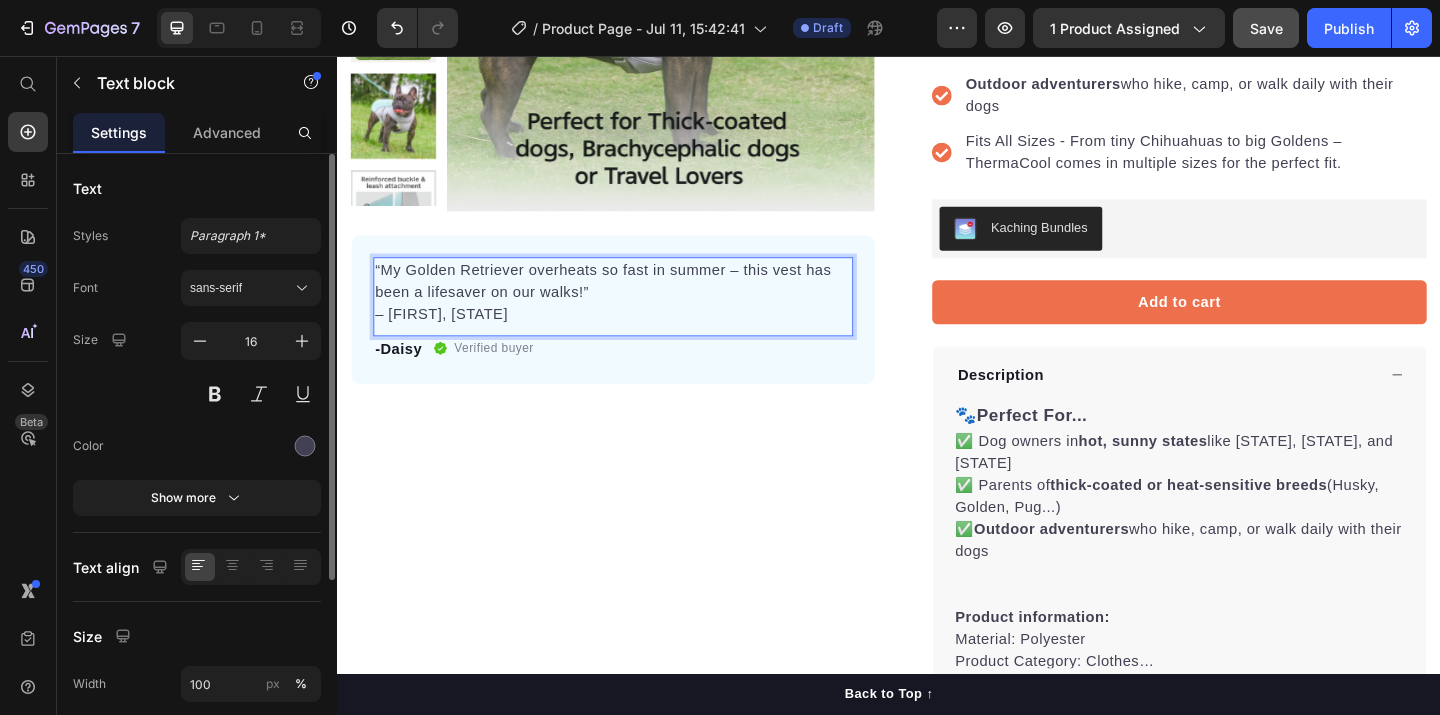 click on "“My Golden Retriever overheats so fast in summer – this vest has been a lifesaver on our walks!” – [FIRST], [STATE]" at bounding box center (637, 313) 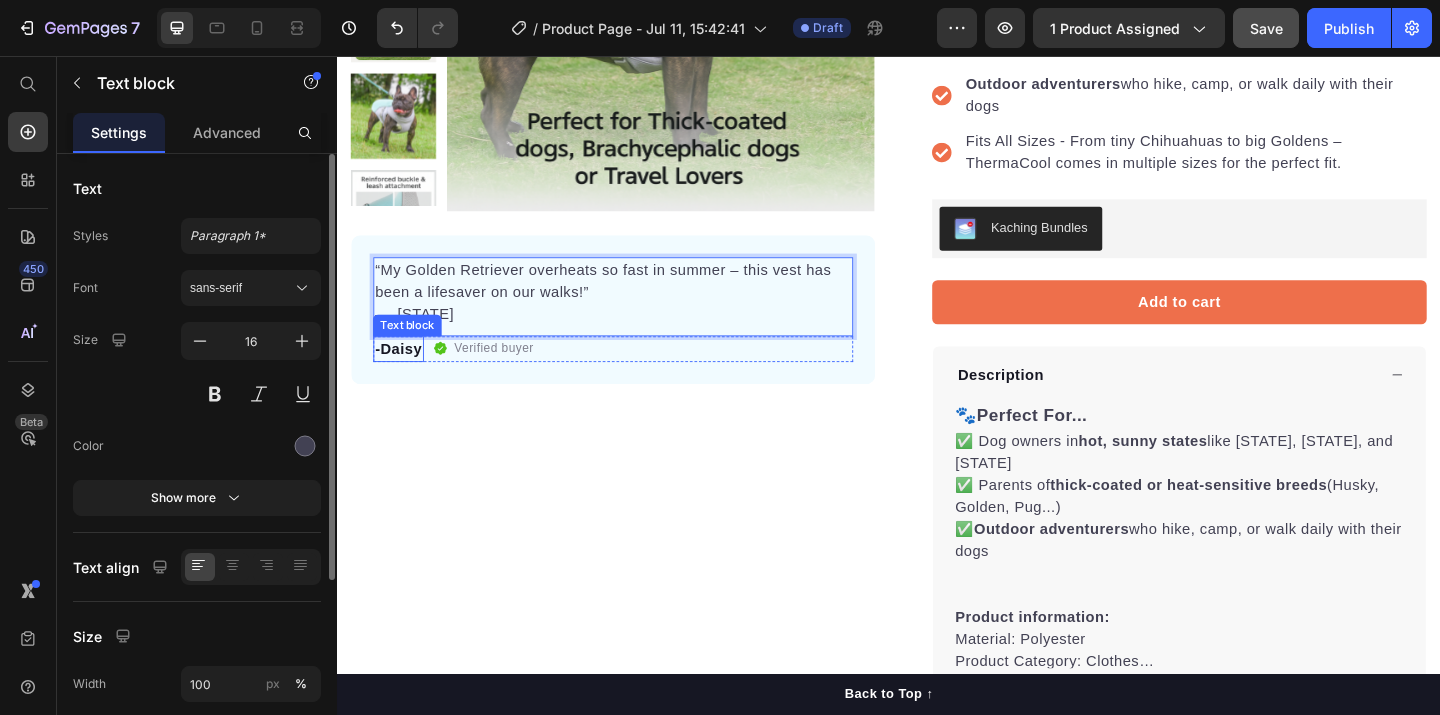 click on "-Daisy" at bounding box center [403, 375] 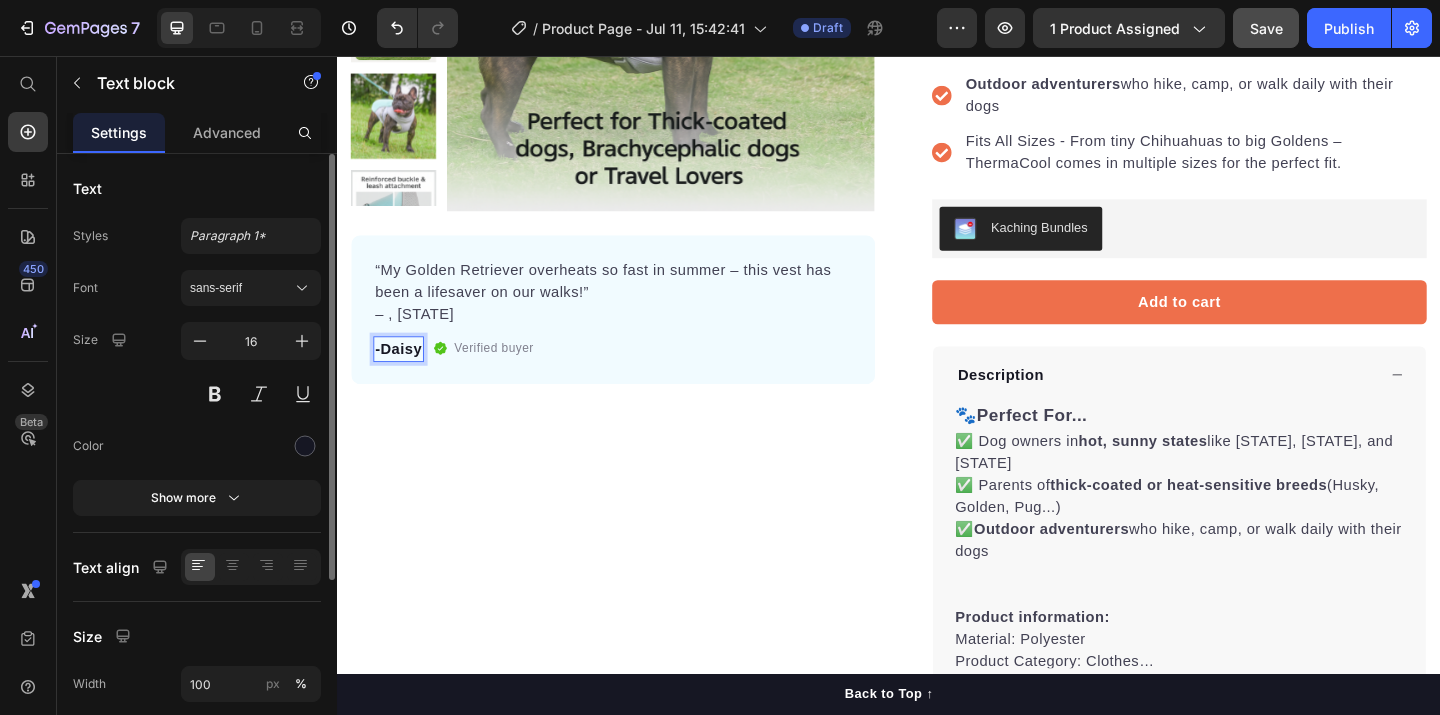 click on "-Daisy" at bounding box center (403, 375) 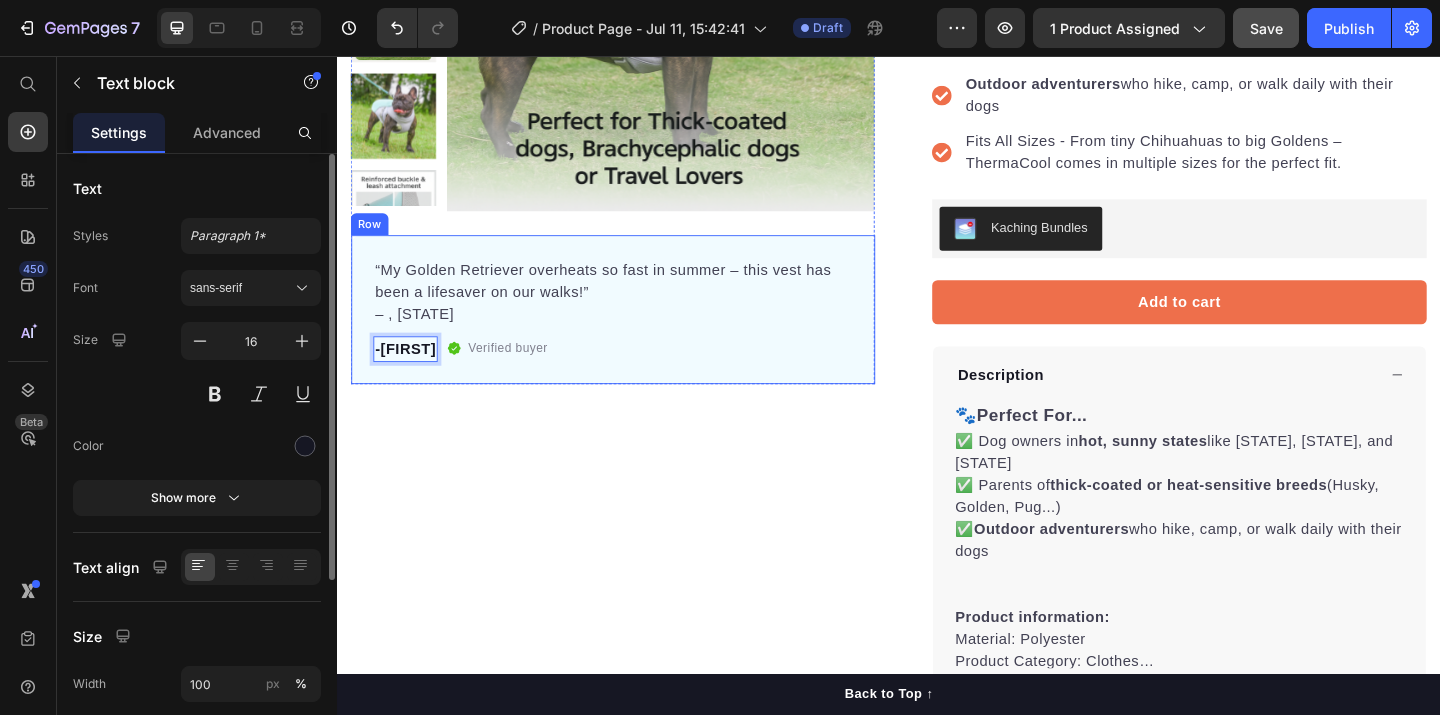 click on "“My Golden Retriever overheats so fast in summer – this vest has been a lifesaver on our walks!” – , [STATE] Text block -[FIRST] Text block 0 Verified buyer Item list Row Row" at bounding box center [637, 332] 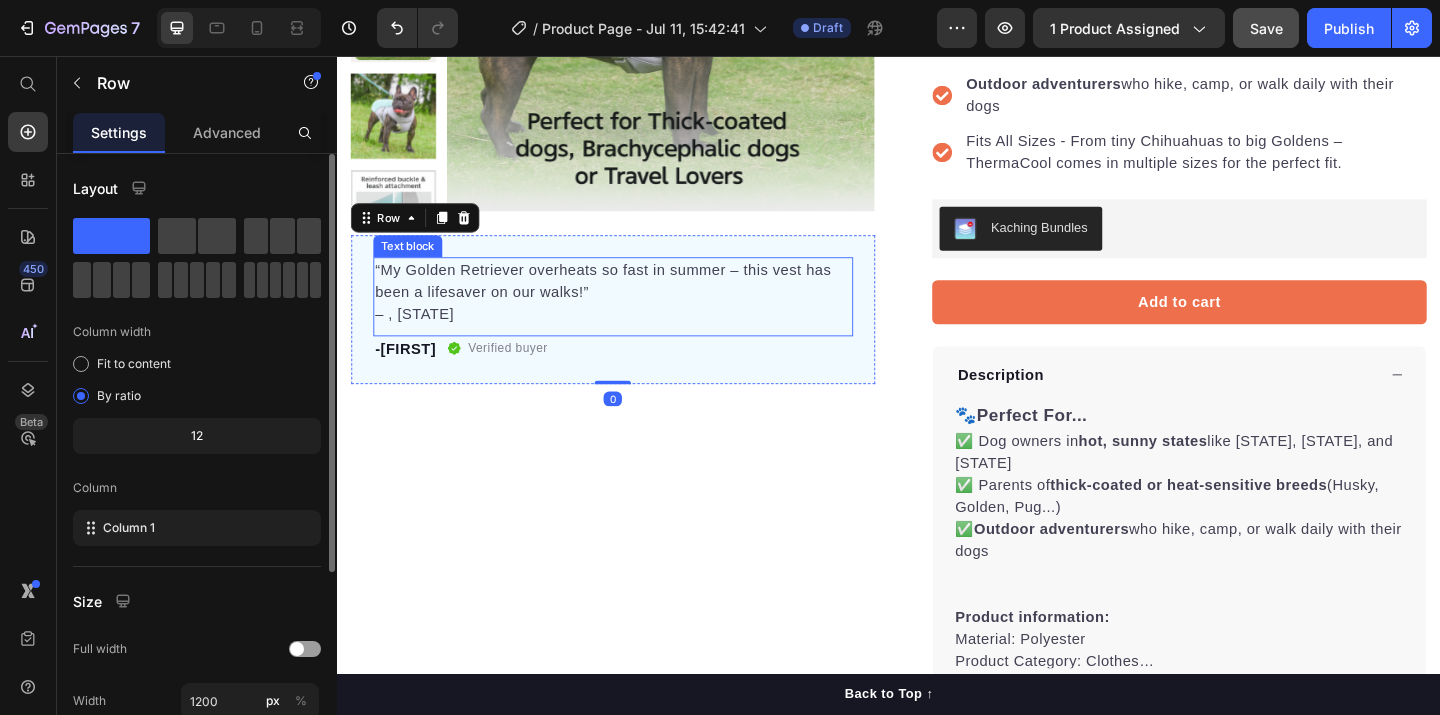 click on "“My Golden Retriever overheats so fast in summer – this vest has been a lifesaver on our walks!” – , [STATE]" at bounding box center (637, 313) 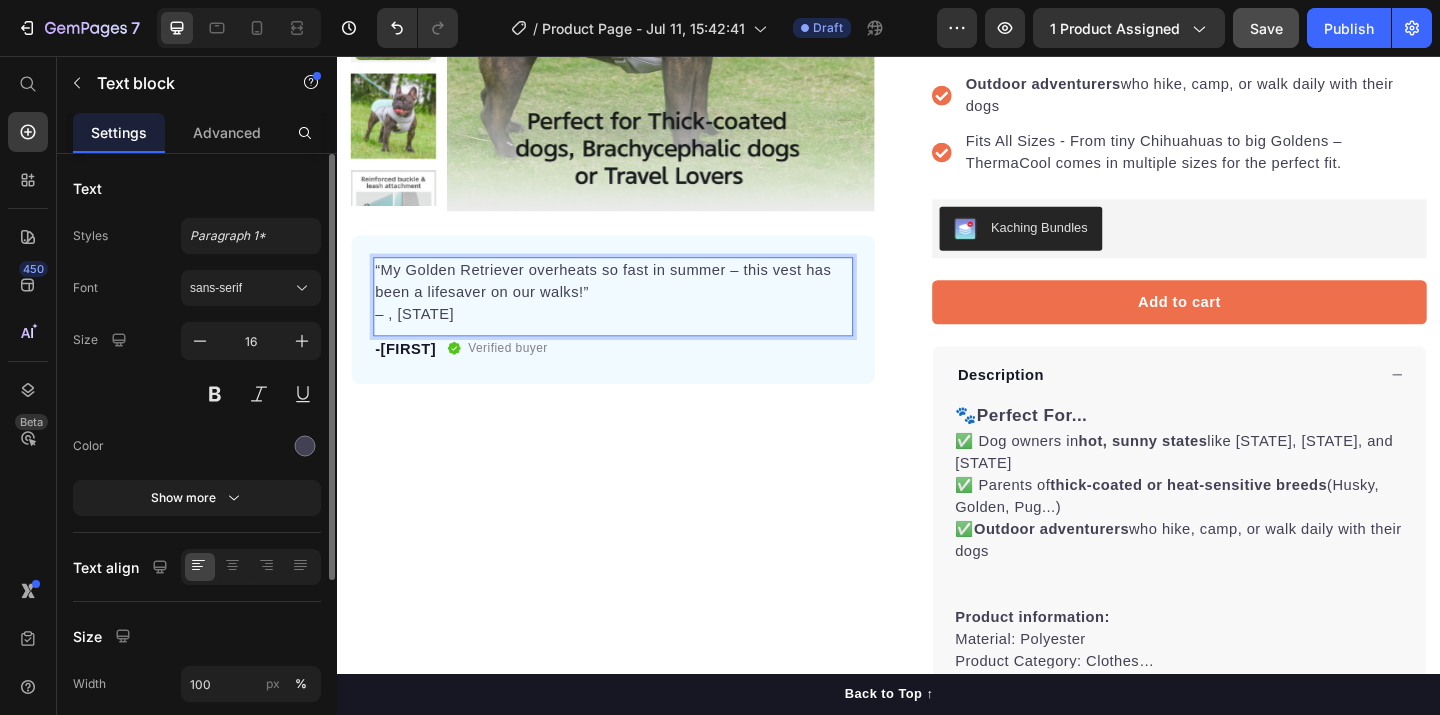 click on "“My Golden Retriever overheats so fast in summer – this vest has been a lifesaver on our walks!” – , [STATE]" at bounding box center [637, 313] 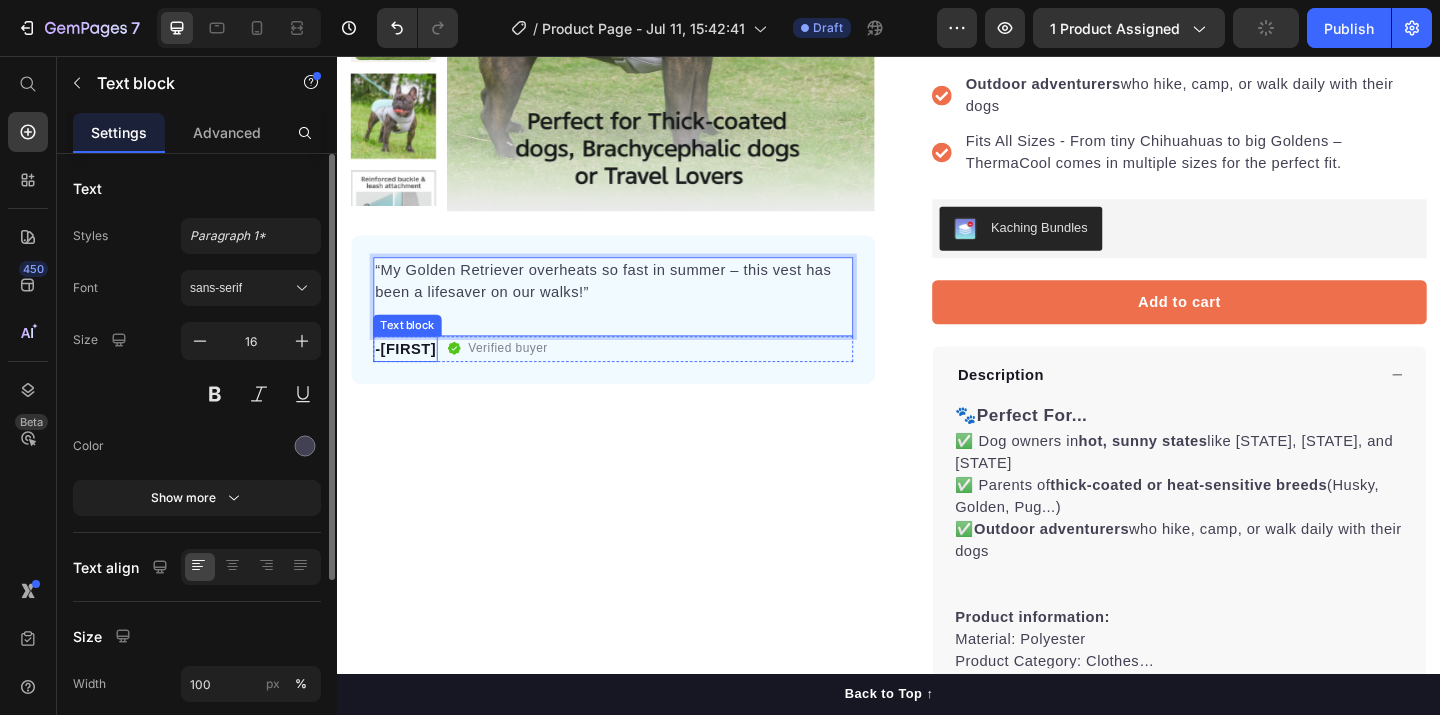click on "-[FIRST]" at bounding box center (411, 375) 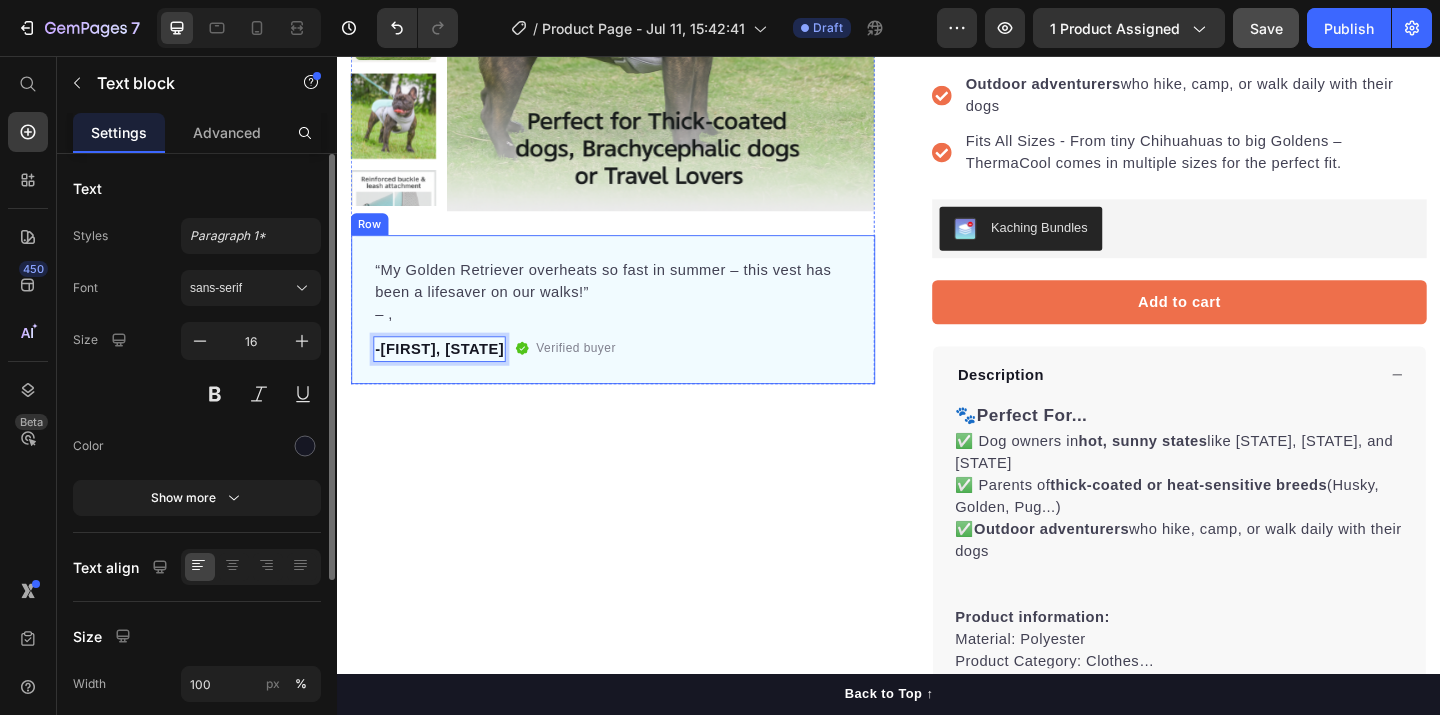 click on "“My Golden Retriever overheats so fast in summer – this vest has been a lifesaver on our walks!” – , Text block -[FIRST], [STATE] Text block 0 Verified buyer Item list Row Row" at bounding box center (637, 332) 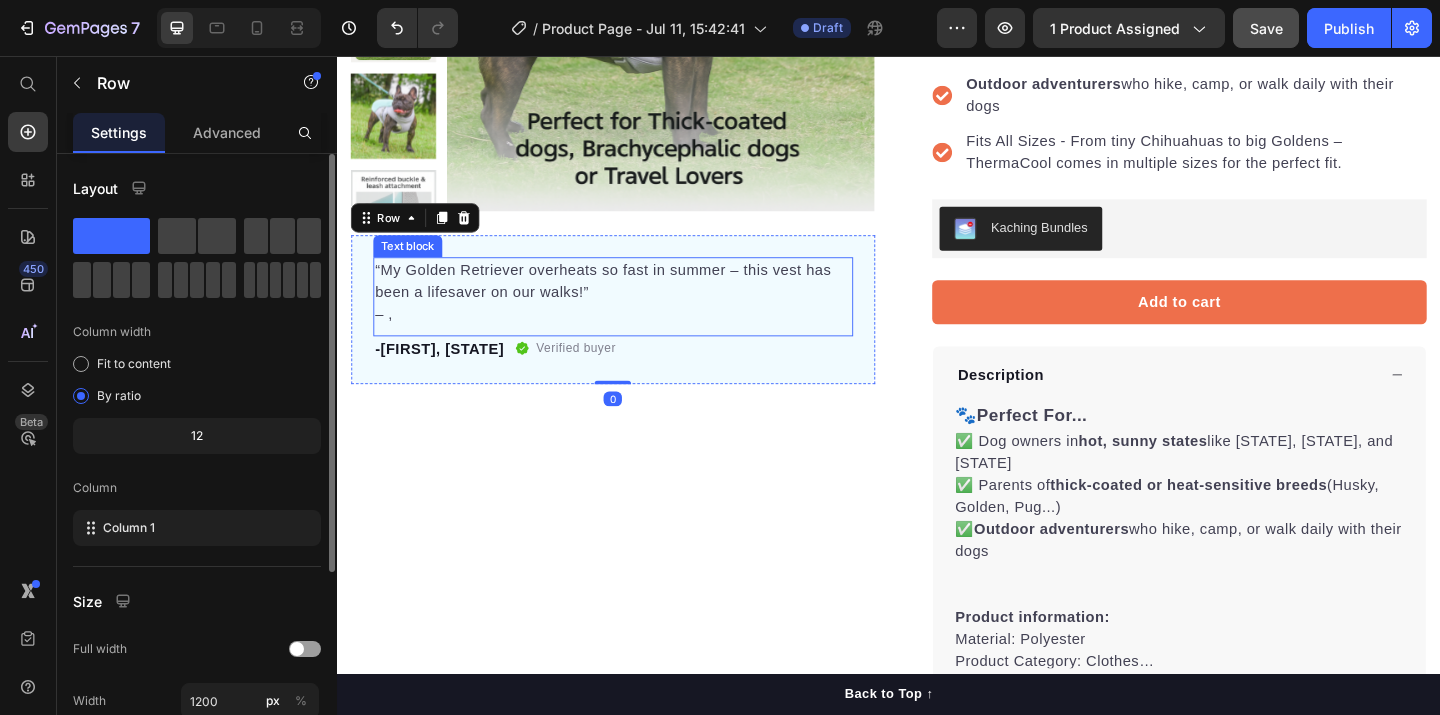 click on "“My Golden Retriever overheats so fast in summer – this vest has been a lifesaver on our walks!” – ," at bounding box center [637, 313] 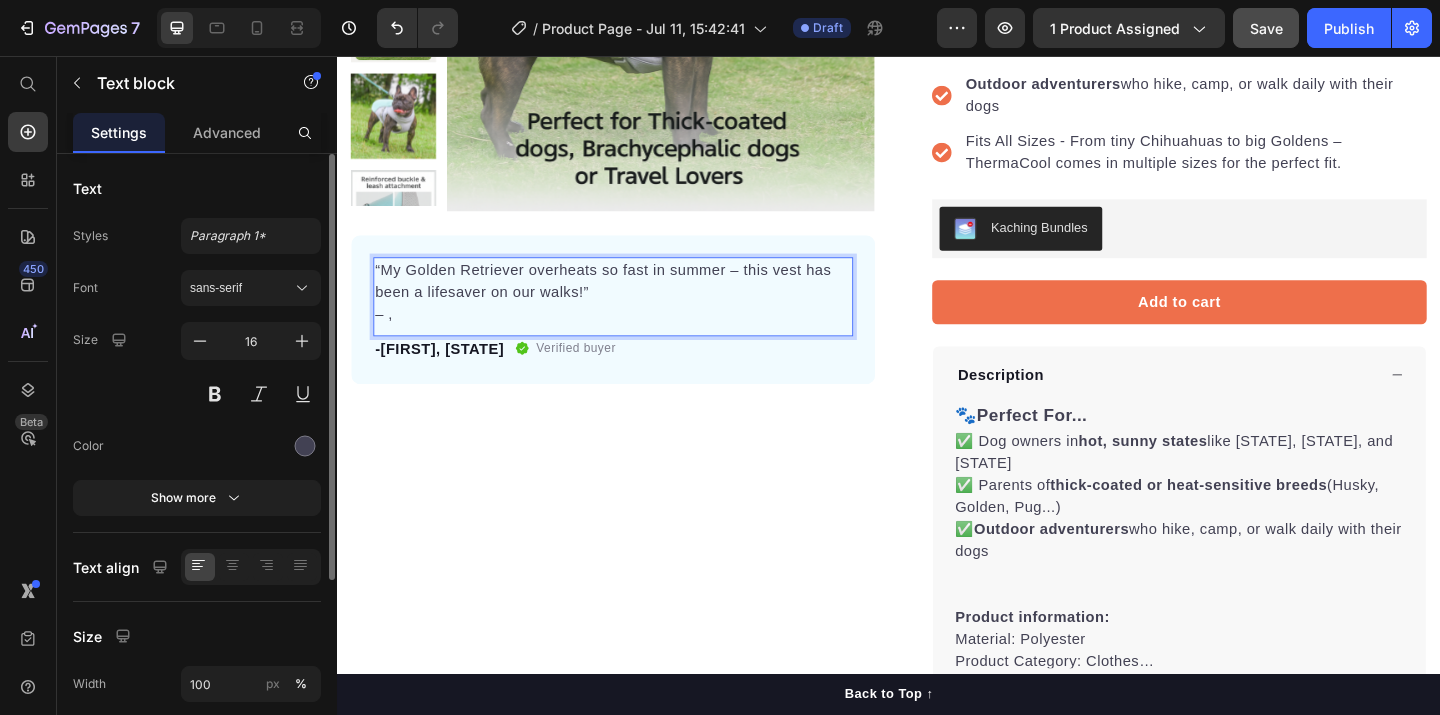 click on "“My Golden Retriever overheats so fast in summer – this vest has been a lifesaver on our walks!” – ," at bounding box center [637, 313] 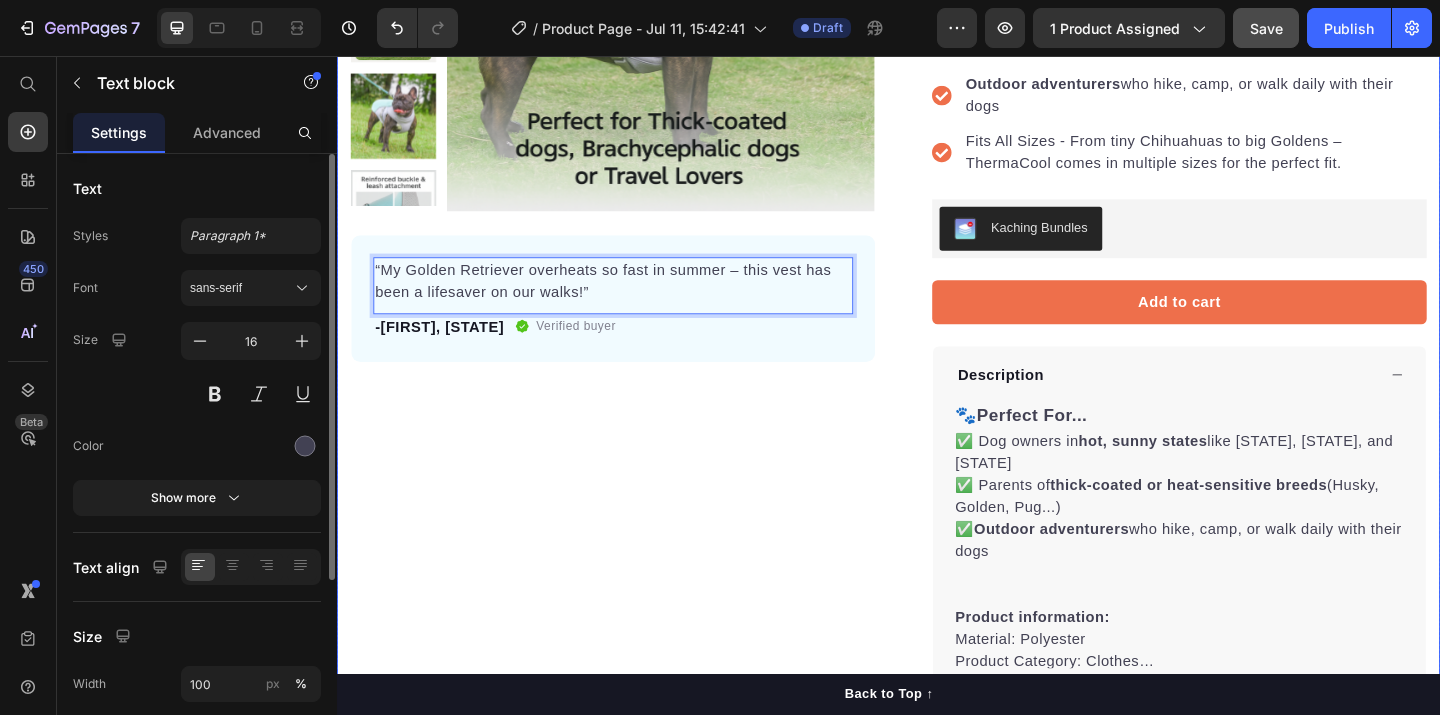 click on "Product Images “My Golden Retriever overheats so fast in summer – this vest has been a lifesaver on our walks!” Text block 0 -[FIRST], [STATE] Text block Verified buyer Item list Row Row "My dog absolutely loves this food! It's clear that the taste and quality are top-notch." -[FIRST] Text block Row Row" at bounding box center [637, 308] 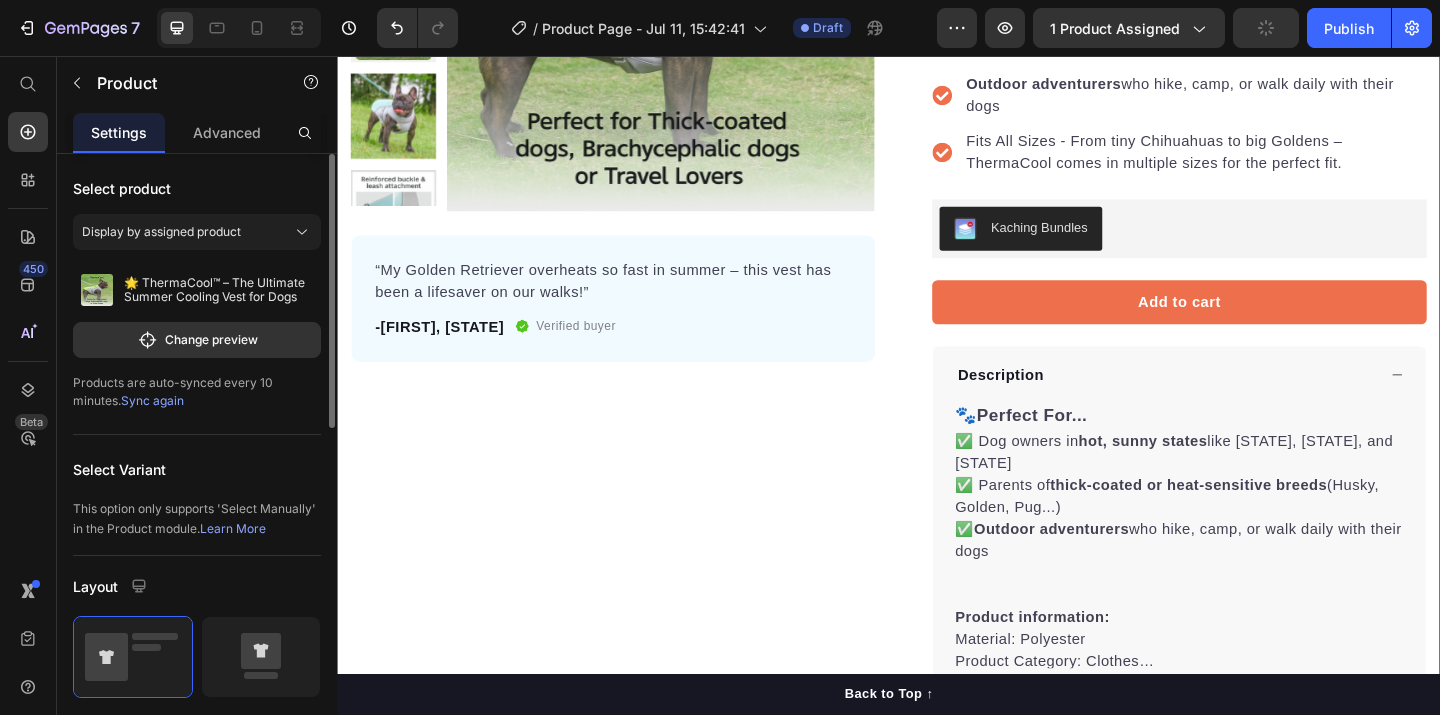 click on "Product Images “My Golden Retriever overheats so fast in summer – this vest has been a lifesaver on our walks!” Text block -[FIRST], [STATE] Text block Verified buyer Item list Row Row "My dog absolutely loves this food! It's clear that the taste and quality are top-notch." -[FIRST] Text block Row Row" at bounding box center [637, 308] 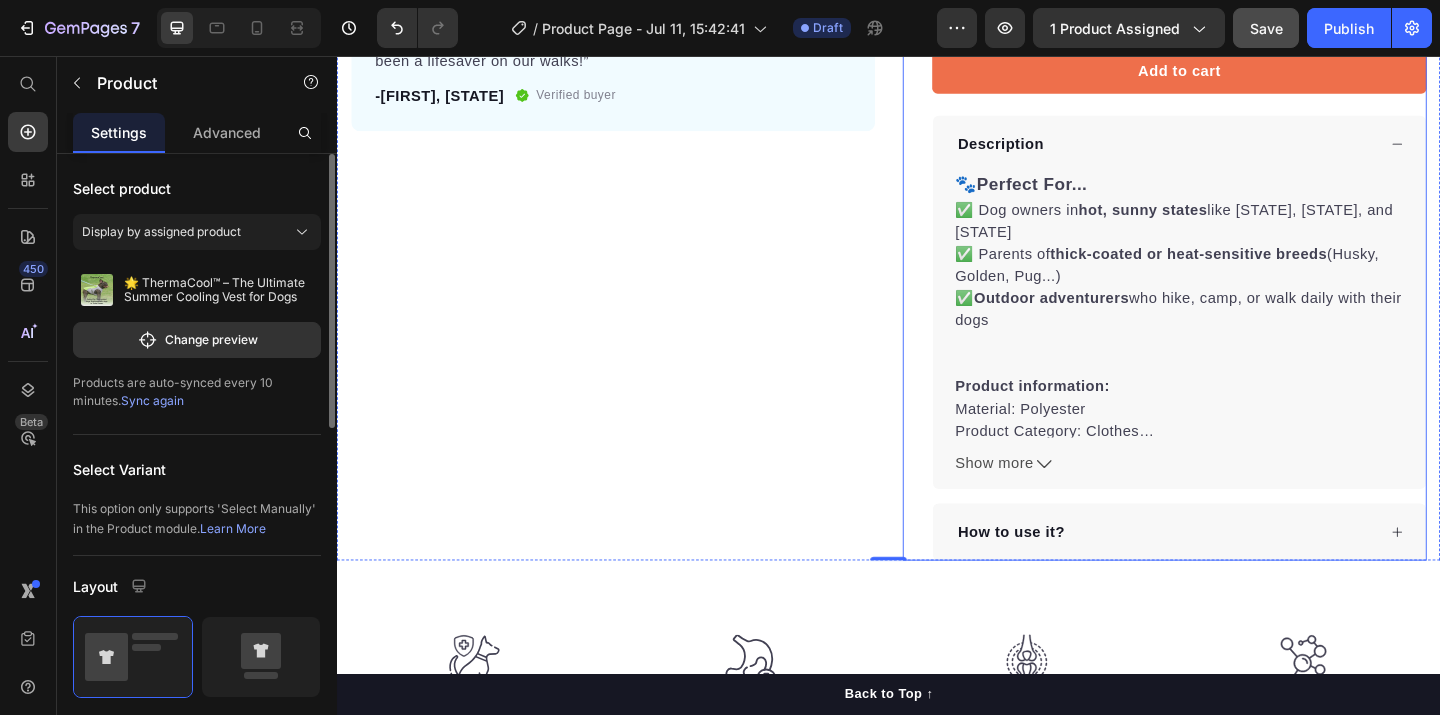 scroll, scrollTop: 697, scrollLeft: 0, axis: vertical 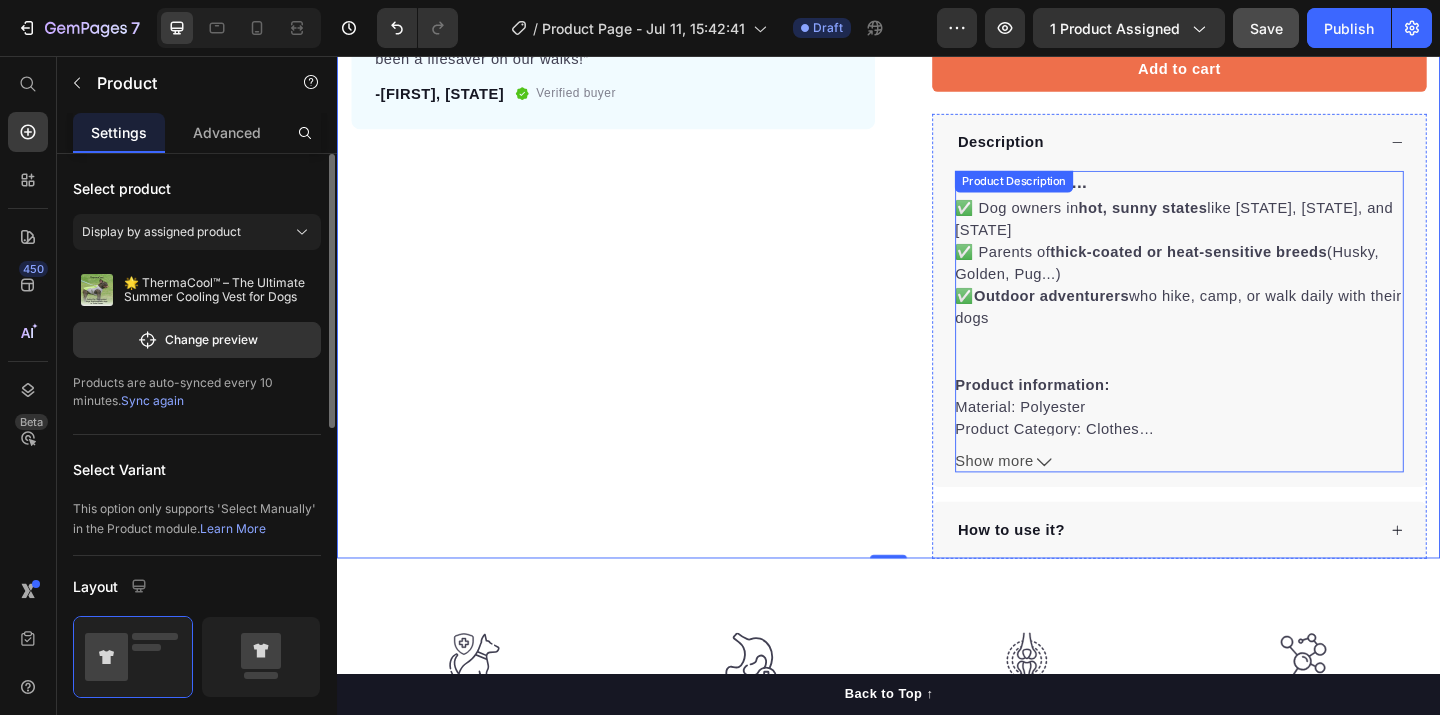 click on "🐾 Perfect For... ✅ Dog owners in hot, sunny states like [STATE], [STATE], and [STATE] ✅ Parents of thick-coated or heat-sensitive breeds (Husky, Golden, Pug...) ✅ Outdoor adventurers who hike, camp, or walk daily with their dogs Product information: Material: Polyester Product Category: Clothes Color: orange, mint green, blue, pink Specifications: (L*W) S collar 35 busts 30-48 back length 28, M collar 38 busts 39-56 back length 35, L collar 44 busts 49-70 back length 42, XL collar 51 busts 60- 80 back length 50, XXL collar 56 busts 74-94 back length 58, XXXL collar 65 busts 84-110 back length 67 Packing list: Dog vest*1" at bounding box center (1253, 325) 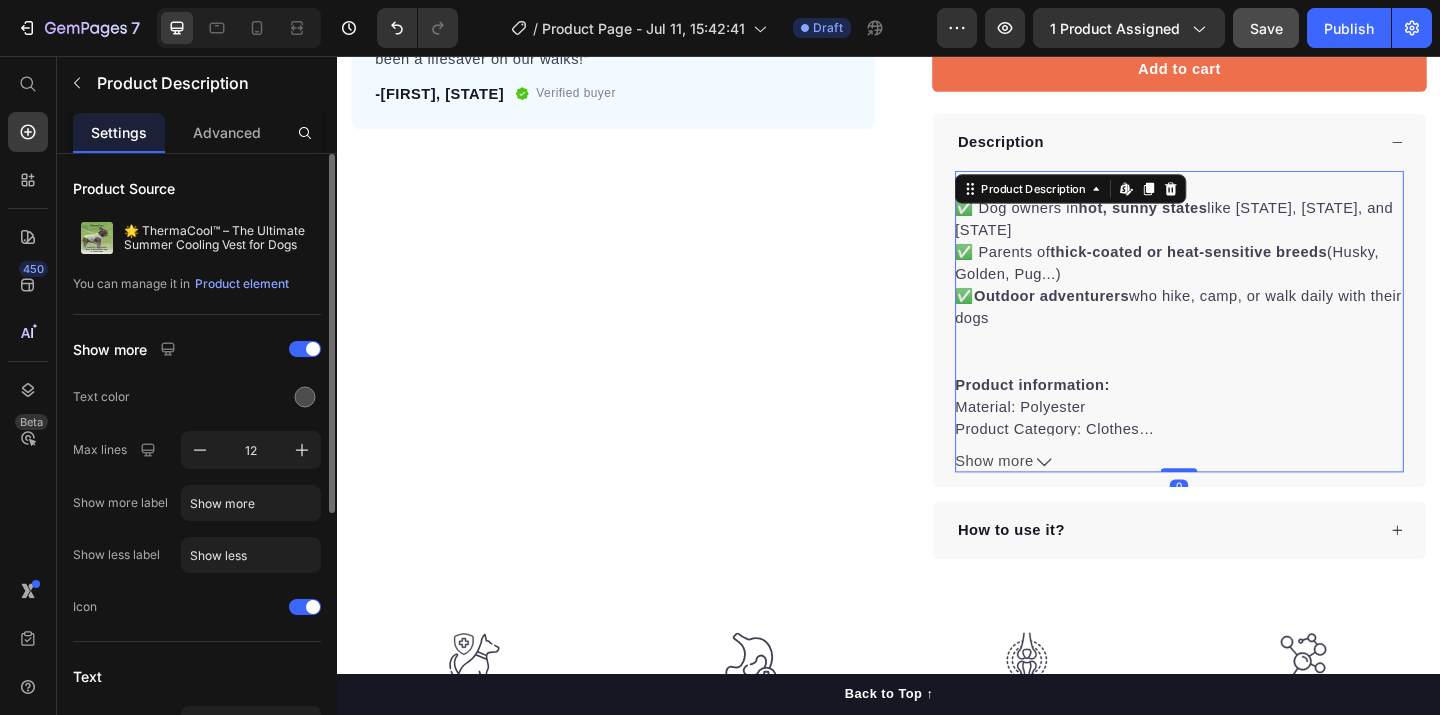 click on "🐾 Perfect For... ✅ Dog owners in hot, sunny states like [STATE], [STATE], and [STATE] ✅ Parents of thick-coated or heat-sensitive breeds (Husky, Golden, Pug...) ✅ Outdoor adventurers who hike, camp, or walk daily with their dogs Product information: Material: Polyester Product Category: Clothes Color: orange, mint green, blue, pink Specifications: (L*W) S collar 35 busts 30-48 back length 28, M collar 38 busts 39-56 back length 35, L collar 44 busts 49-70 back length 42, XL collar 51 busts 60- 80 back length 50, XXL collar 56 busts 74-94 back length 58, XXXL collar 65 busts 84-110 back length 67 Packing list: Dog vest*1" at bounding box center (1253, 325) 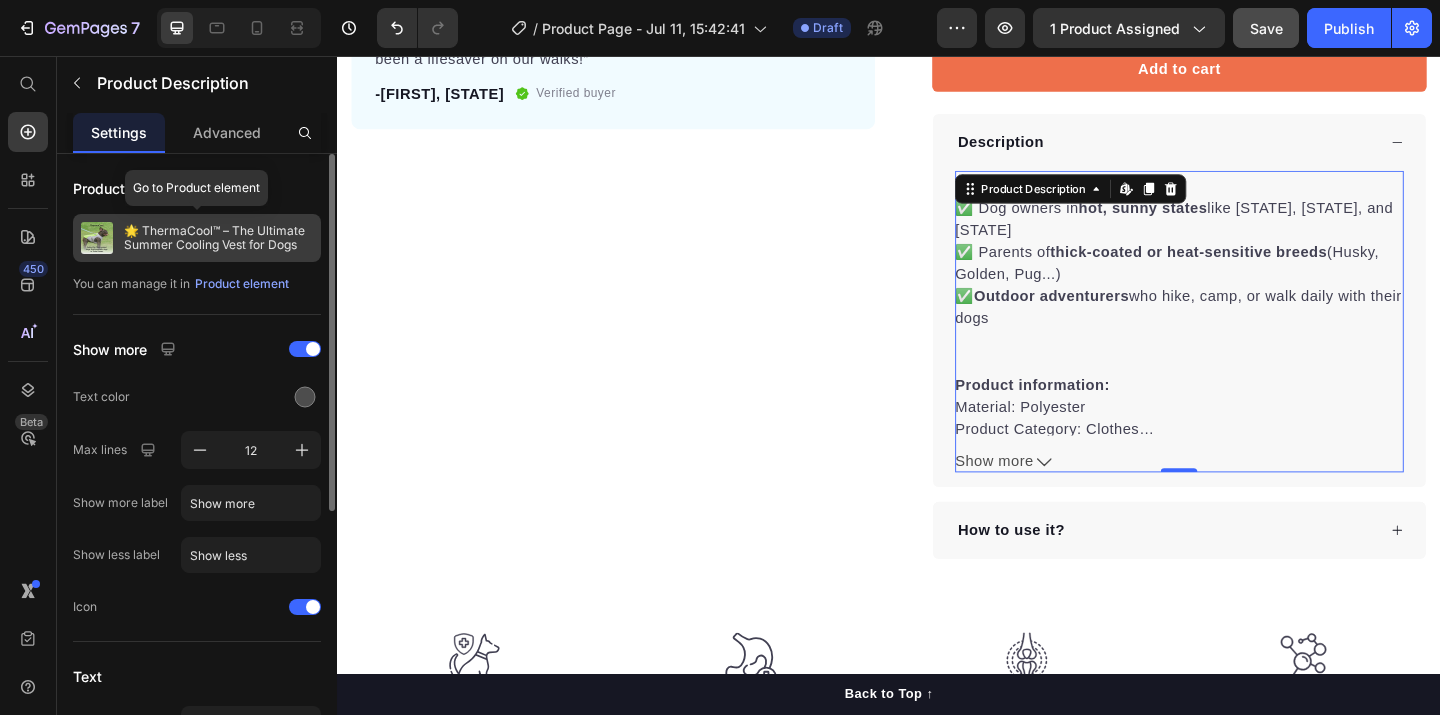 click on "🌟 ThermaCool™ – The Ultimate Summer Cooling Vest for Dogs" at bounding box center [197, 238] 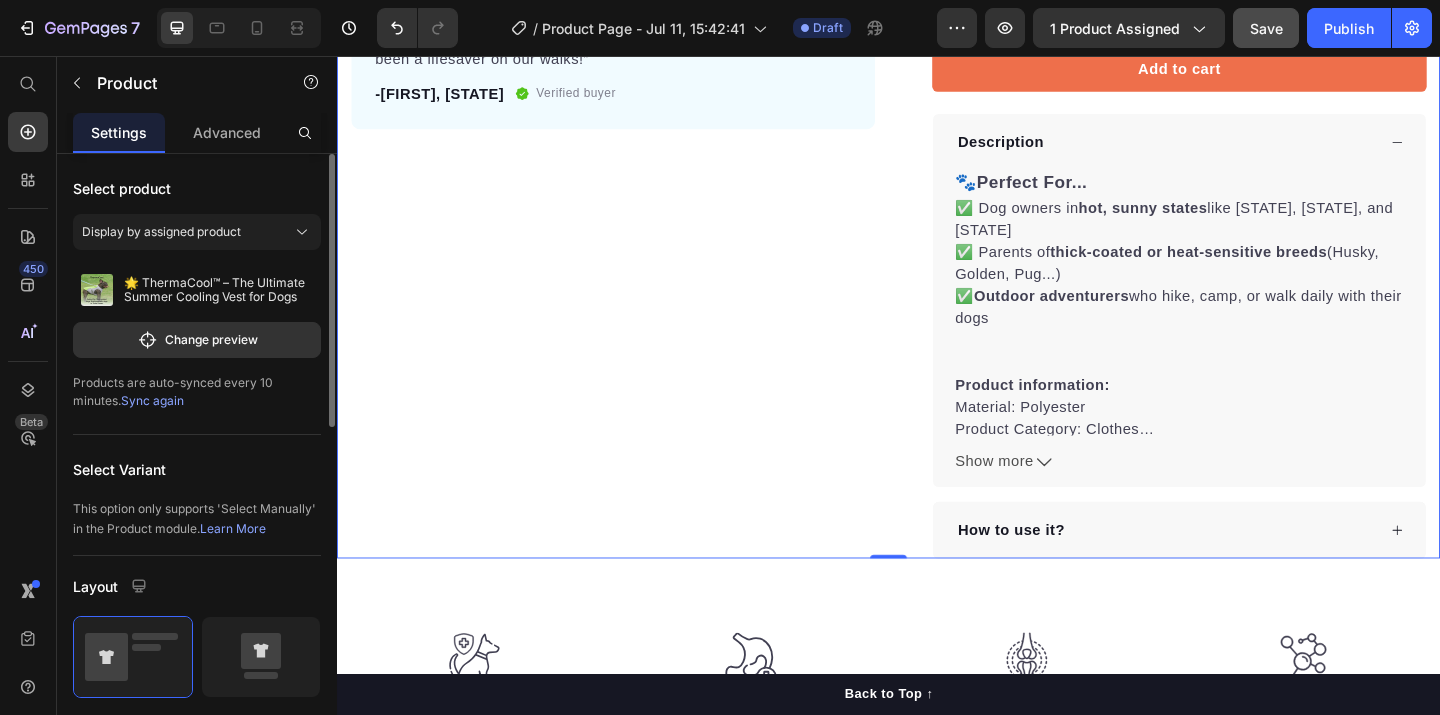 click on "Sync again" at bounding box center (152, 400) 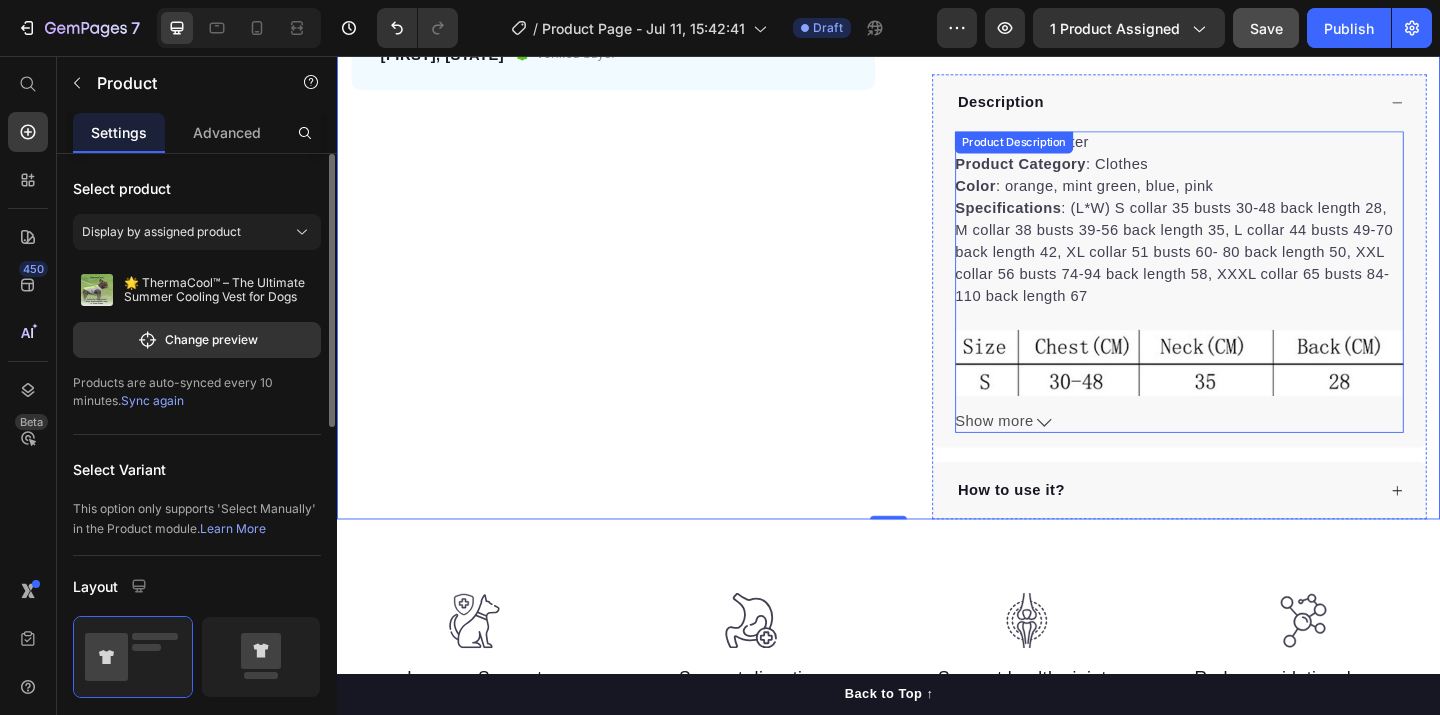 scroll, scrollTop: 739, scrollLeft: 0, axis: vertical 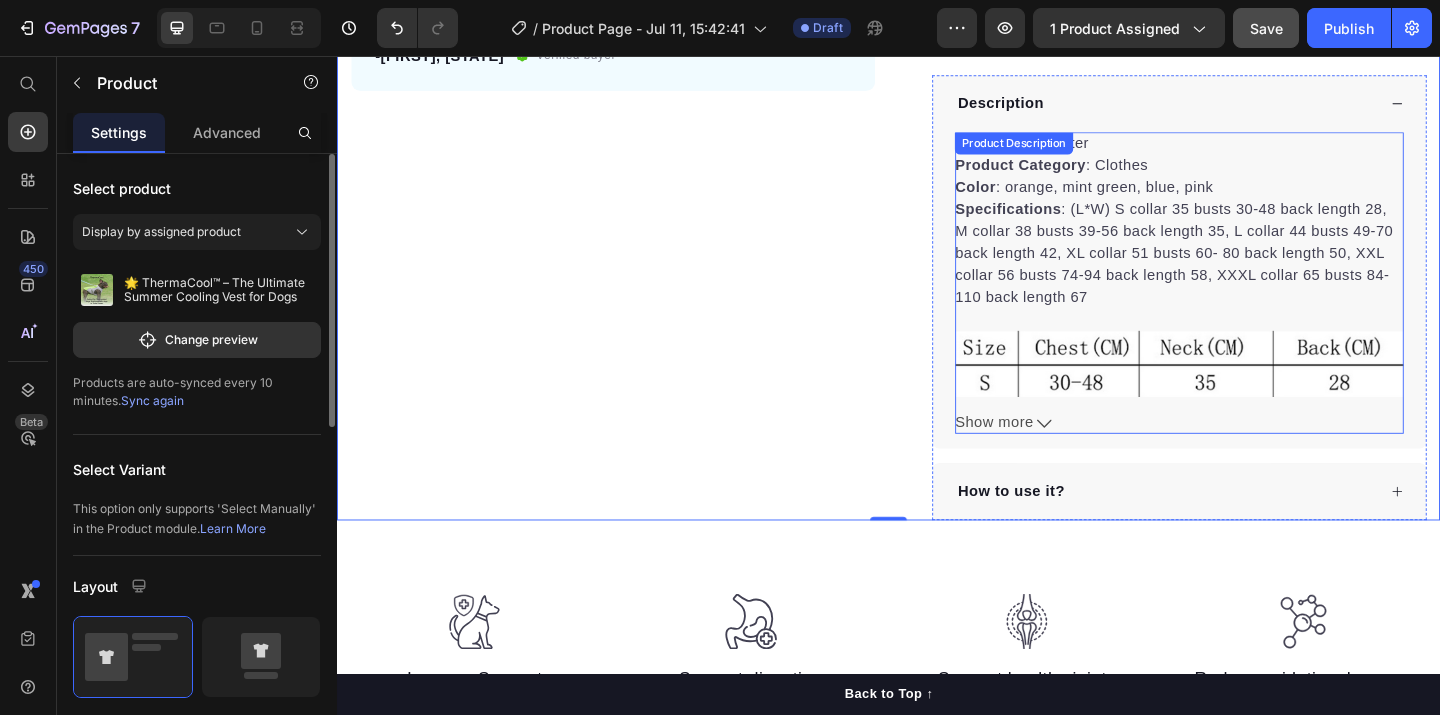click 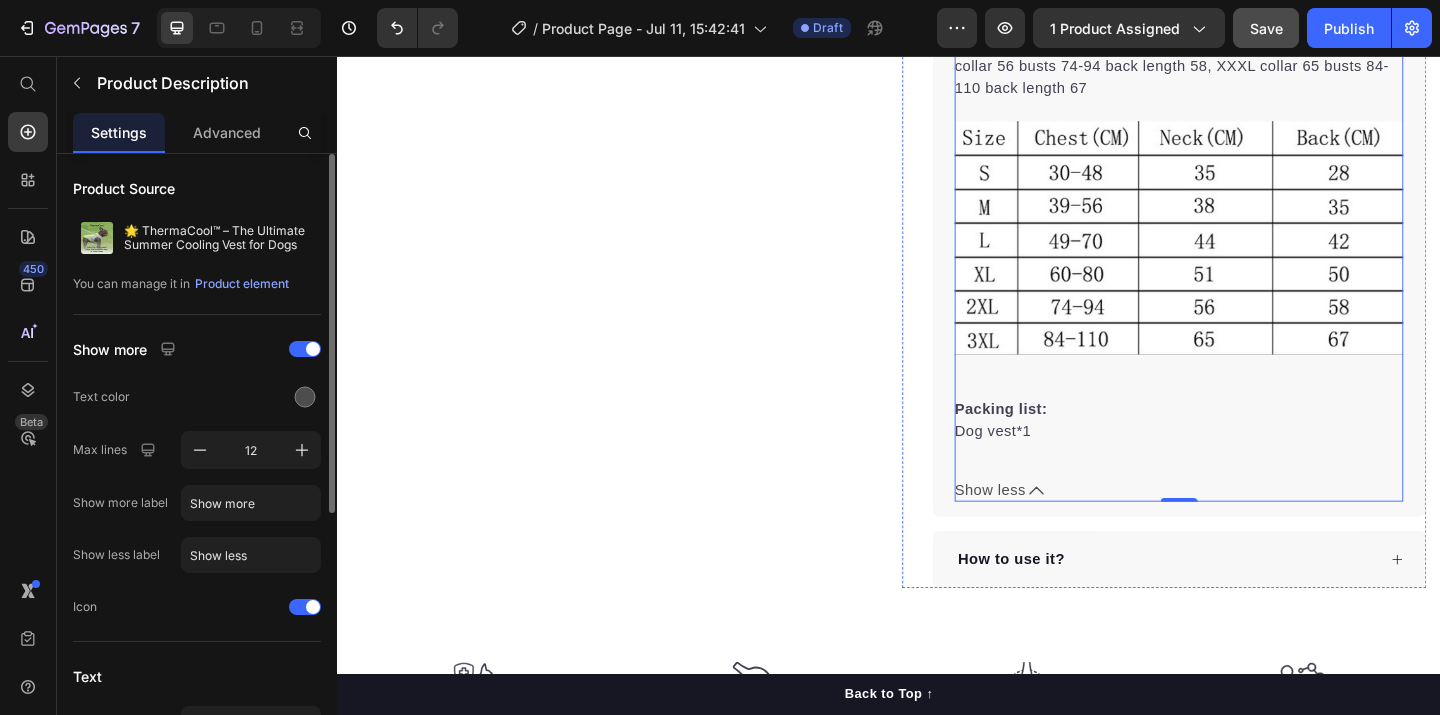 scroll, scrollTop: 974, scrollLeft: 0, axis: vertical 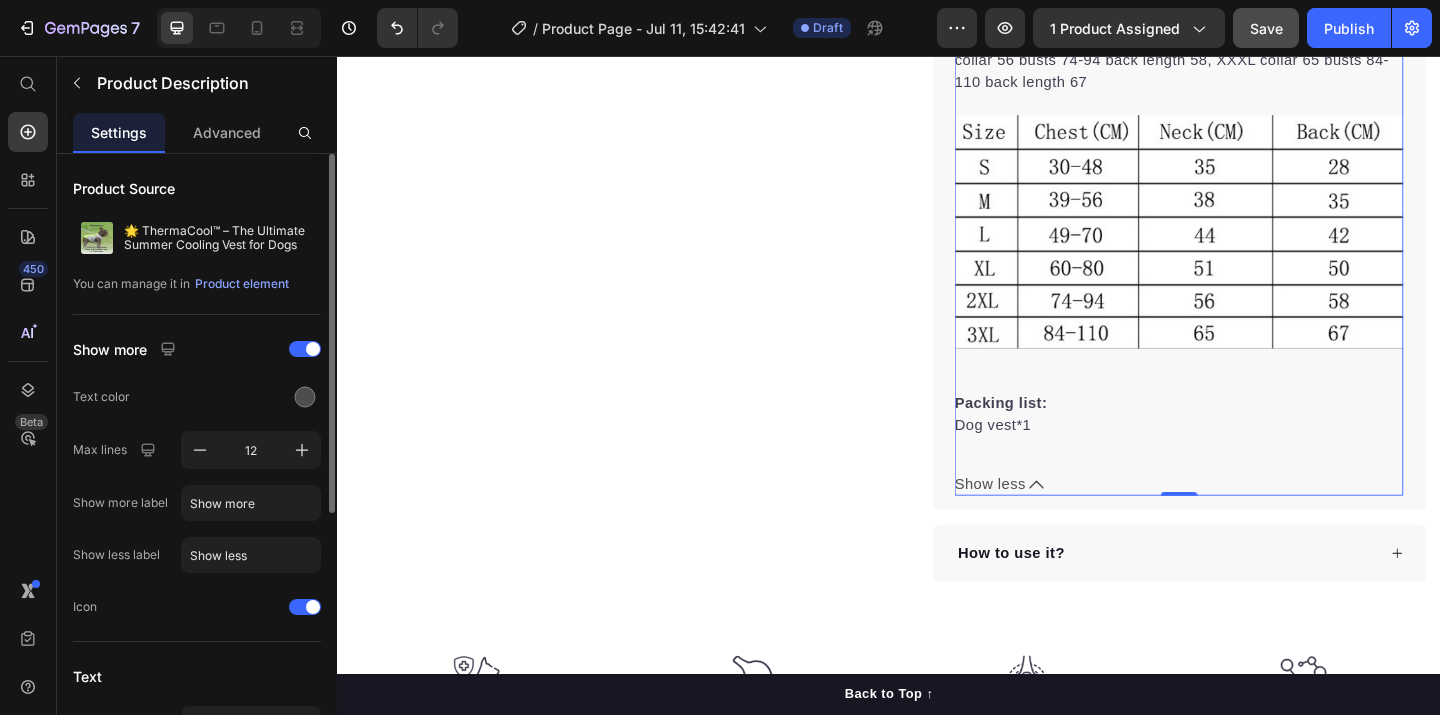 click on "Material: Polyester Product Category: Clothes Color: orange, mint green, blue, pink Specifications: (L*W) S collar 35 busts 30-48 back length 28, M collar 38 busts 39-56 back length 35, L collar 44 busts 49-70 back length 42, XL collar 51 busts 60- 80 back length 50, XXL collar 56 busts 74-94 back length 58, XXXL collar 65 busts 84-110 back length 67 Packing list: Dog vest*1" at bounding box center (1253, 198) 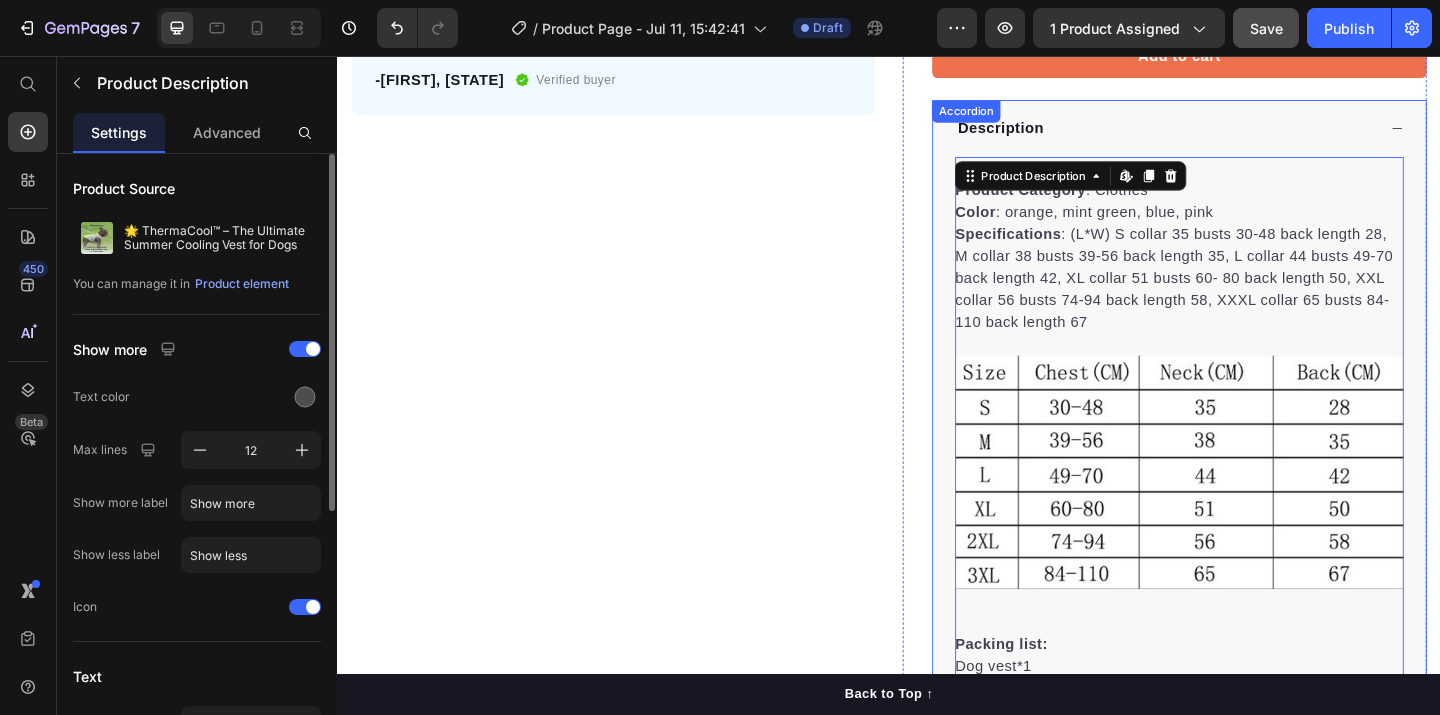 scroll, scrollTop: 707, scrollLeft: 0, axis: vertical 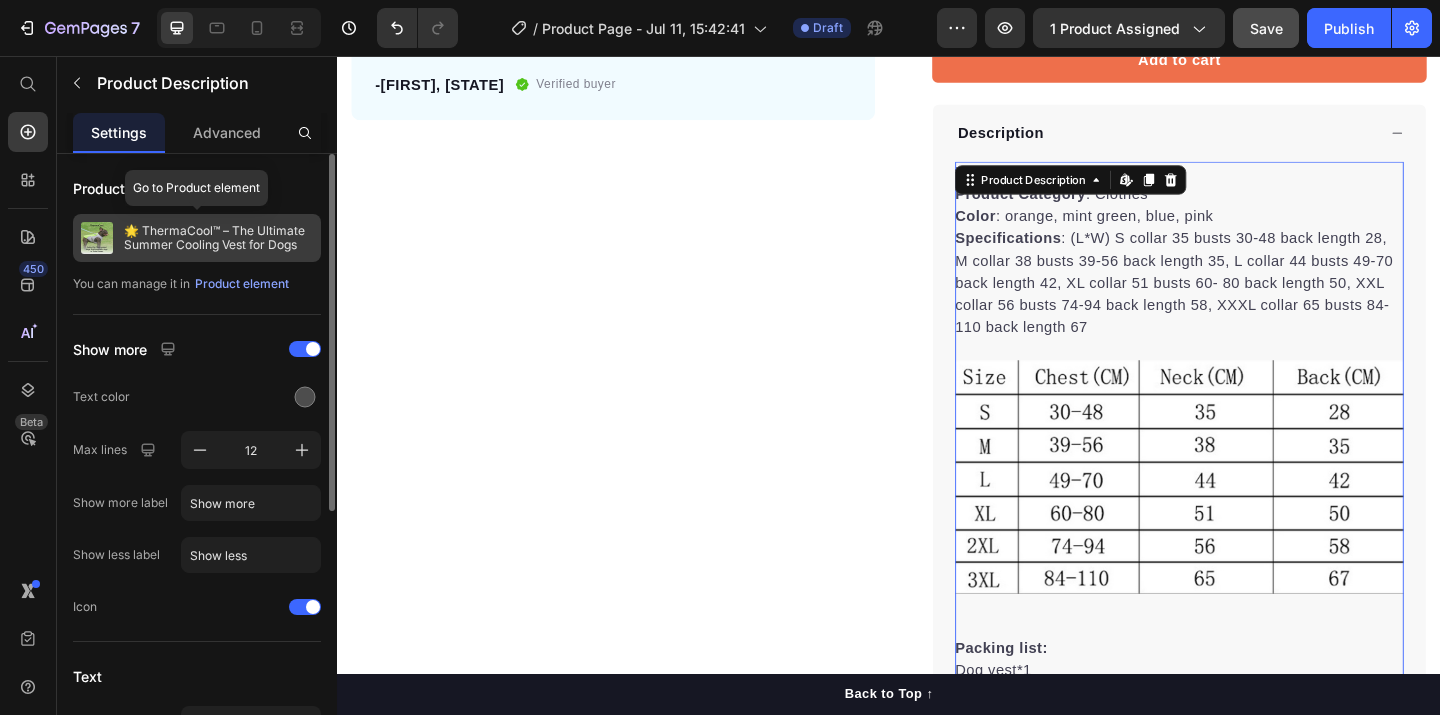 click on "🌟 ThermaCool™ – The Ultimate Summer Cooling Vest for Dogs" at bounding box center [218, 238] 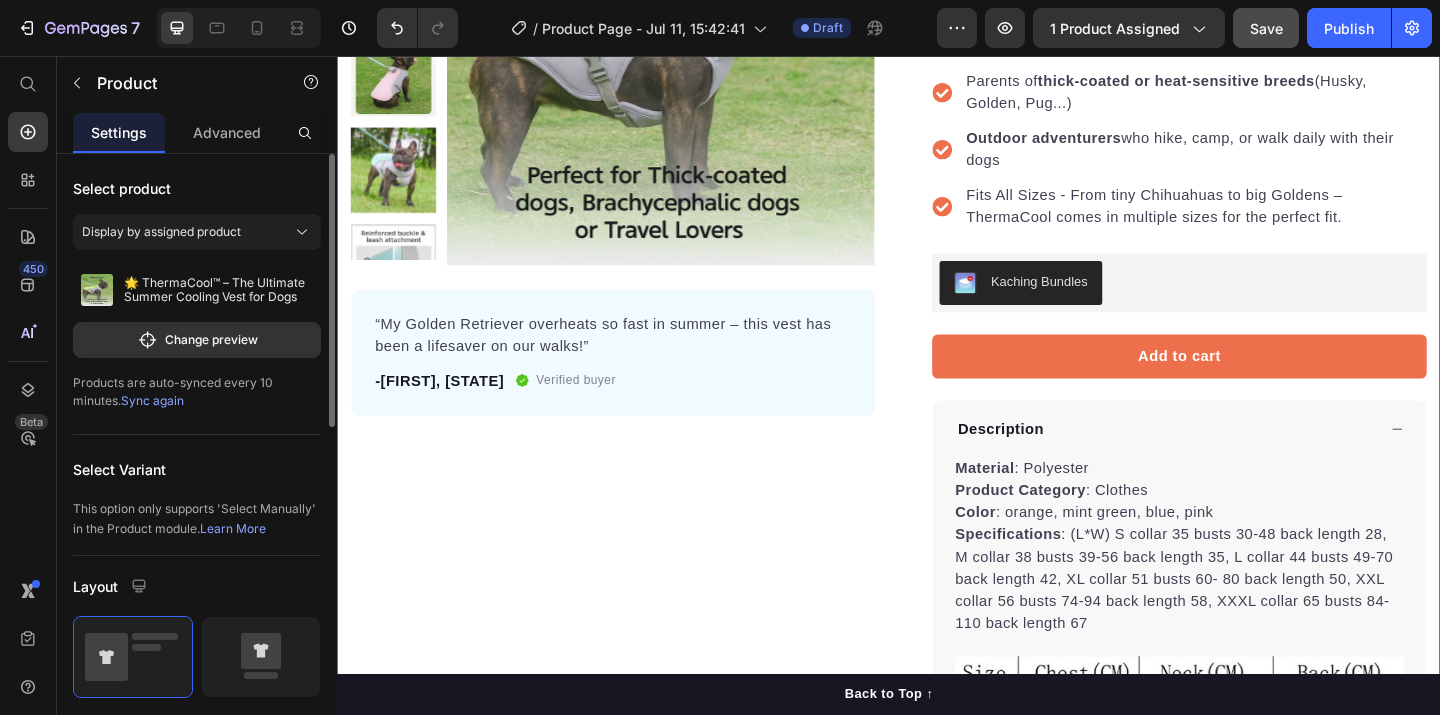 scroll, scrollTop: 178, scrollLeft: 0, axis: vertical 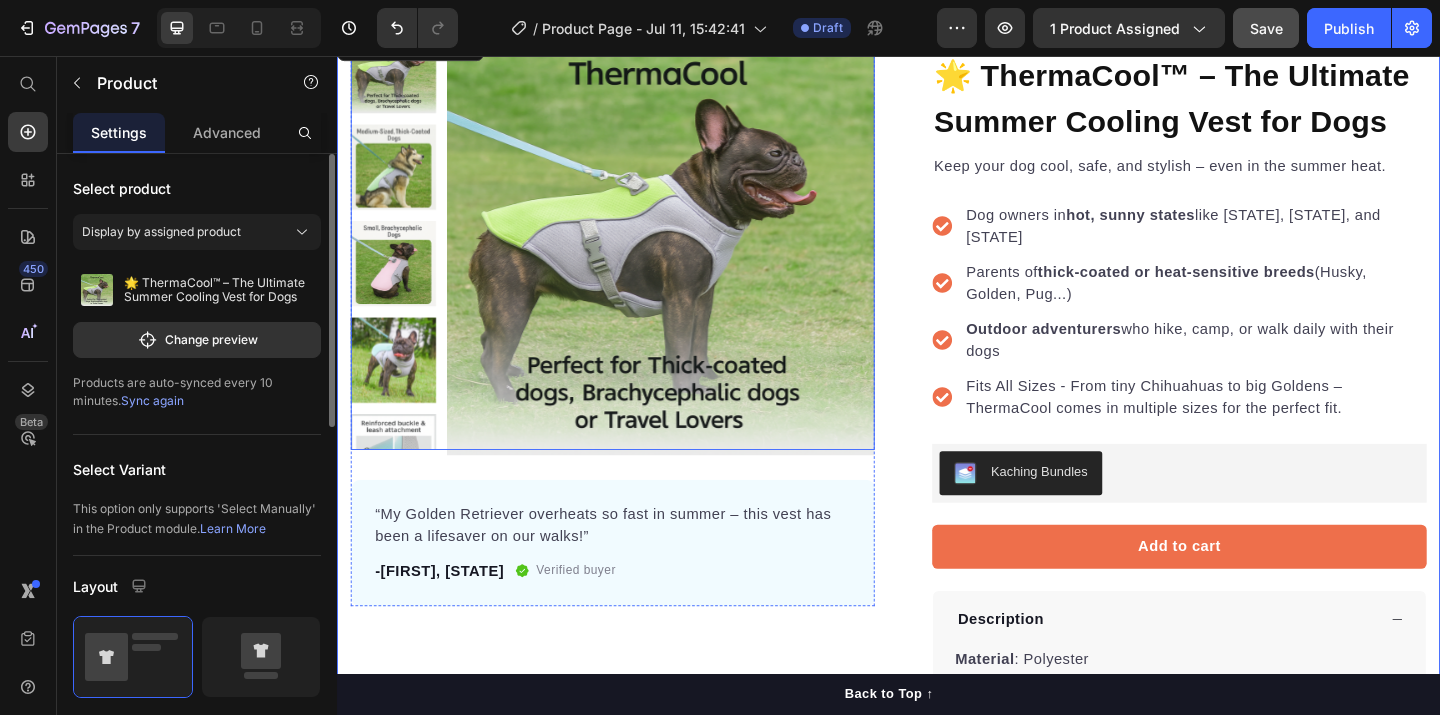 click at bounding box center (689, 258) 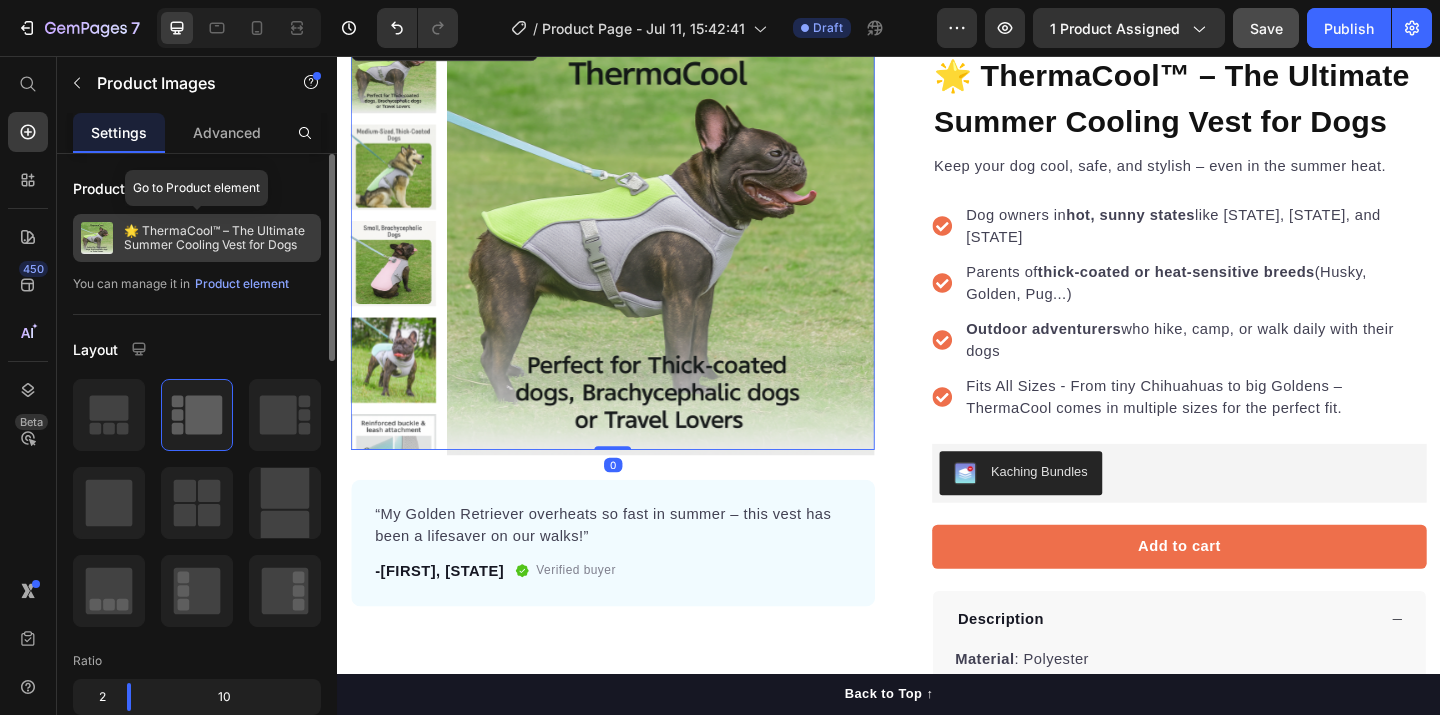click on "🌟 ThermaCool™ – The Ultimate Summer Cooling Vest for Dogs" at bounding box center (218, 238) 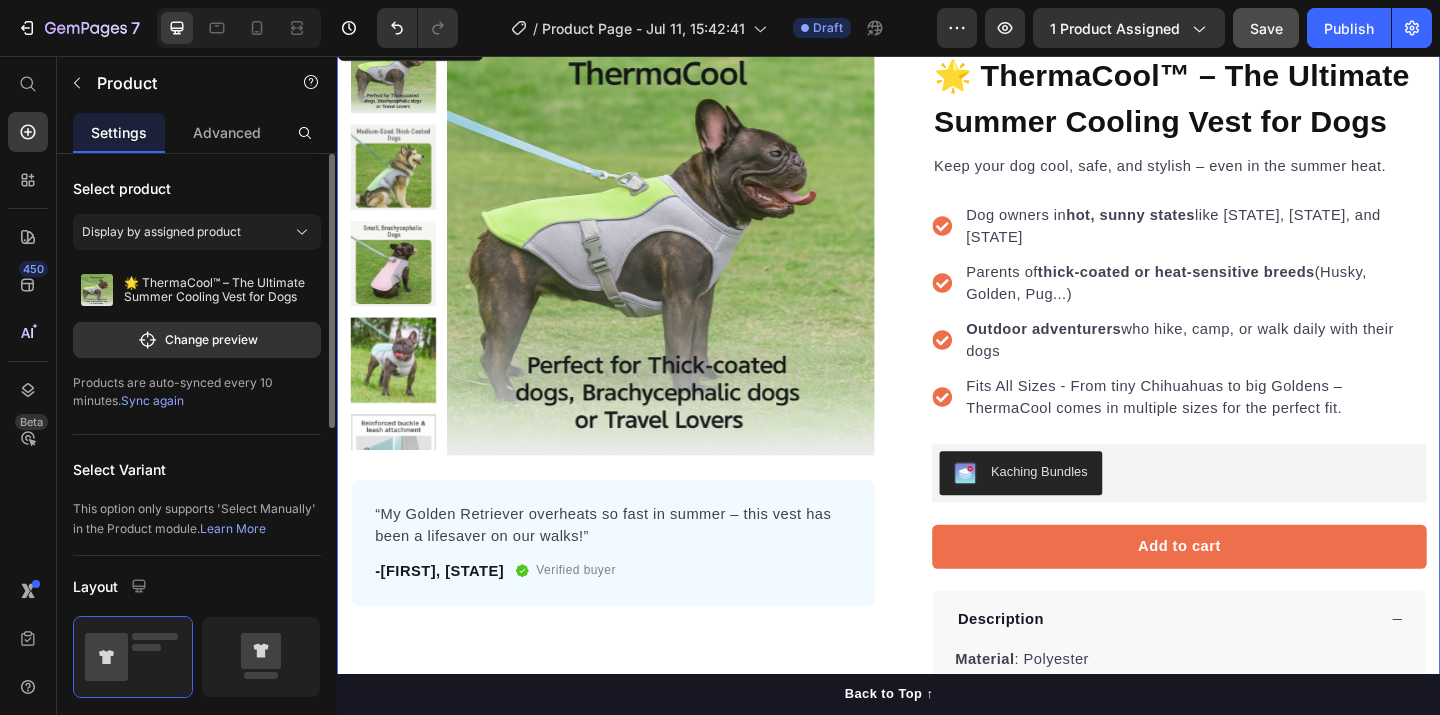 click on "Sync again" at bounding box center (152, 400) 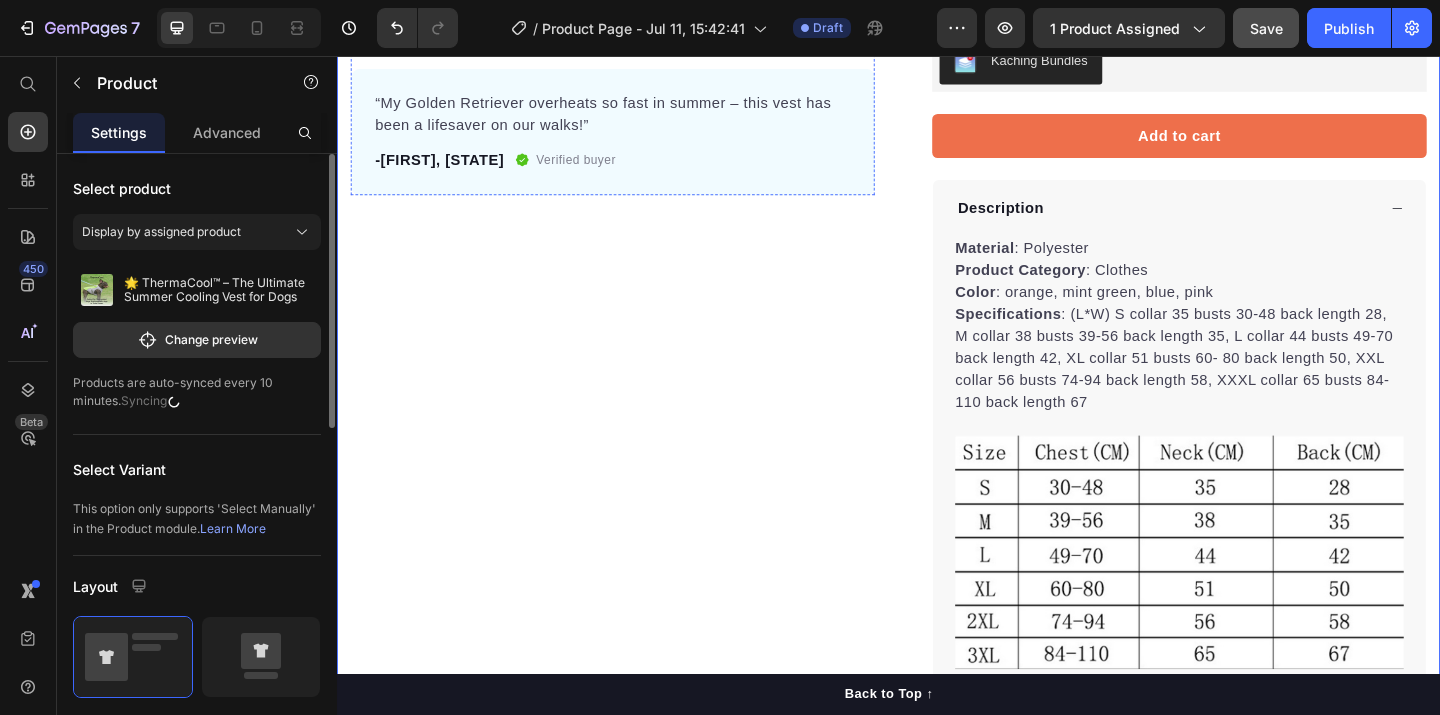 scroll, scrollTop: 626, scrollLeft: 0, axis: vertical 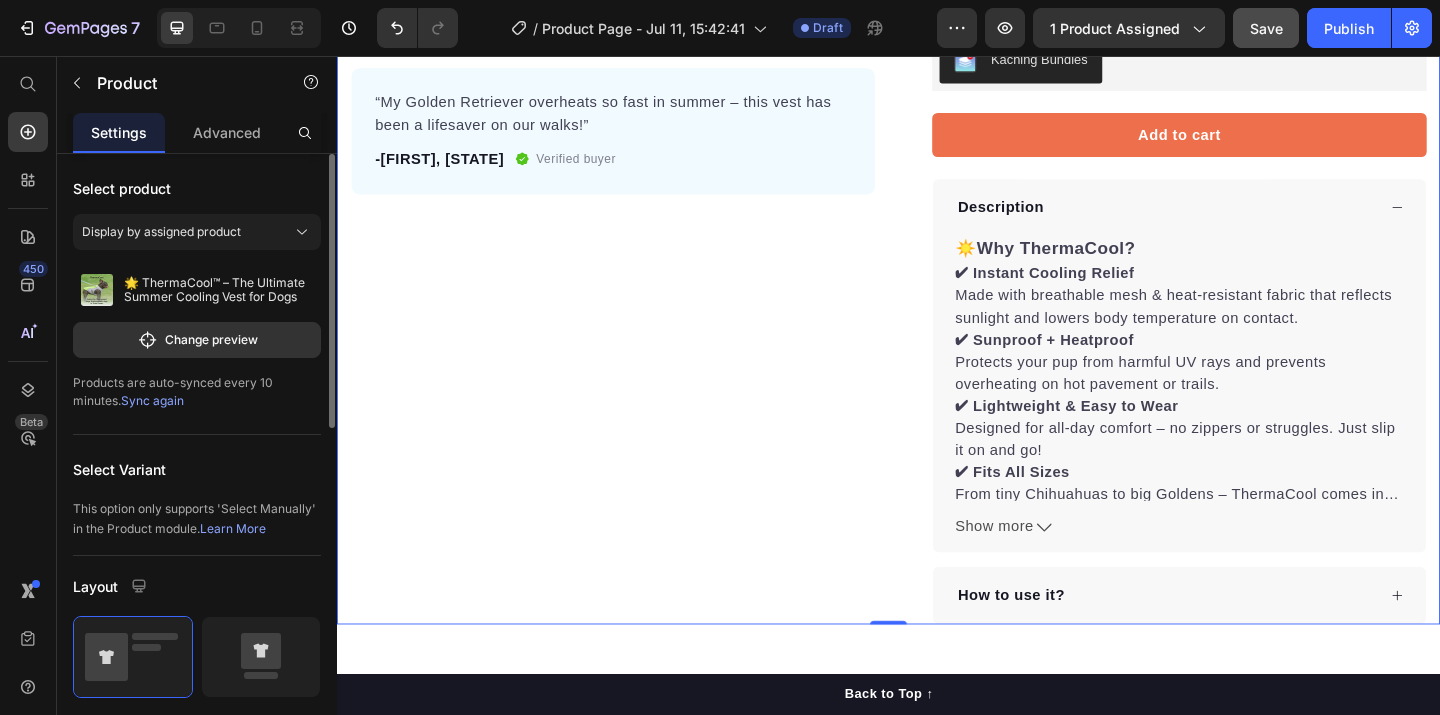 click on "Product Images “My Golden Retriever overheats so fast in summer – this vest has been a lifesaver on our walks!” Text block -[FIRST], [STATE] Text block Verified buyer Item list Row Row "My dog absolutely loves this food! It's clear that the taste and quality are top-notch." -[FIRST] Text block Row Row" at bounding box center (637, 126) 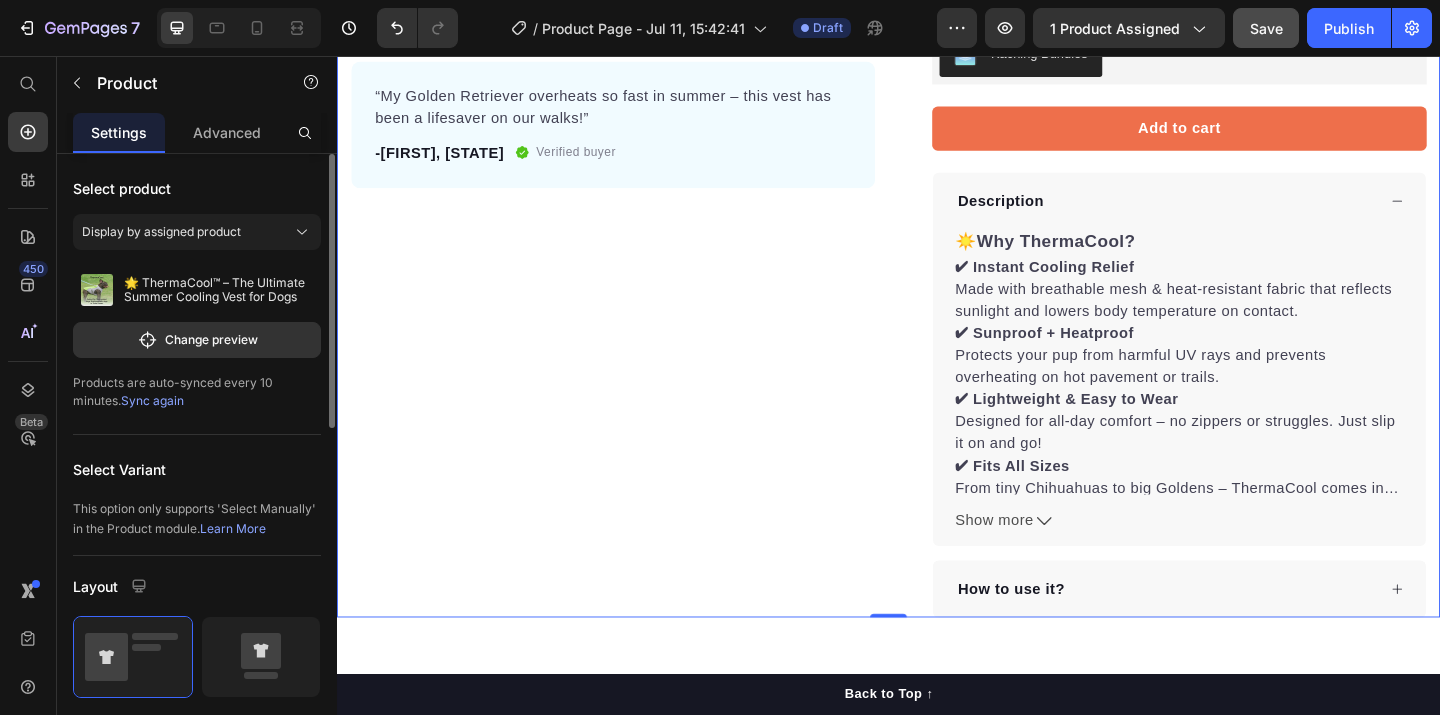 scroll, scrollTop: 640, scrollLeft: 0, axis: vertical 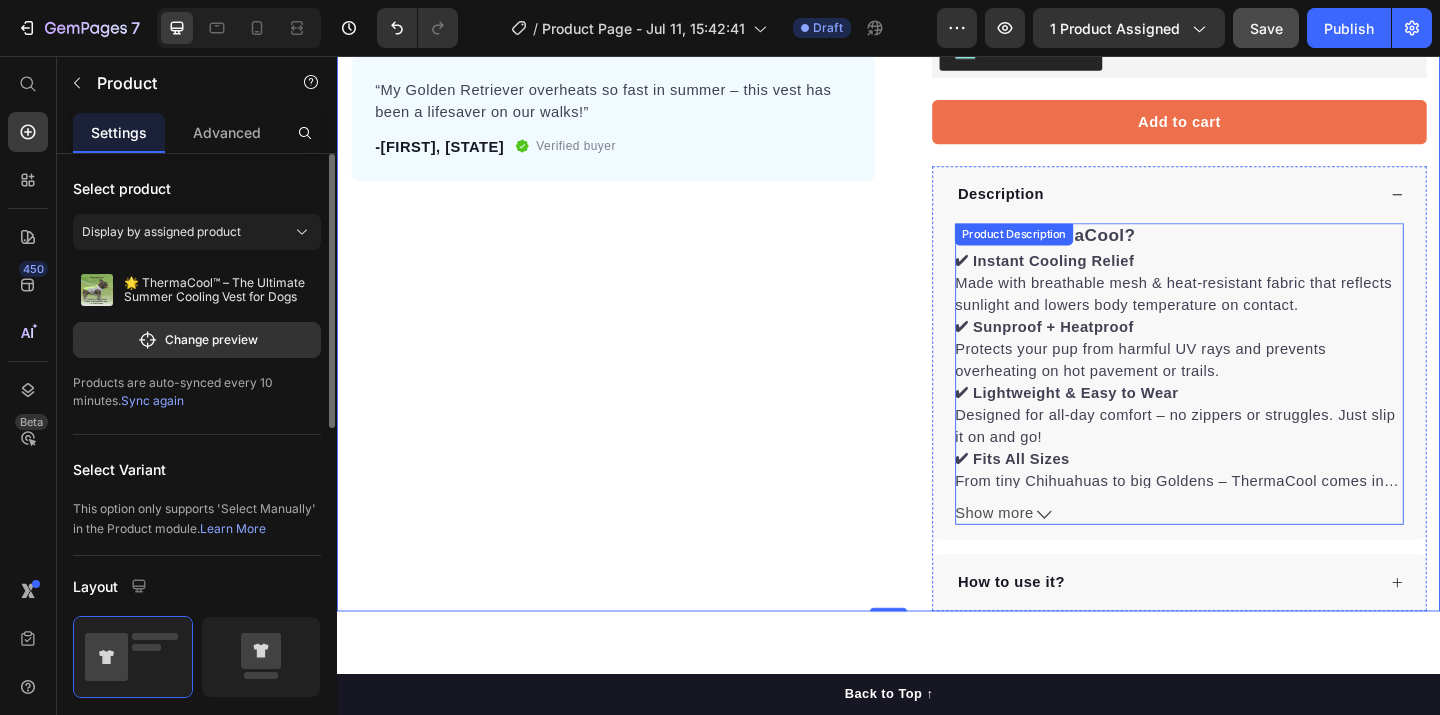 click on "✔ Instant Cooling Relief" at bounding box center (1106, 278) 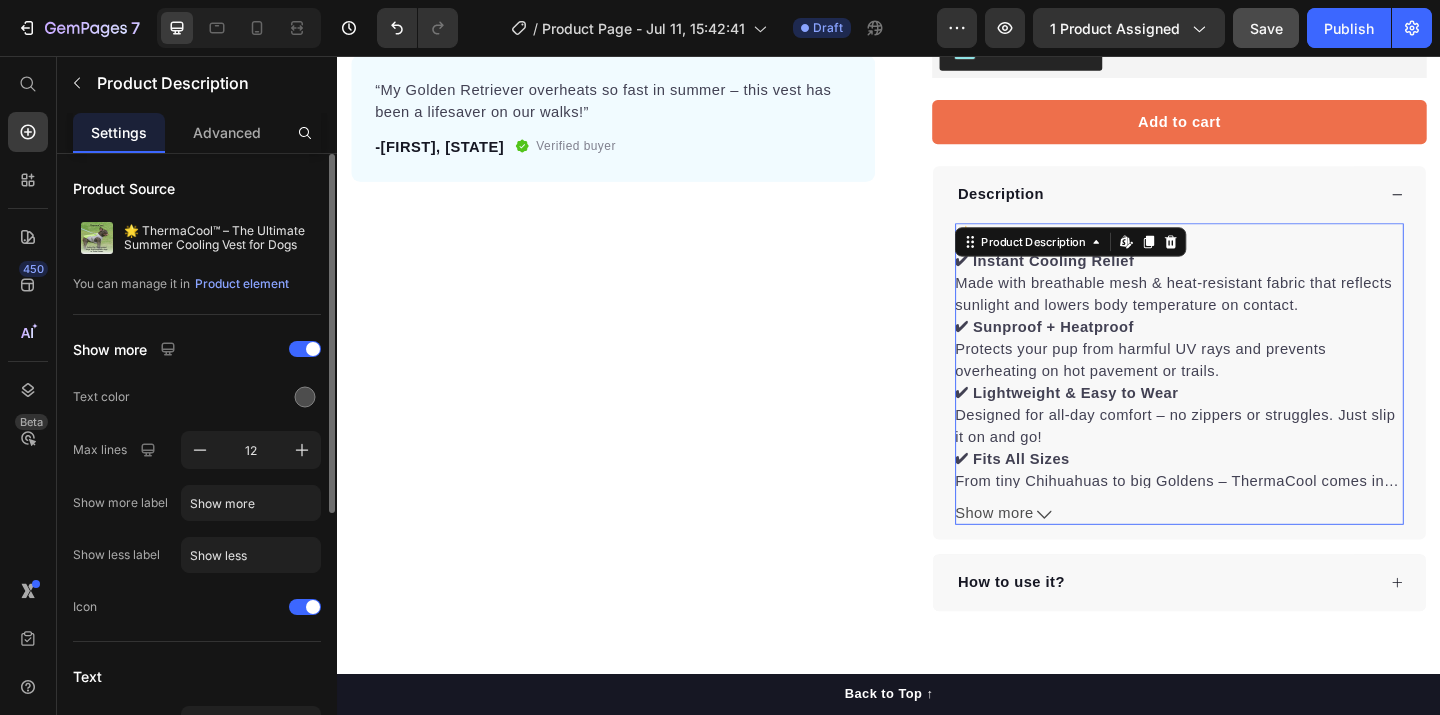 click on "✔ Instant Cooling Relief" at bounding box center (1106, 278) 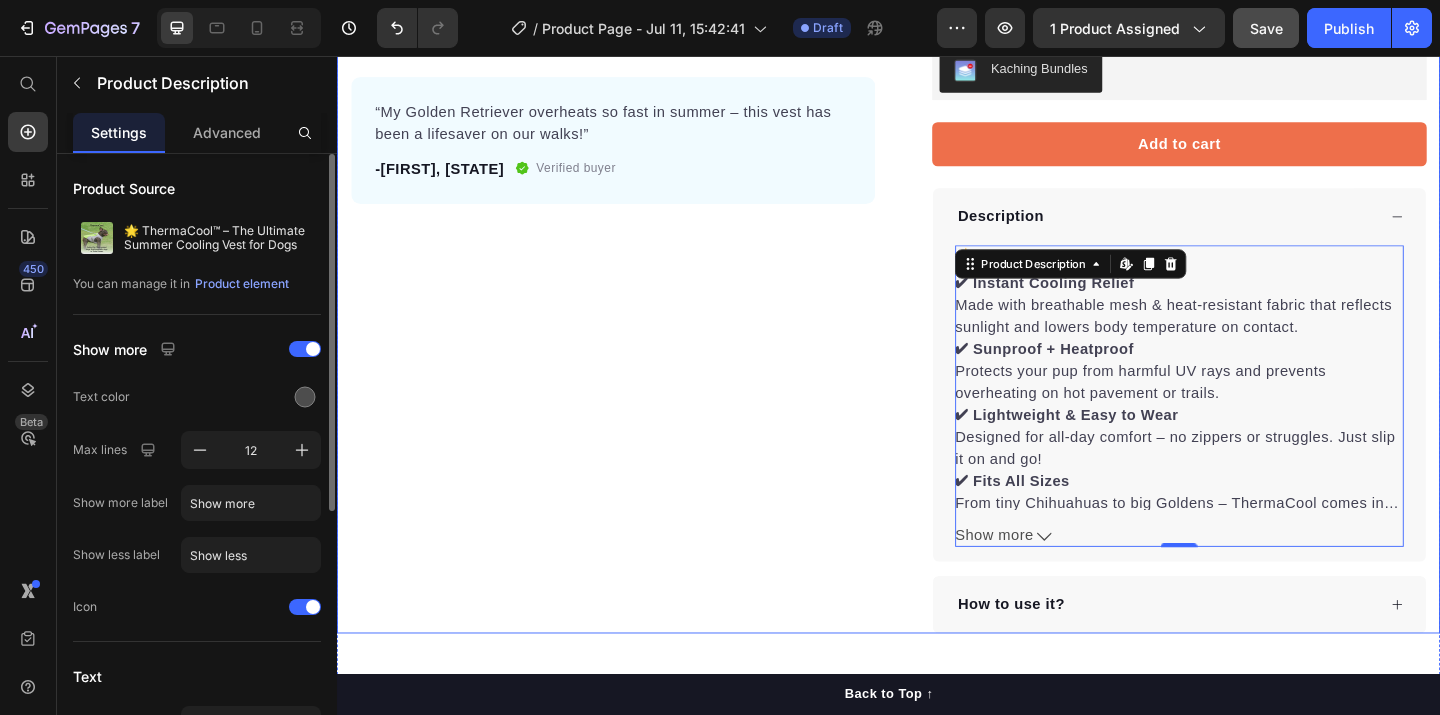 scroll, scrollTop: 608, scrollLeft: 0, axis: vertical 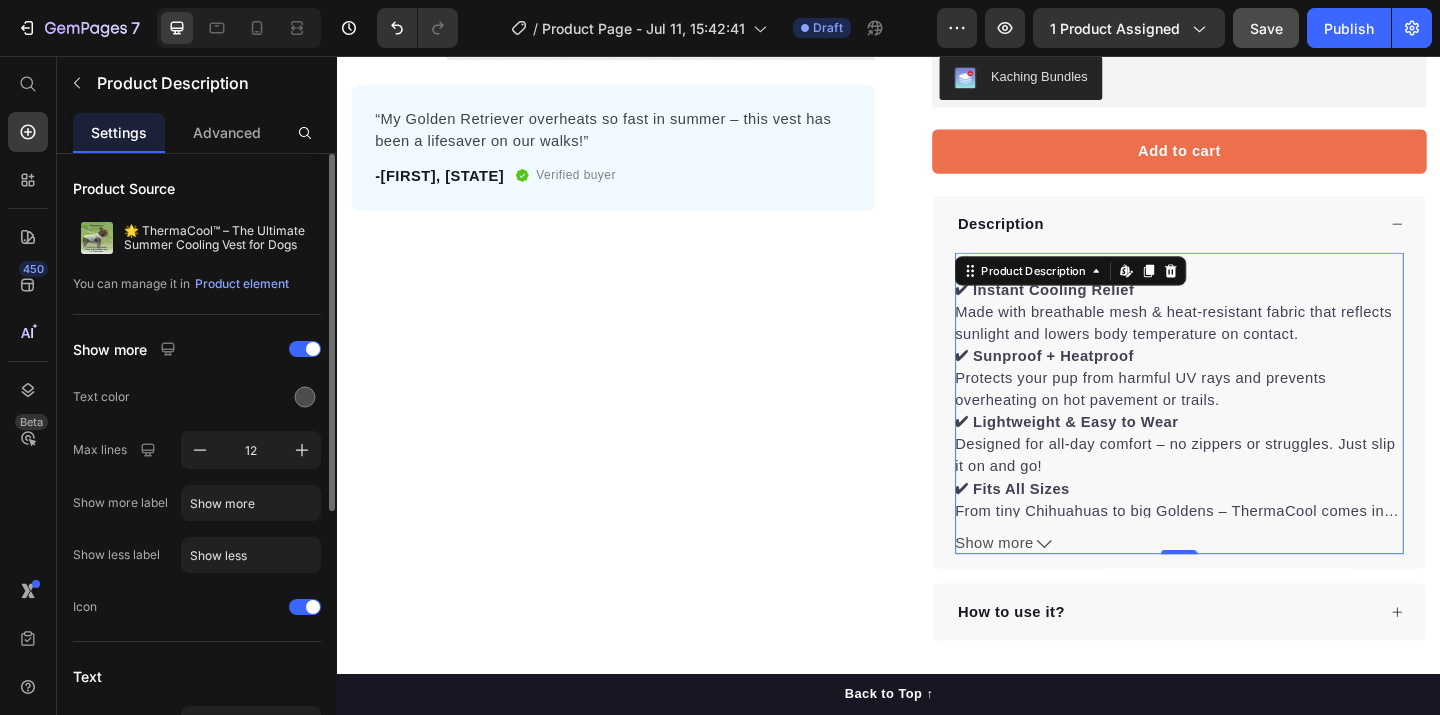 click on "☀️  Why ThermaCool?
✔ Instant Cooling Relief Made with breathable mesh & heat-resistant fabric that reflects sunlight and lowers body temperature on contact.
✔ Sunproof + Heatproof Protects your pup from harmful UV rays and prevents overheating on hot pavement or trails.
✔ Lightweight & Easy to Wear Designed for all-day comfort – no zippers or struggles. Just slip it on and go!
✔ Fits All Sizes From tiny Chihuahuas to big Goldens – ThermaCool comes in multiple sizes for the perfect fit.
✔ Adventure-Ready Ideal for hiking, park strolls, beach days, or just chilling in the yard.
Material : Polyester  Product Category : Clothes  Color : orange, mint green, blue, pink  Specifications : (L*W) S collar 35 busts 30-48 back length 28, M collar 38 busts 39-56 back length 35, L collar 44 busts 49-70 back length 42, XL collar 51 busts 60- 80 back length 50, XXL collar 56 busts 74-94 back length 58, XXXL collar 65 busts 84-110 back length 67
📏  Size Guide
🎯" at bounding box center [1253, 414] 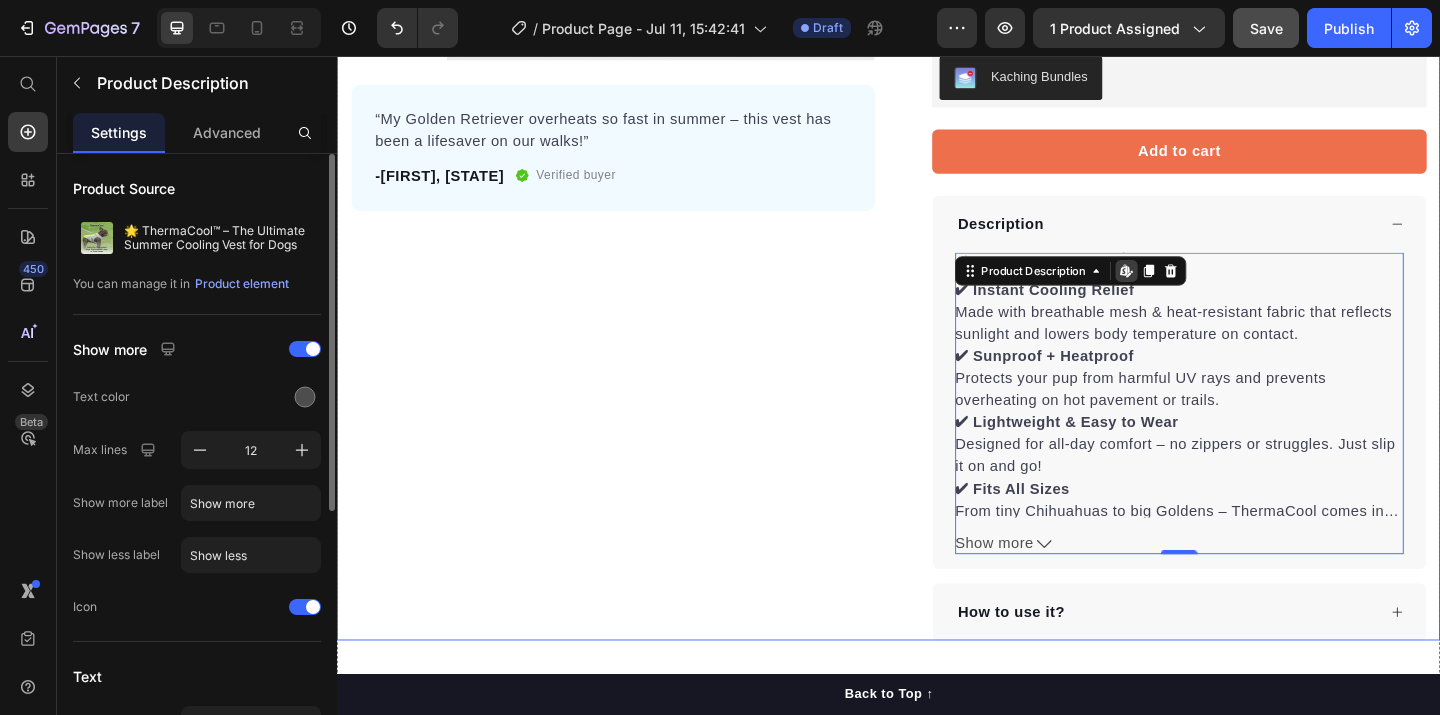 click on "Product Images “My Golden Retriever overheats so fast in summer – this vest has been a lifesaver on our walks!” Text block -[FIRST], [STATE] Text block Verified buyer Item list Row Row "My dog absolutely loves this food! It's clear that the taste and quality are top-notch." -[FIRST] Text block Row Row" at bounding box center (637, 144) 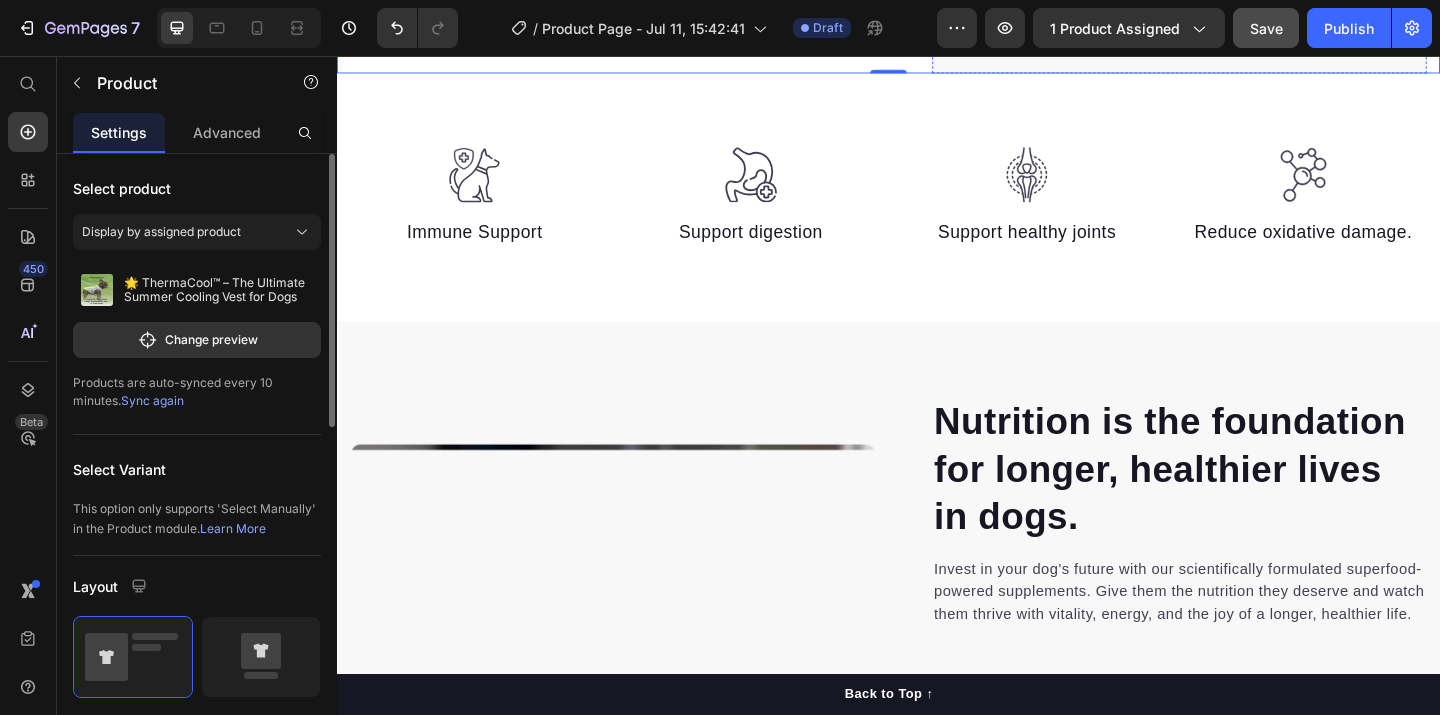 scroll, scrollTop: 1226, scrollLeft: 0, axis: vertical 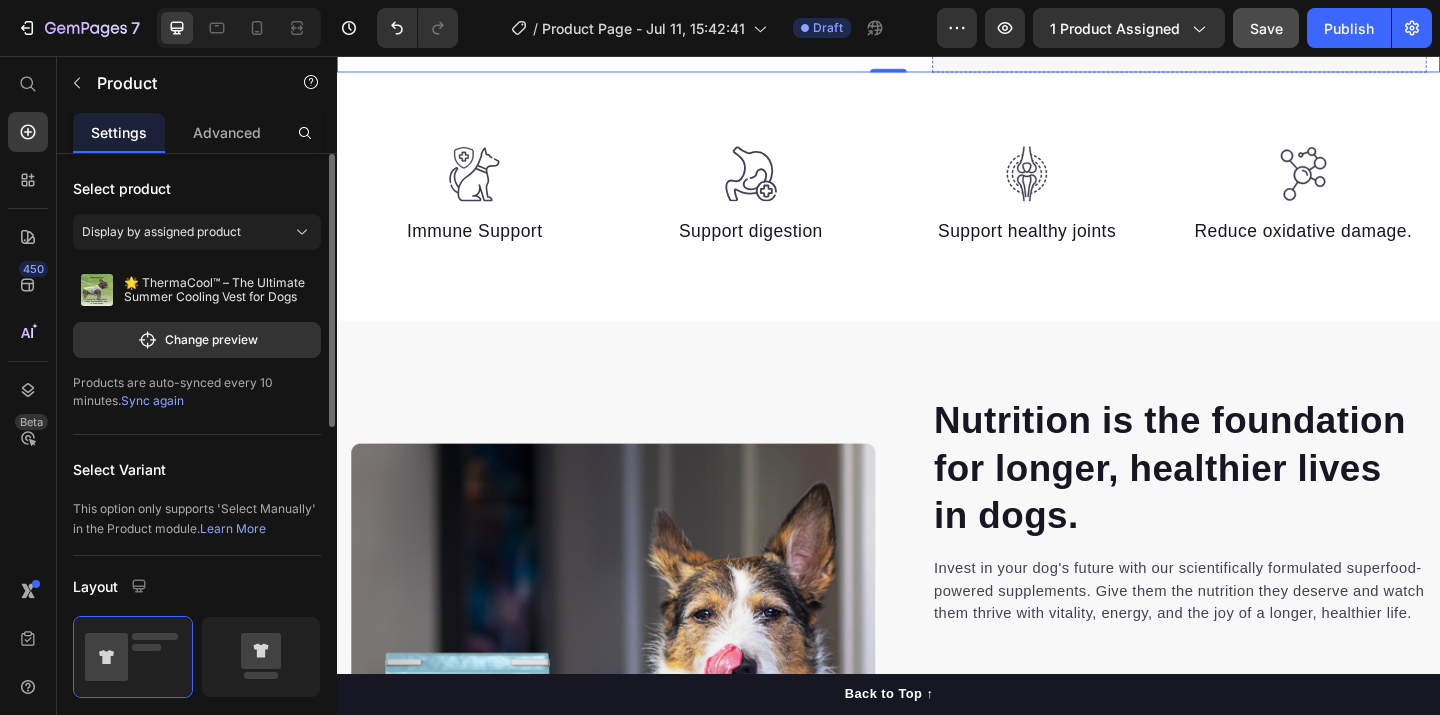 click on "Nutrition is the foundation for longer, healthier lives in dogs." at bounding box center (1253, 504) 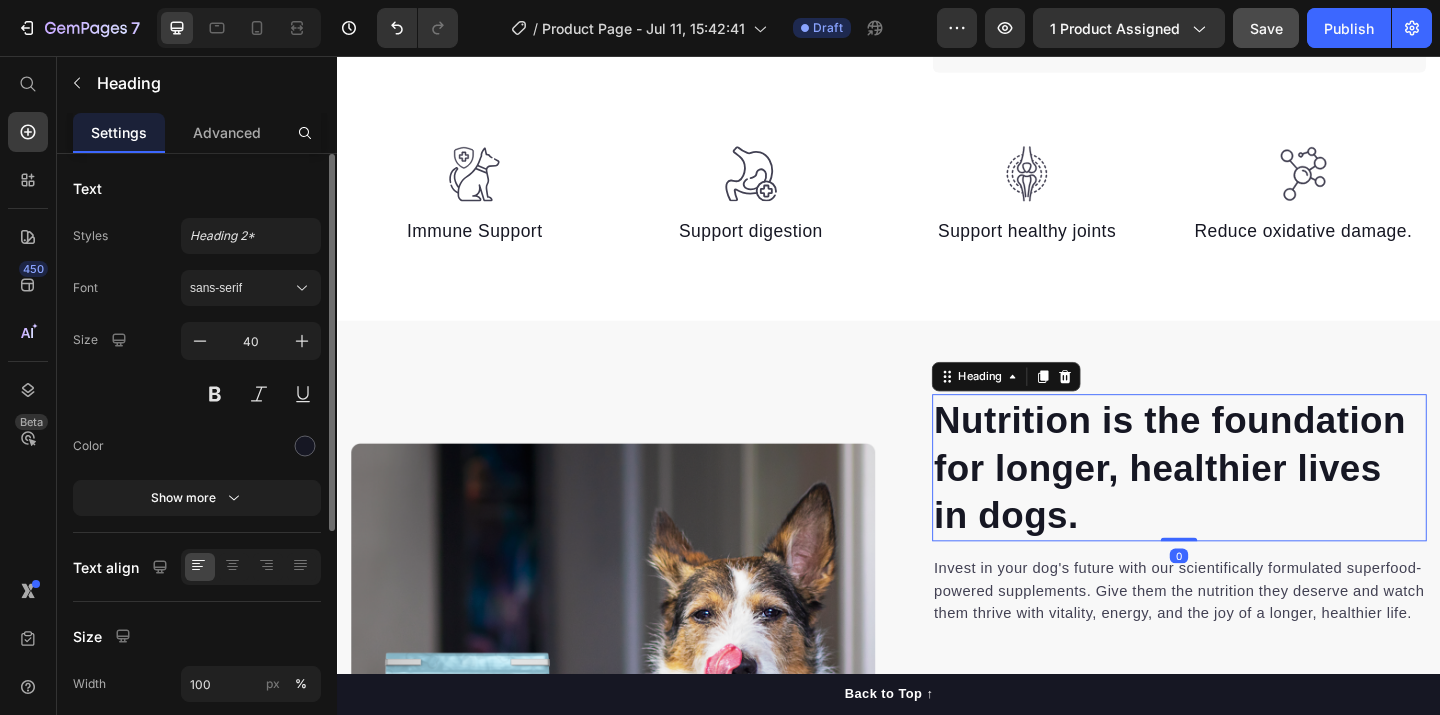 click on "Nutrition is the foundation for longer, healthier lives in dogs." at bounding box center (1253, 504) 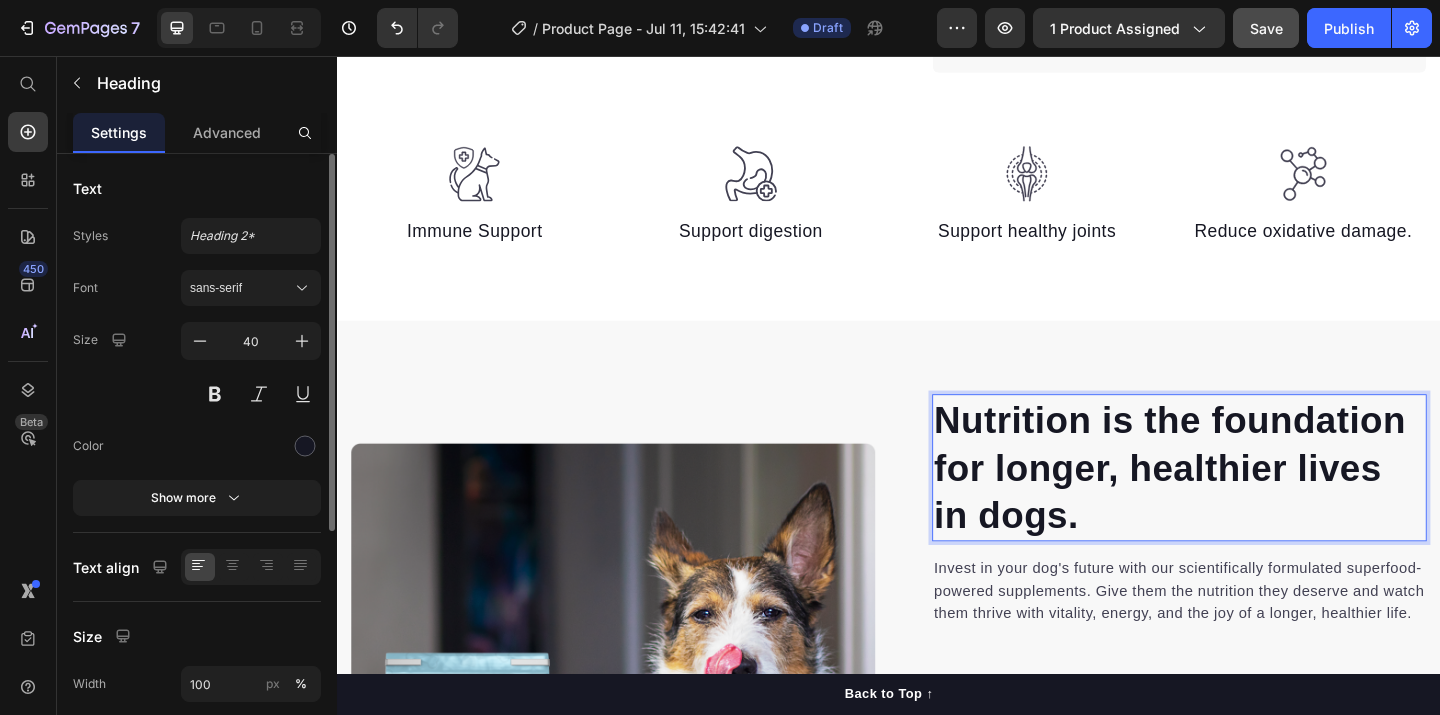 click on "Nutrition is the foundation for longer, healthier lives in dogs." at bounding box center [1253, 504] 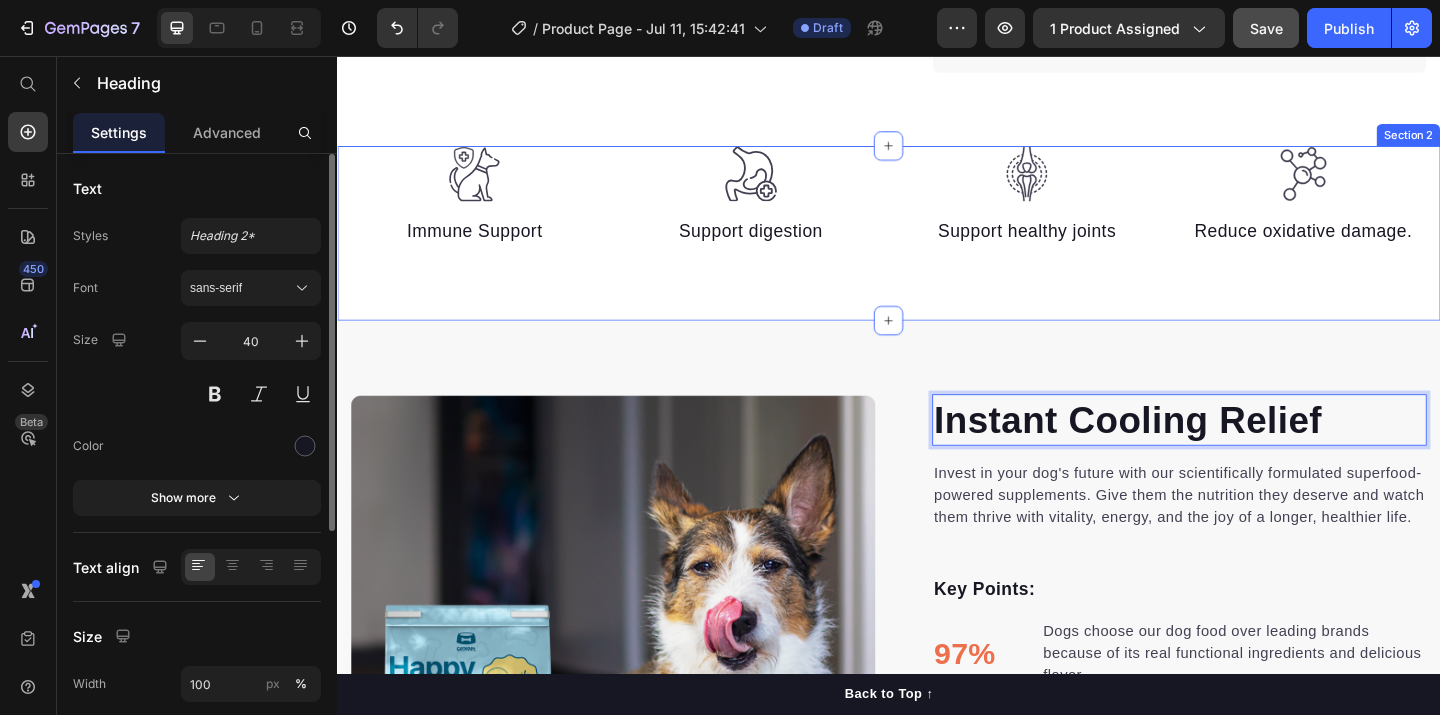 click on "Image Immune Support Text block Image Support digestion Text block Image Support healthy joints Text block Image Reduce oxidative damage. Text block Row Section 2" at bounding box center [937, 249] 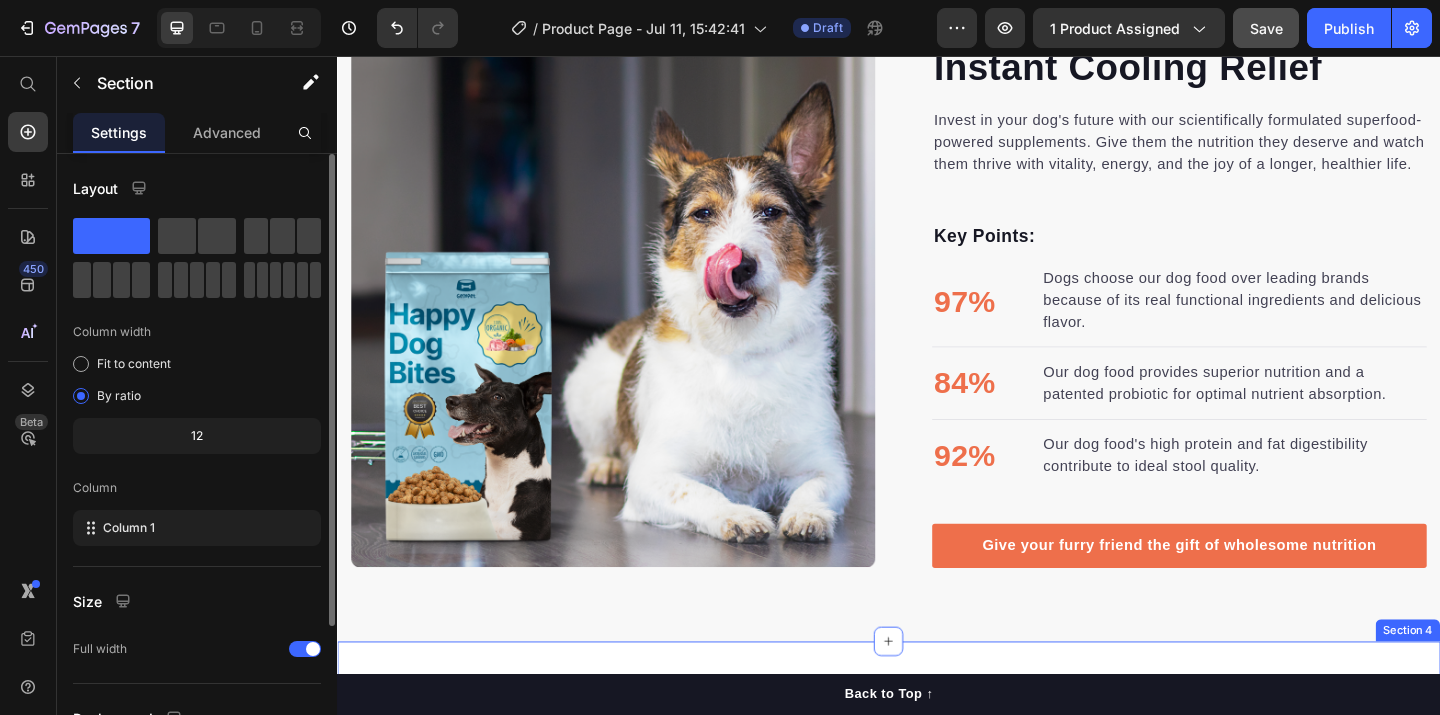 scroll, scrollTop: 1599, scrollLeft: 0, axis: vertical 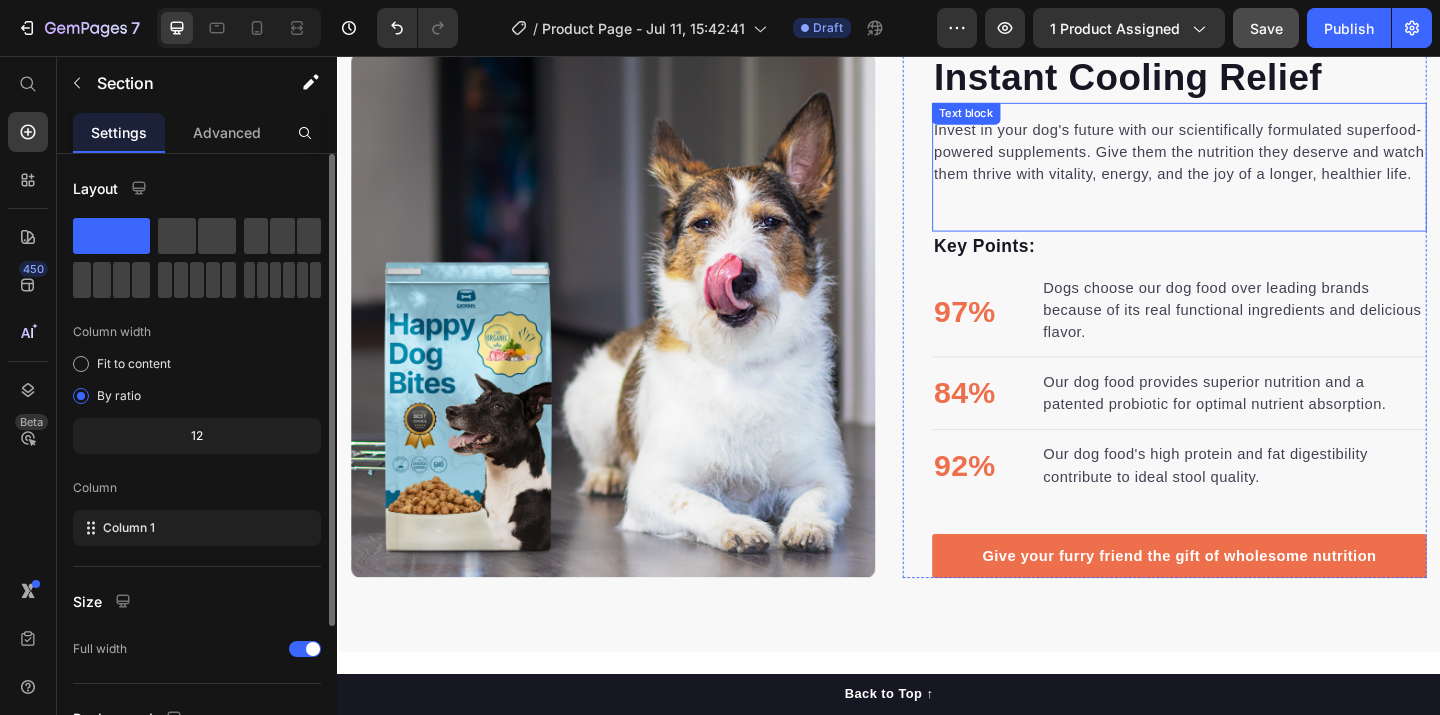 click on "Invest in your dog's future with our scientifically formulated superfood-powered supplements. Give them the nutrition they deserve and watch them thrive with vitality, energy, and the joy of a longer, healthier life." at bounding box center [1253, 161] 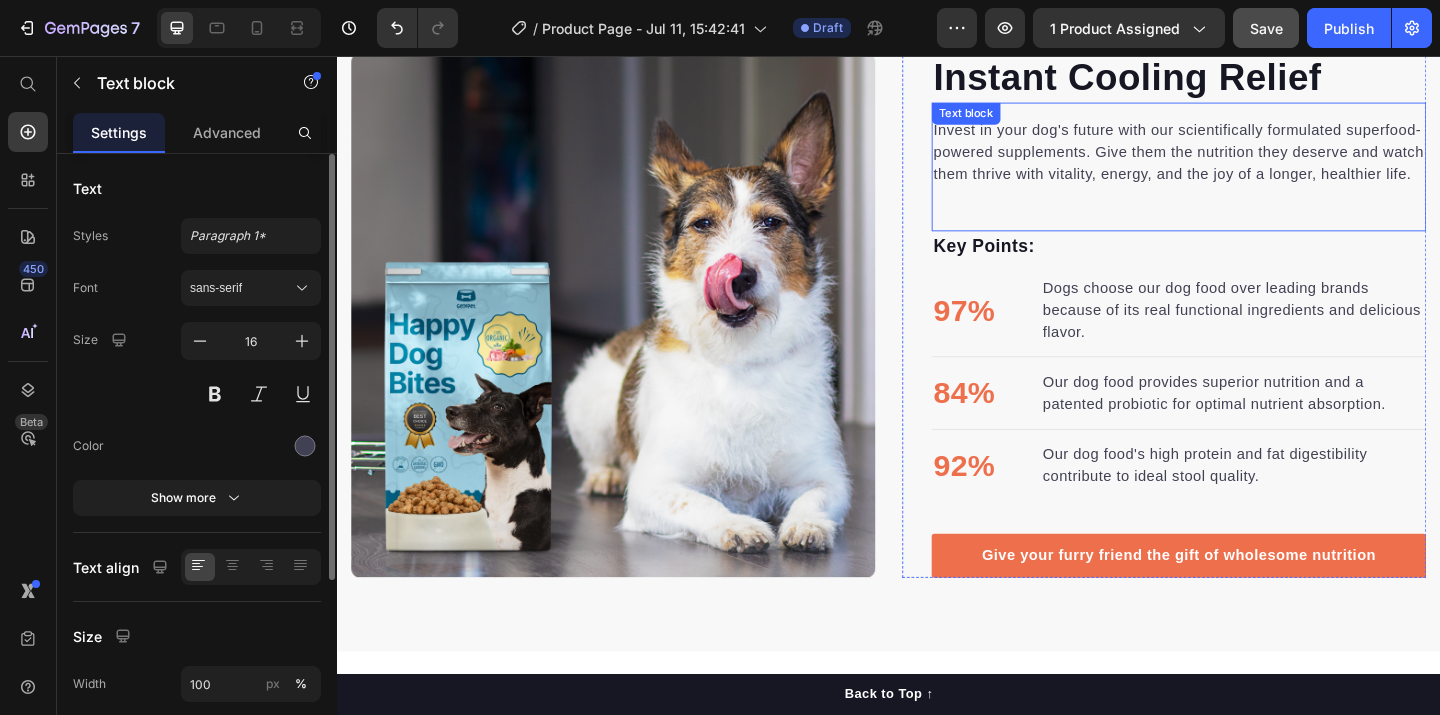click on "Invest in your dog's future with our scientifically formulated superfood-powered supplements. Give them the nutrition they deserve and watch them thrive with vitality, energy, and the joy of a longer, healthier life." at bounding box center [1253, 161] 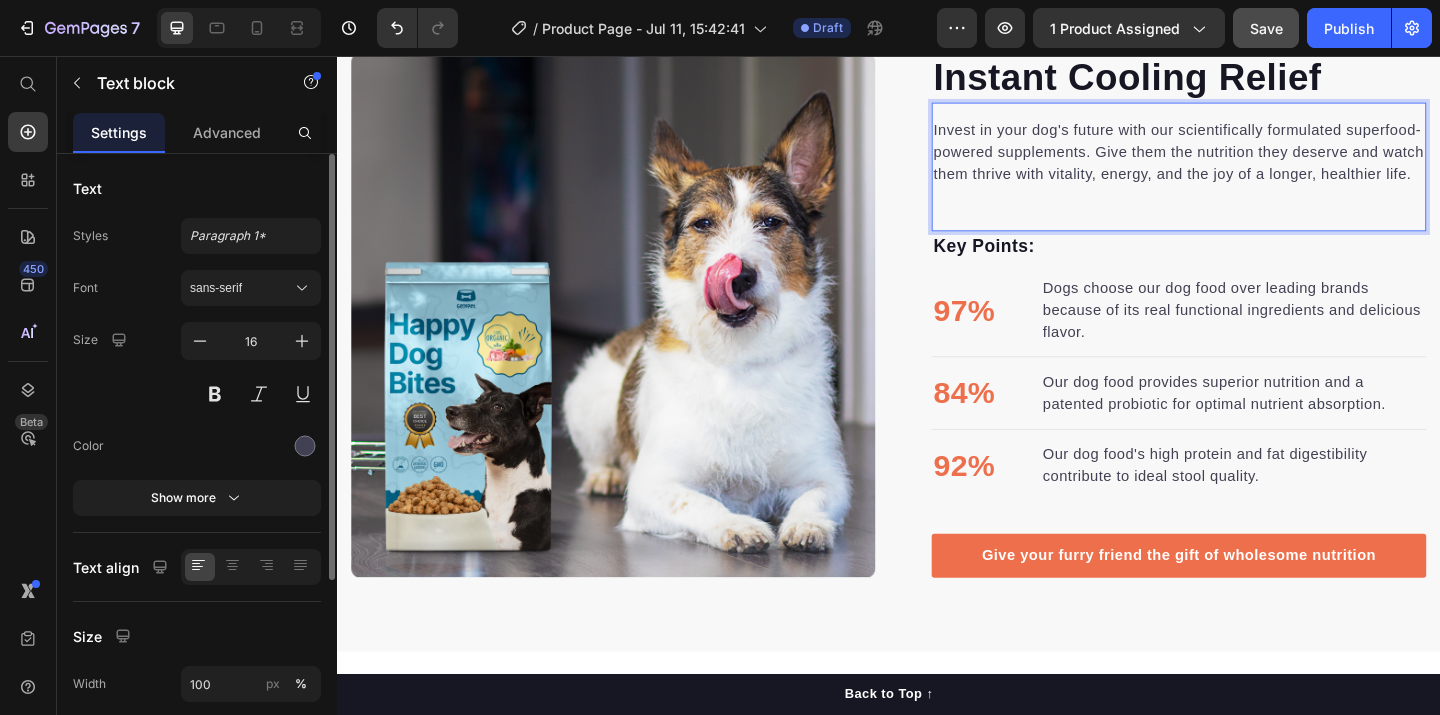 scroll, scrollTop: 1606, scrollLeft: 0, axis: vertical 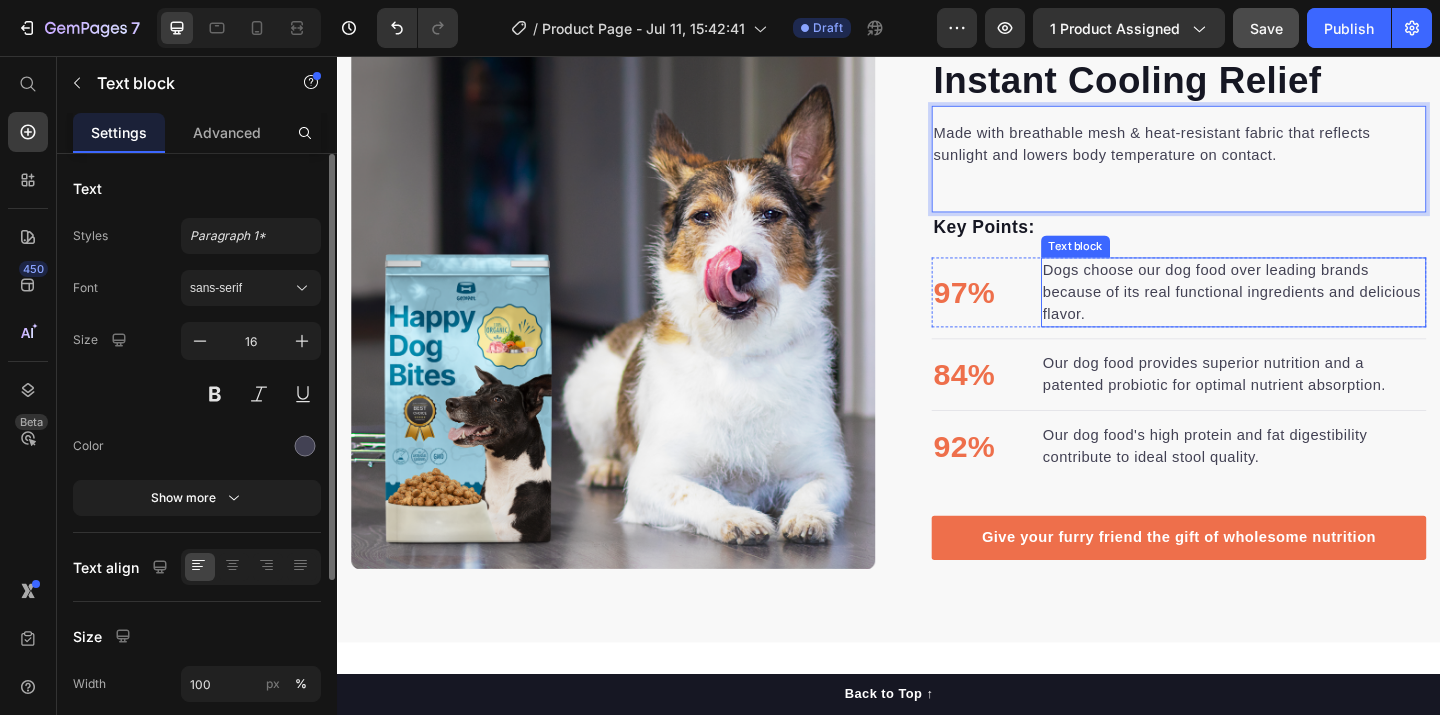 click on "Dogs choose our dog food over leading brands because of its real functional ingredients and delicious flavor." at bounding box center (1312, 313) 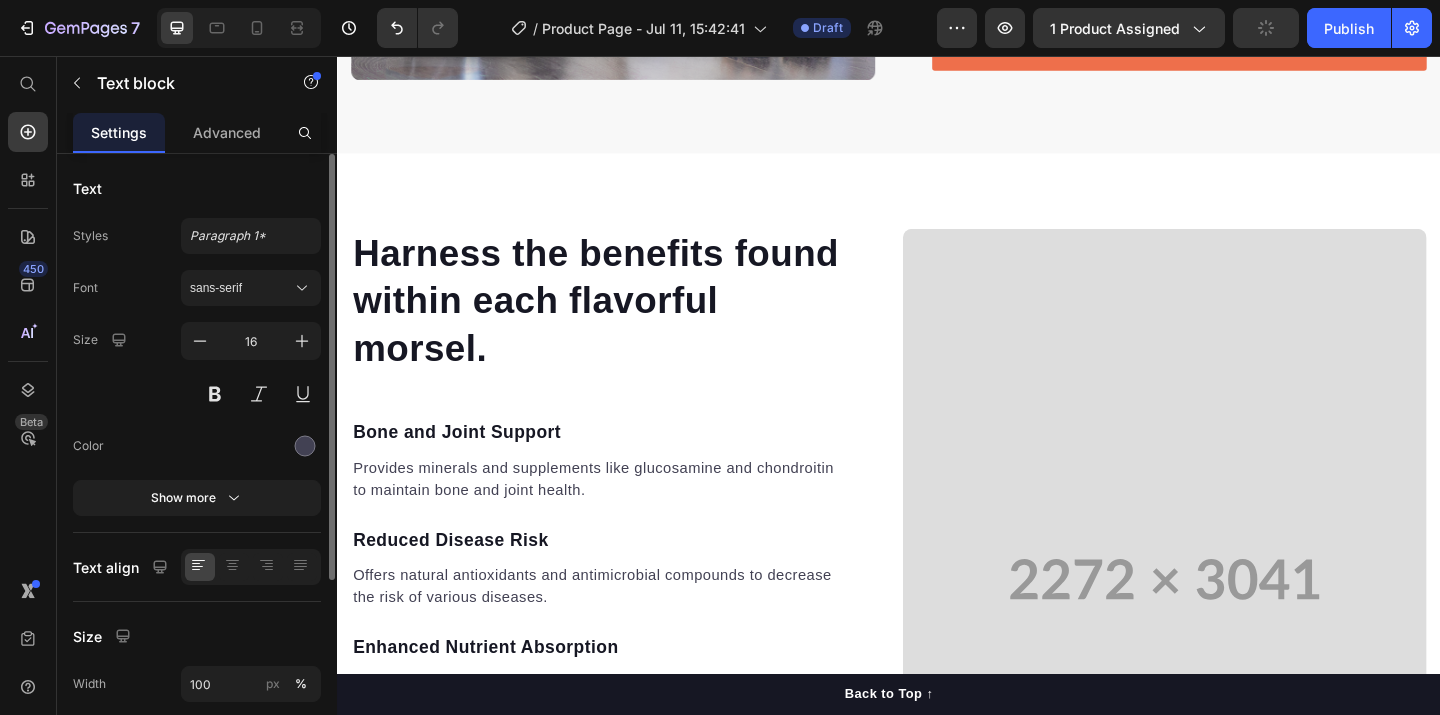 scroll, scrollTop: 2144, scrollLeft: 0, axis: vertical 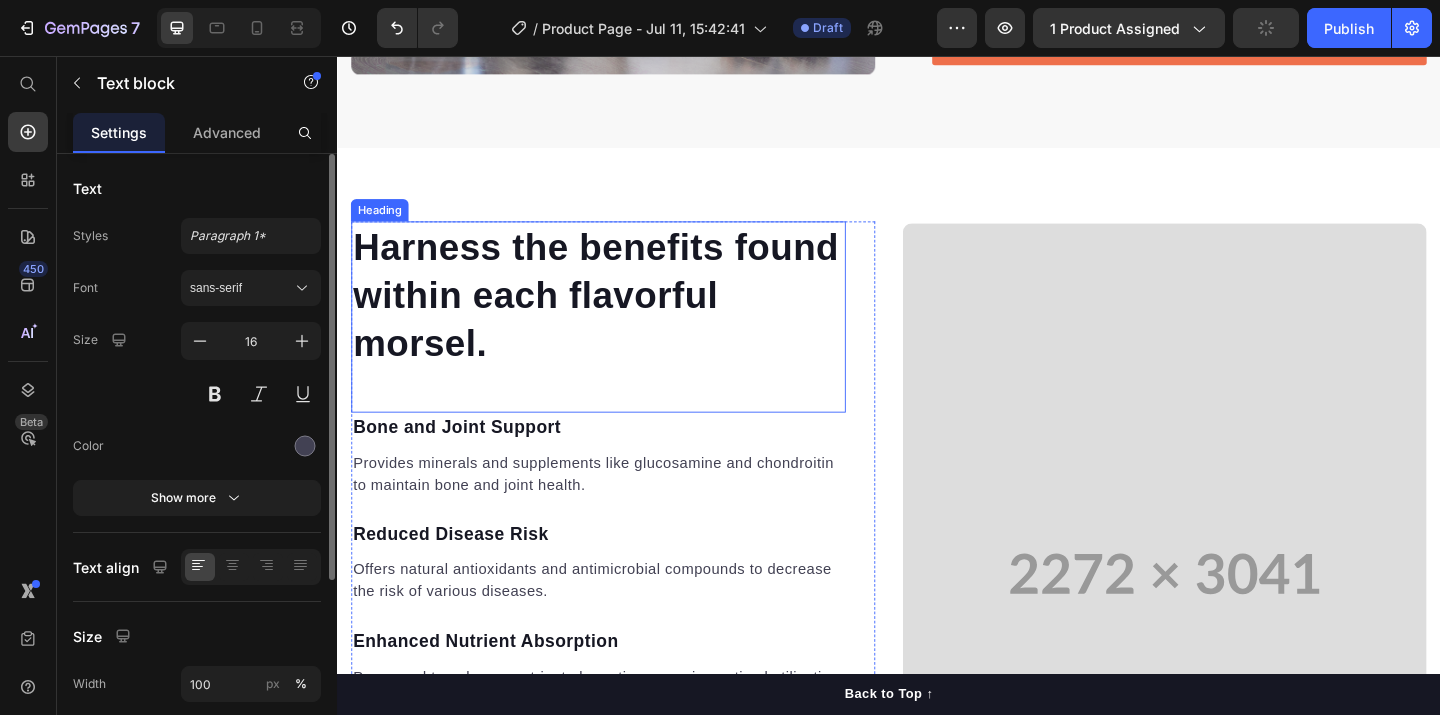 click on "Harness the benefits found within each flavorful morsel." at bounding box center [621, 316] 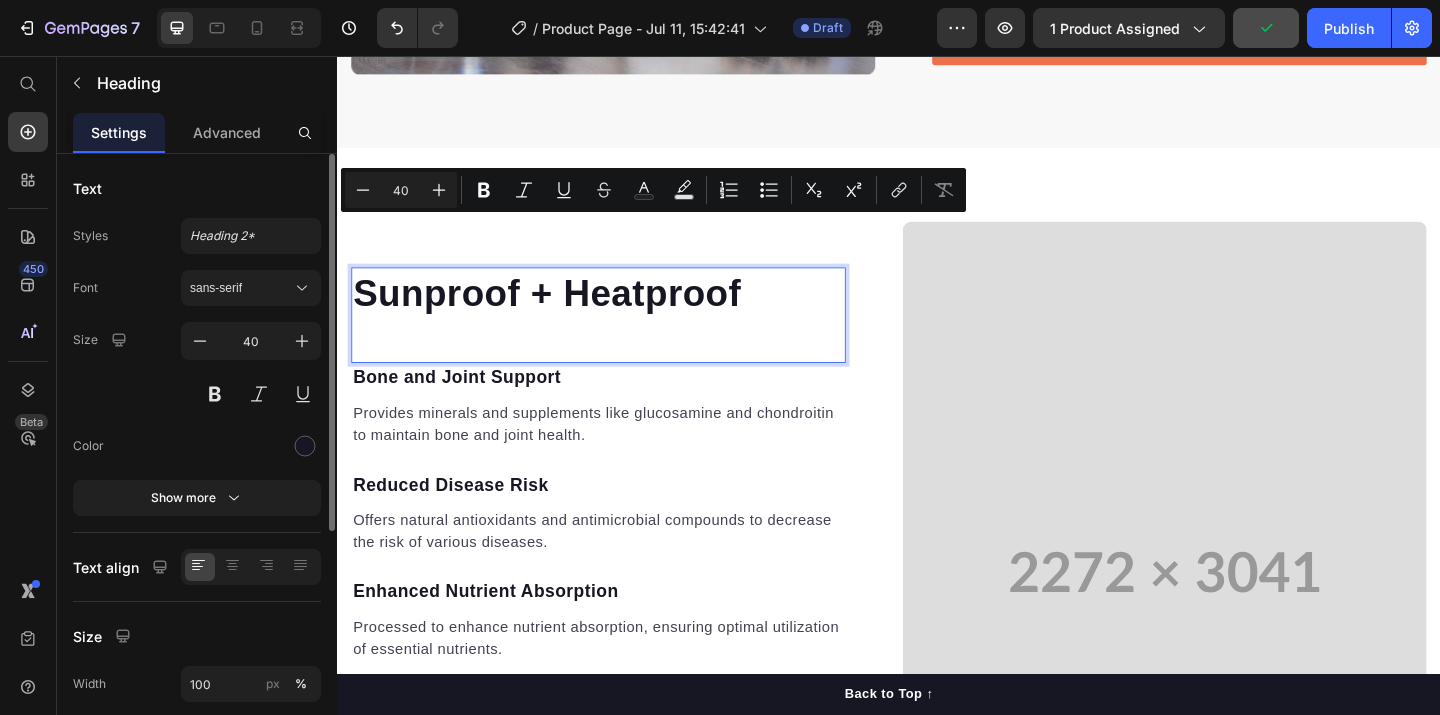 scroll, scrollTop: 2189, scrollLeft: 0, axis: vertical 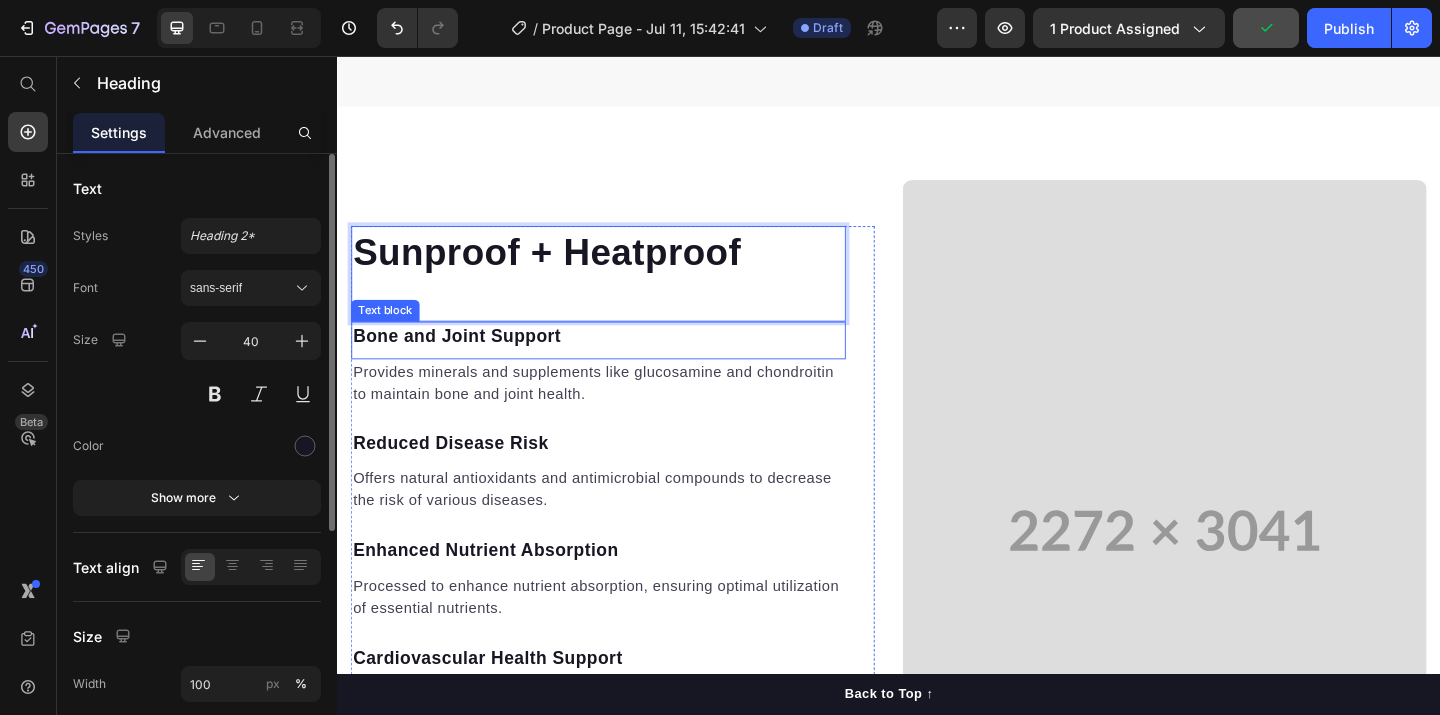 click on "Bone and Joint Support Text block" at bounding box center [621, 365] 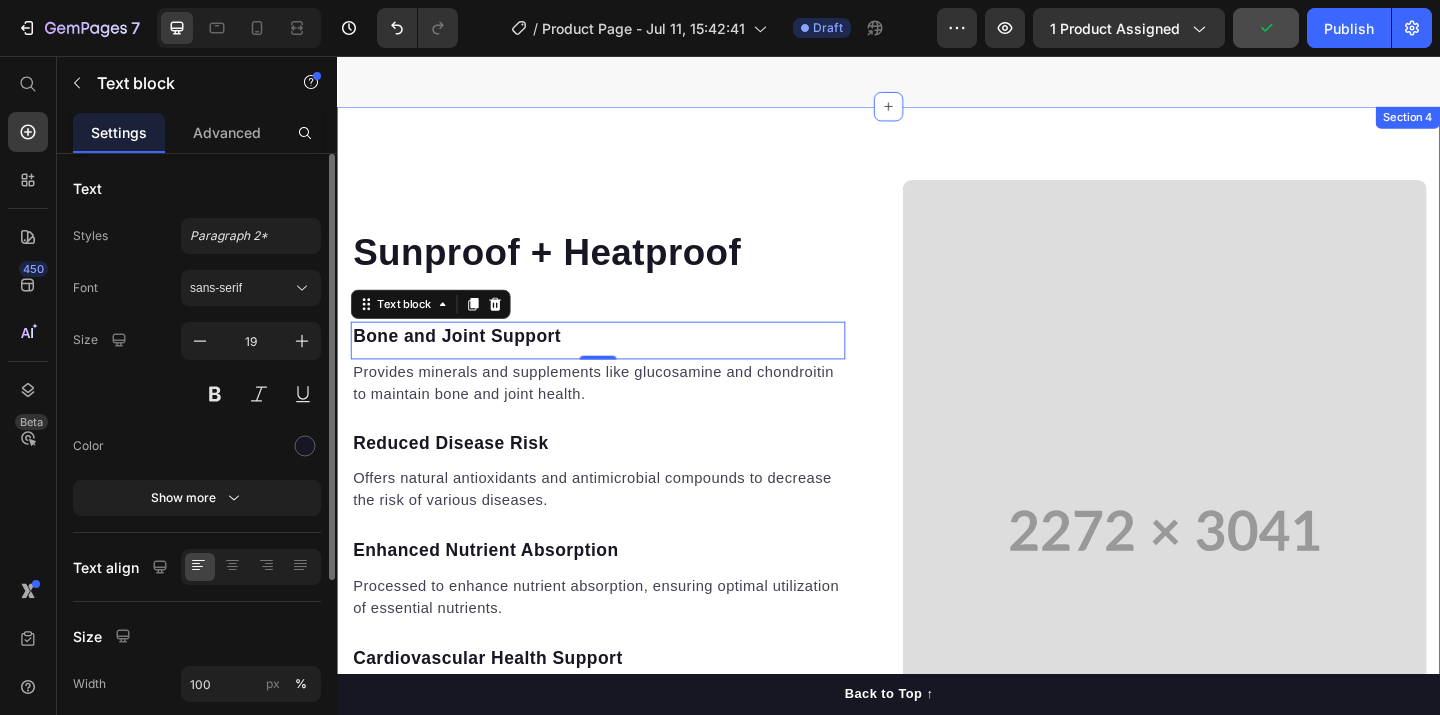 click on "Sunproof + Heatproof Heading Bone and Joint Support Text block   0 Provides minerals and supplements like glucosamine and chondroitin to maintain bone and joint health. Text block Reduced Disease Risk Text block Offers natural antioxidants and antimicrobial compounds to decrease the risk of various diseases. Text block Enhanced Nutrient Absorption Text block Processed to enhance nutrient absorption, ensuring optimal utilization of essential nutrients. Text block Cardiovascular Health Support Text block Contains antioxidants and Omega-3 fatty acids to maintain cardiovascular health. Text block Increased Strength and Endurance Text block Natural plant-based supplements provide energy and enhance muscle strength and endurance in dogs. Text block Row Video Row Section 4" at bounding box center (937, 572) 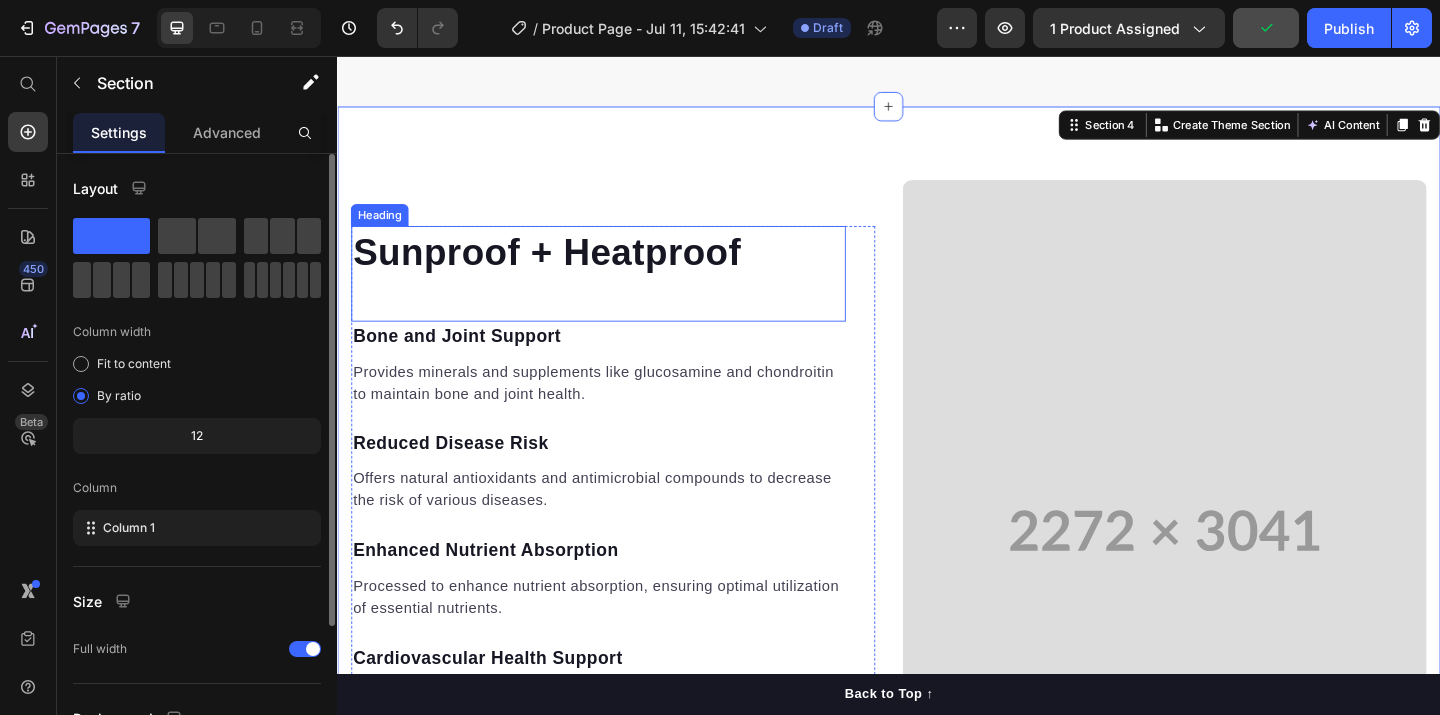 click on "Sunproof + Heatproof Heading" at bounding box center [621, 293] 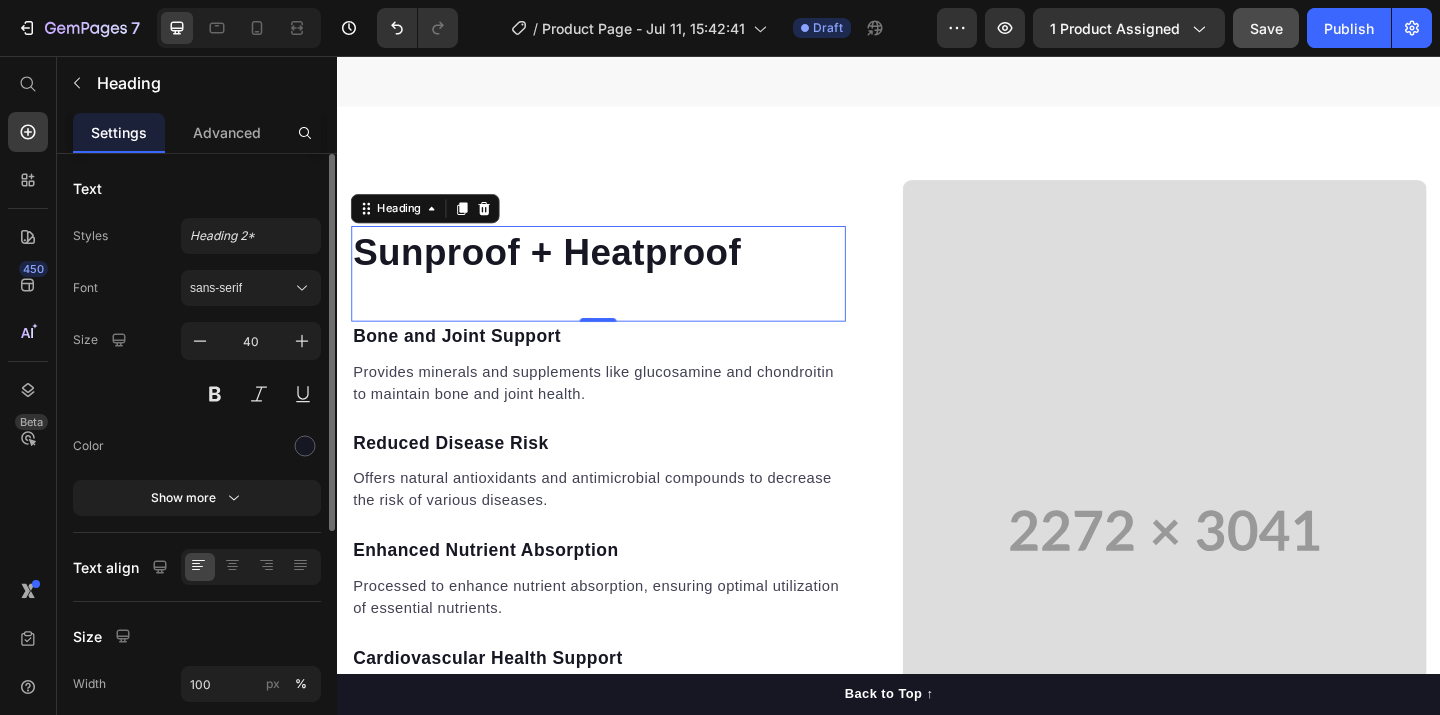 click on "Sunproof + Heatproof Heading   0" at bounding box center [621, 293] 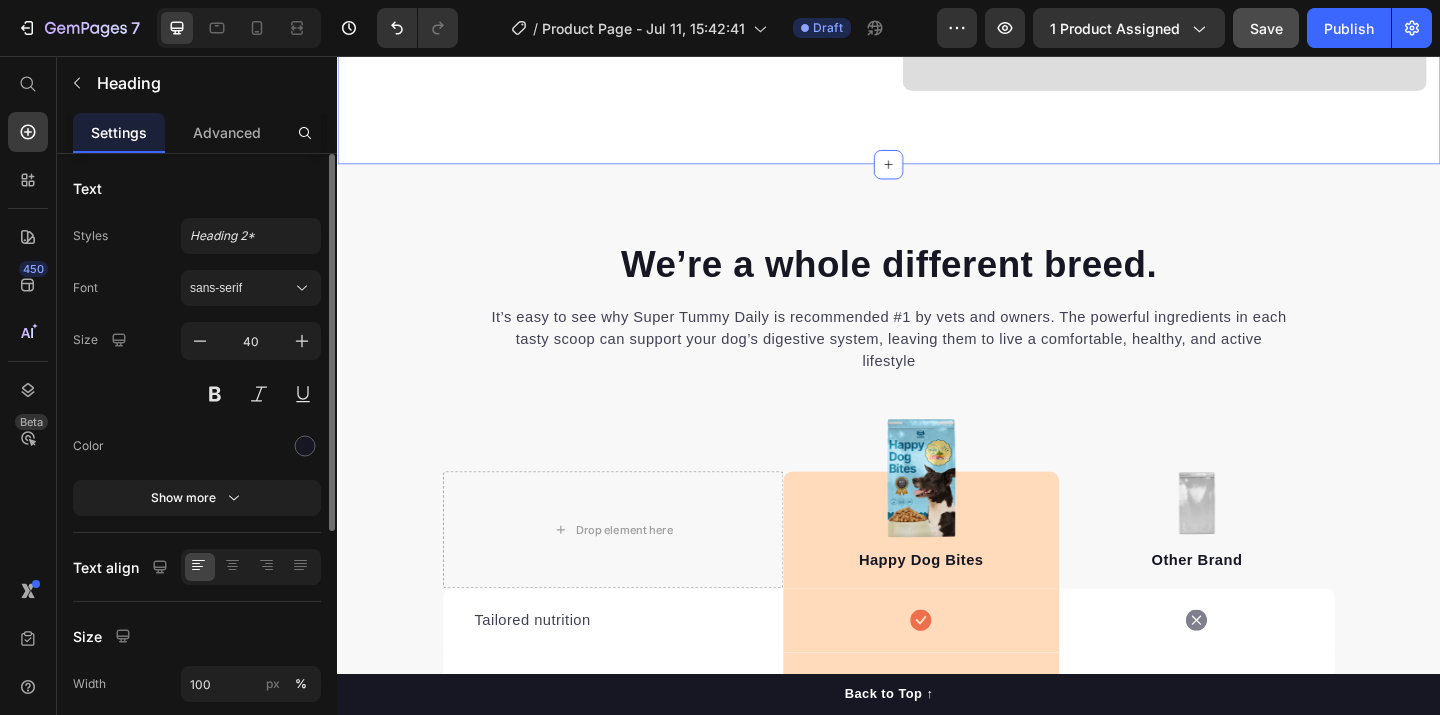 scroll, scrollTop: 3000, scrollLeft: 0, axis: vertical 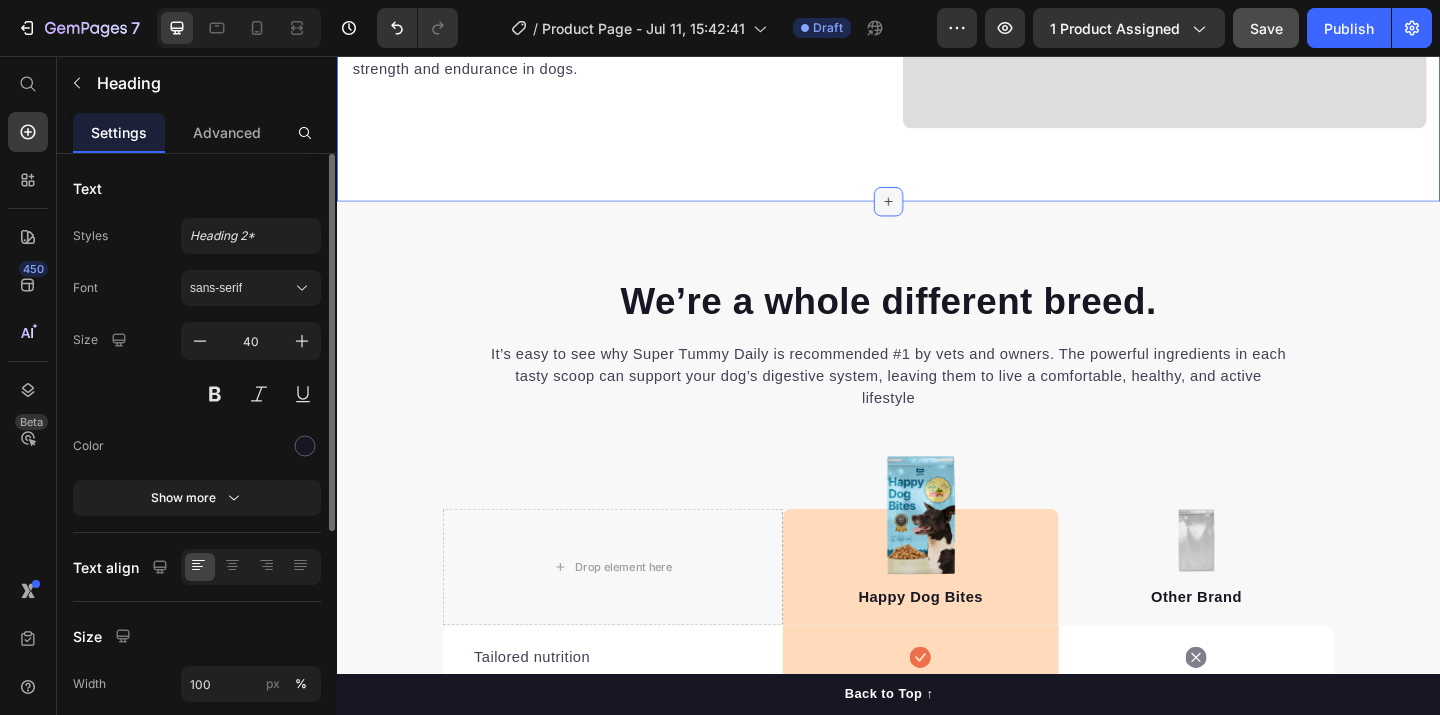 click 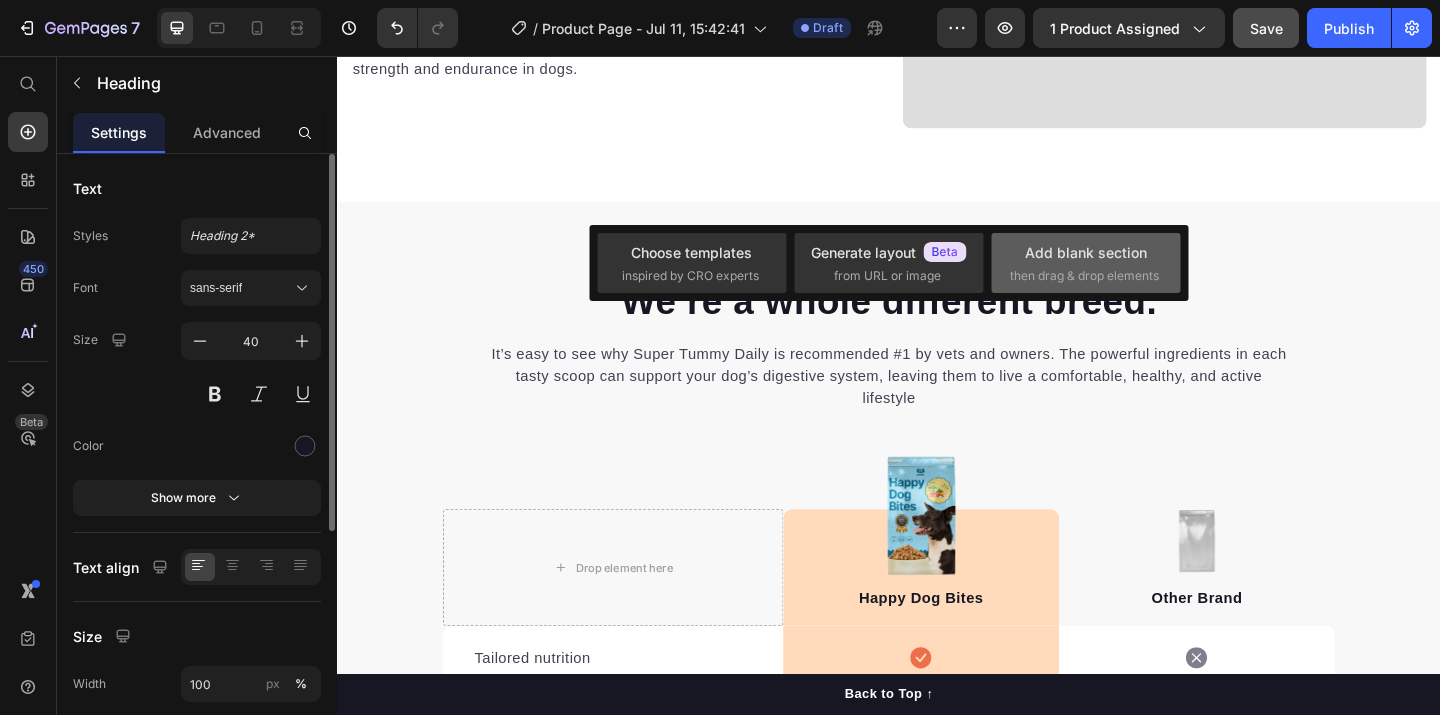 click on "then drag & drop elements" at bounding box center [1084, 276] 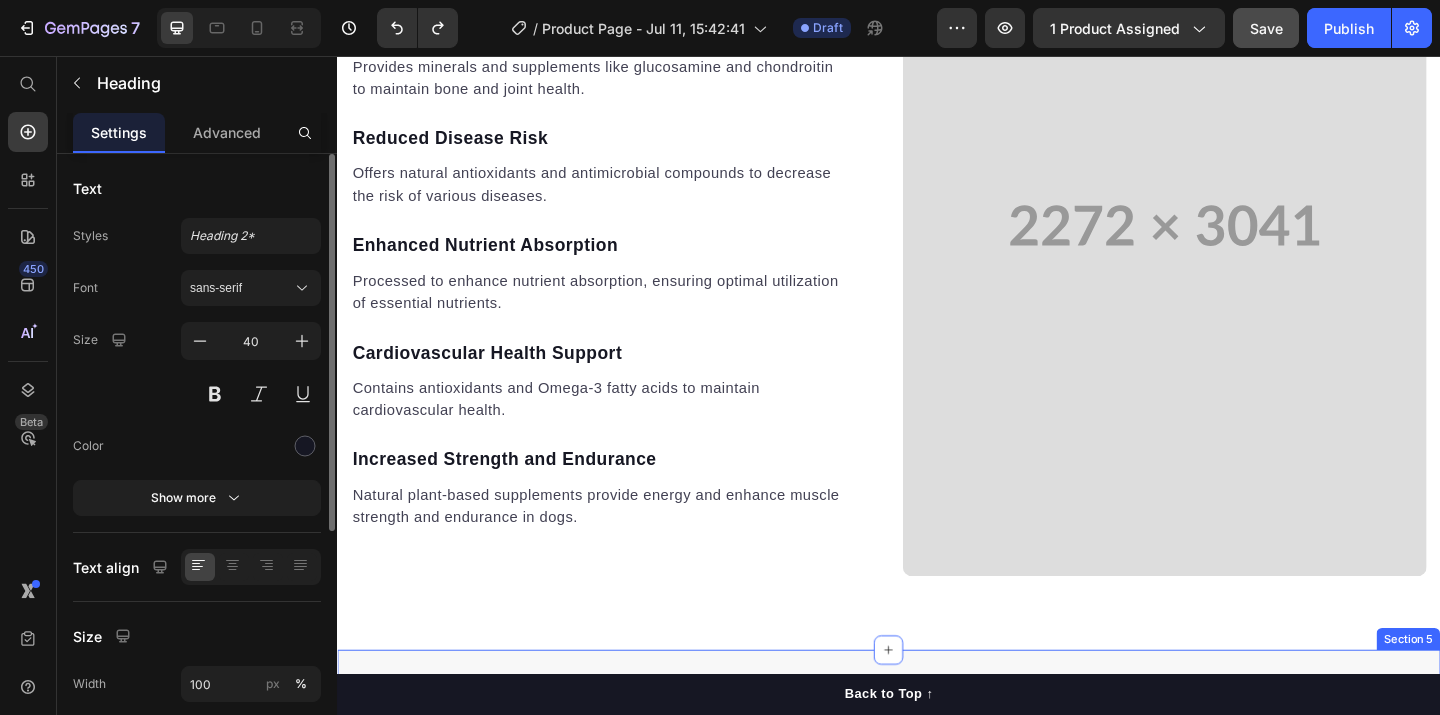 scroll, scrollTop: 2513, scrollLeft: 0, axis: vertical 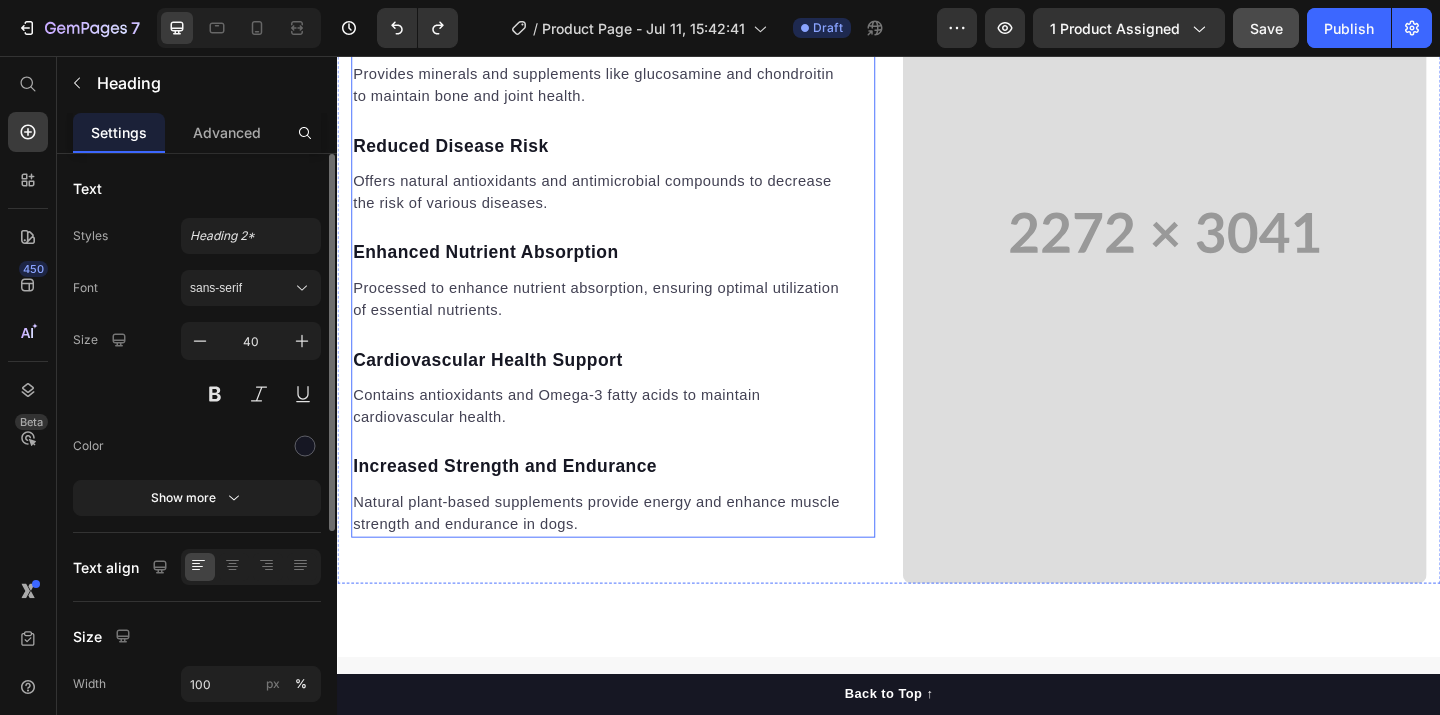 click on "Sunproof + Heatproof Heading   0 Bone and Joint Support Text block Provides minerals and supplements like glucosamine and chondroitin to maintain bone and joint health. Text block Reduced Disease Risk Text block Offers natural antioxidants and antimicrobial compounds to decrease the risk of various diseases. Text block Enhanced Nutrient Absorption Text block Processed to enhance nutrient absorption, ensuring optimal utilization of essential nutrients. Text block Cardiovascular Health Support Text block Contains antioxidants and Omega-3 fatty acids to maintain cardiovascular health. Text block Increased Strength and Endurance Text block Natural plant-based supplements provide energy and enhance muscle strength and endurance in dogs. Text block Row" at bounding box center [637, 248] 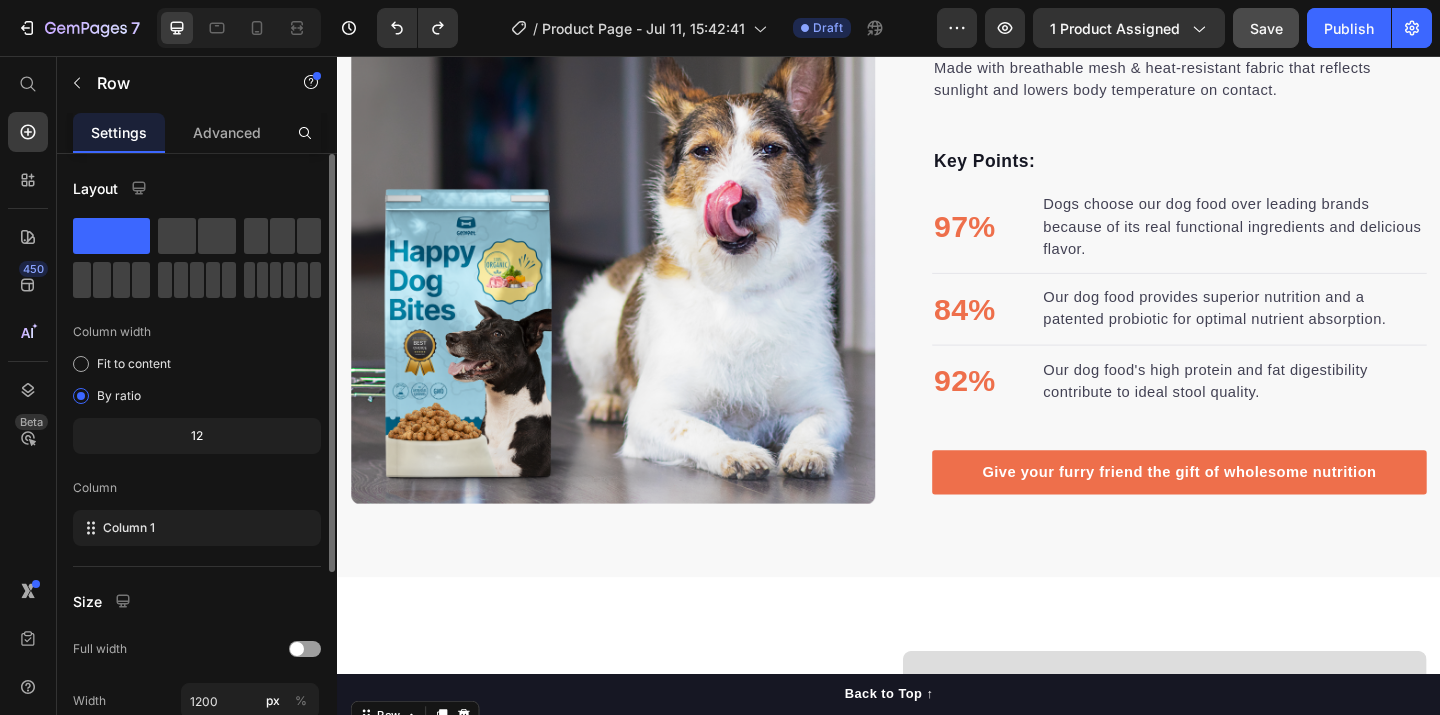 scroll, scrollTop: 1703, scrollLeft: 0, axis: vertical 